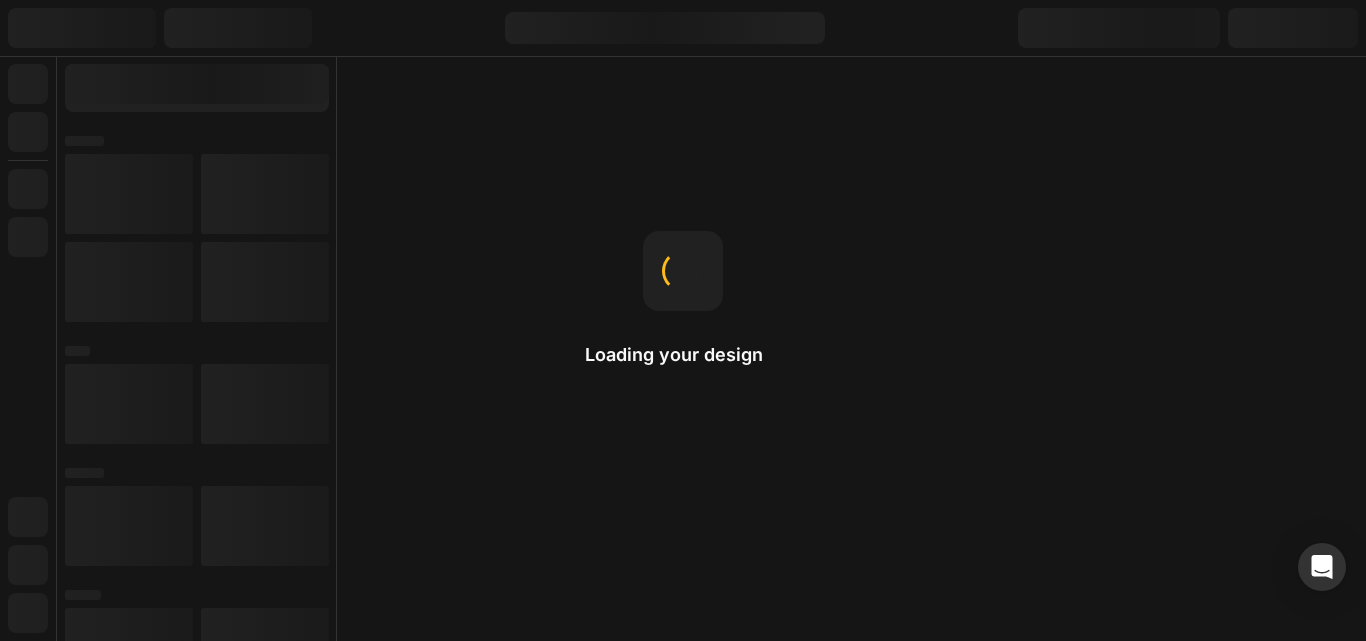 scroll, scrollTop: 0, scrollLeft: 0, axis: both 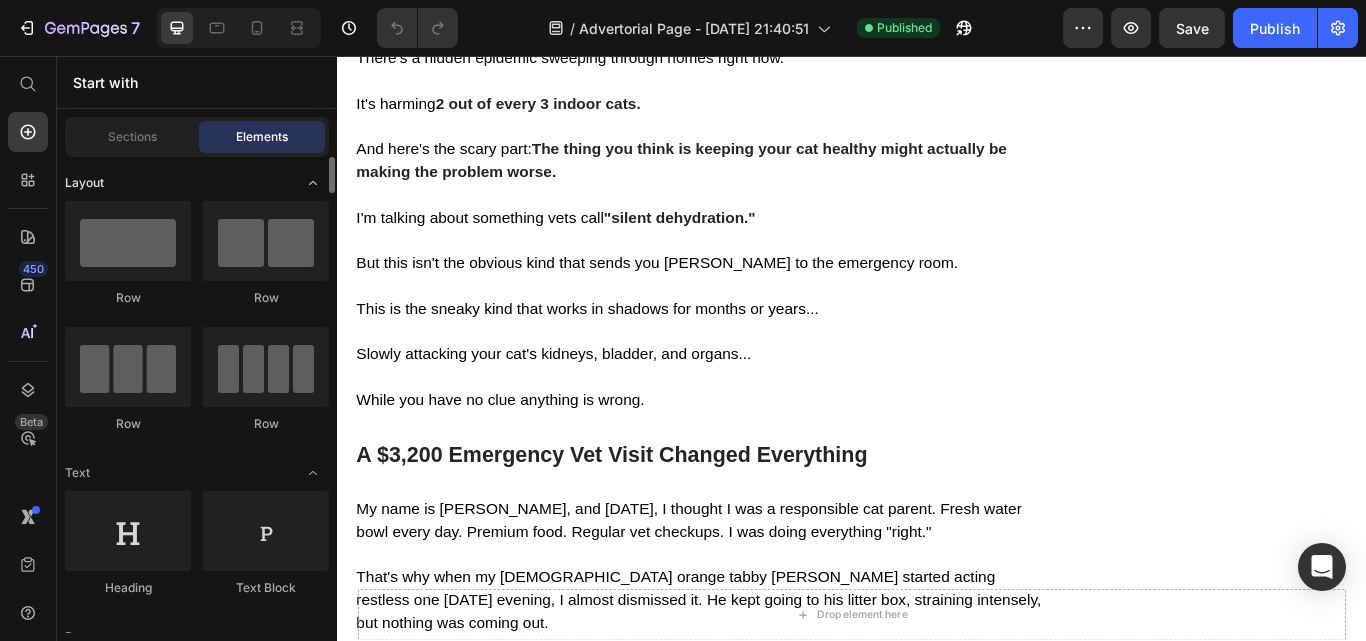 click 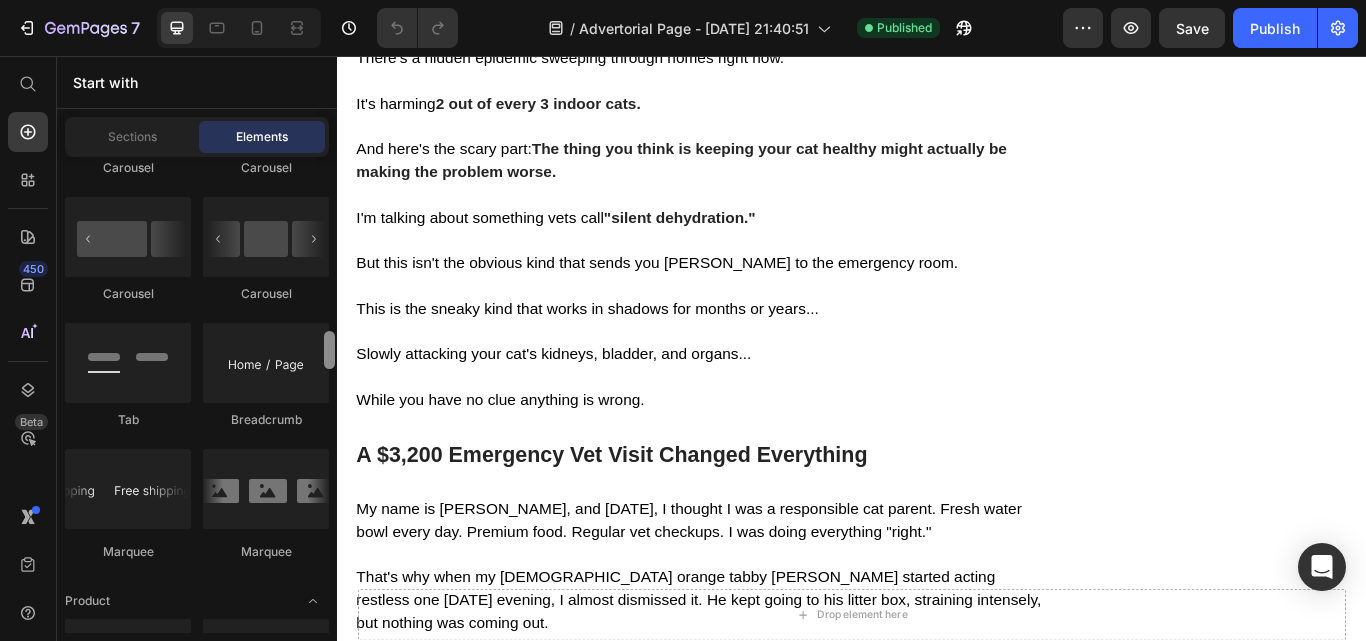 scroll, scrollTop: 2035, scrollLeft: 0, axis: vertical 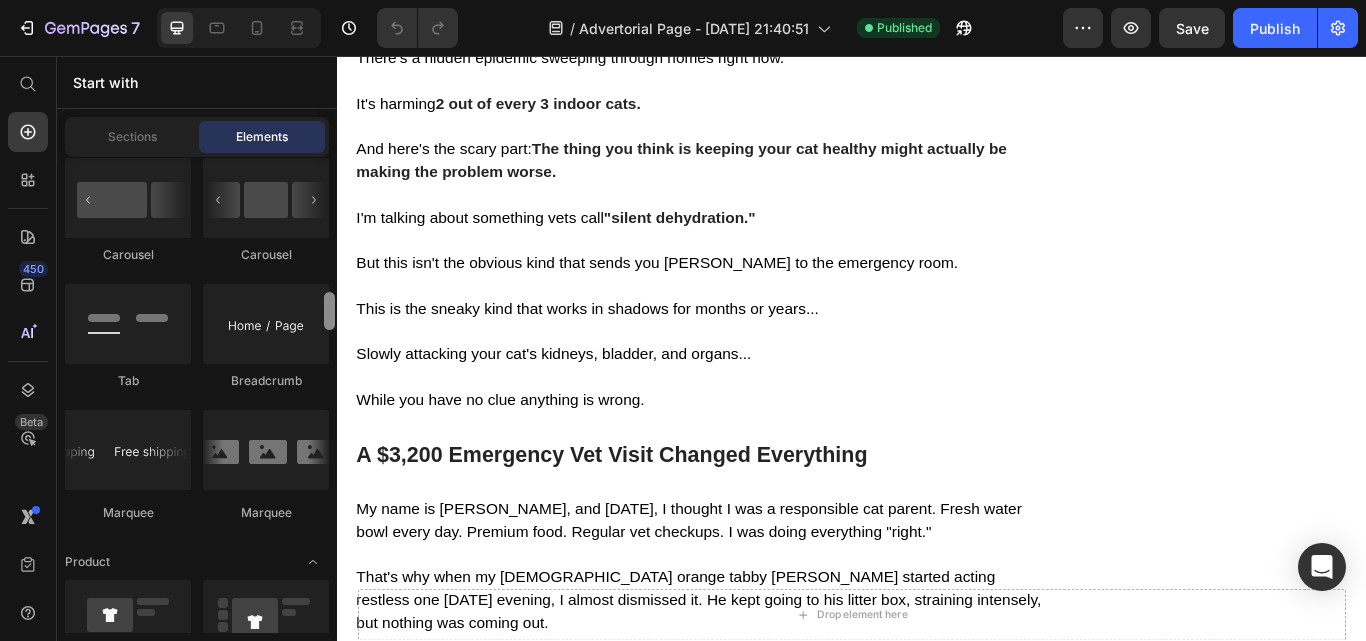 drag, startPoint x: 329, startPoint y: 178, endPoint x: 332, endPoint y: 335, distance: 157.02866 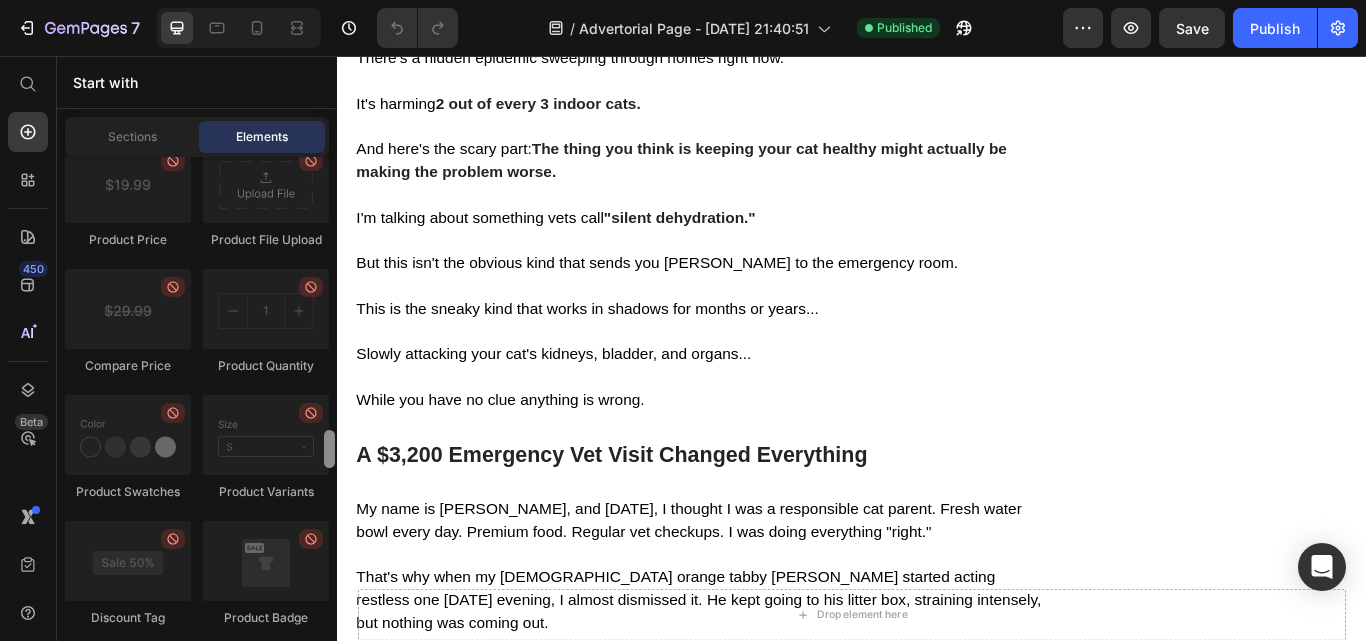 drag, startPoint x: 332, startPoint y: 337, endPoint x: 326, endPoint y: 434, distance: 97.18539 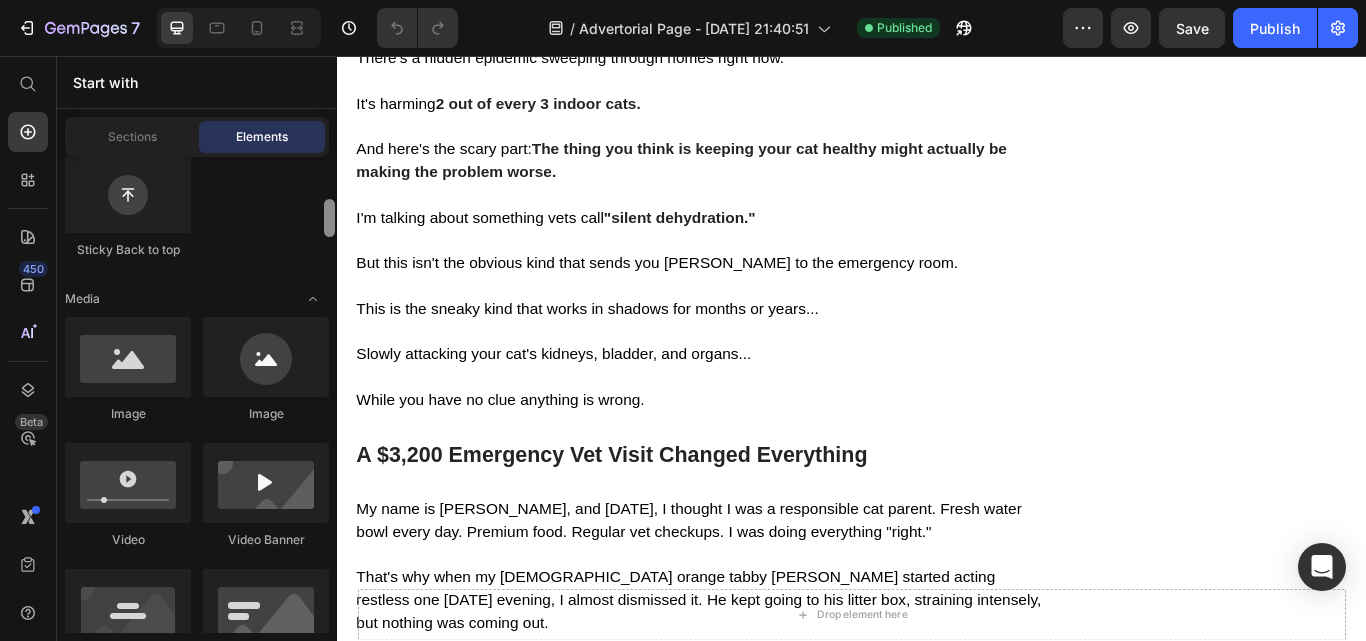scroll, scrollTop: 382, scrollLeft: 0, axis: vertical 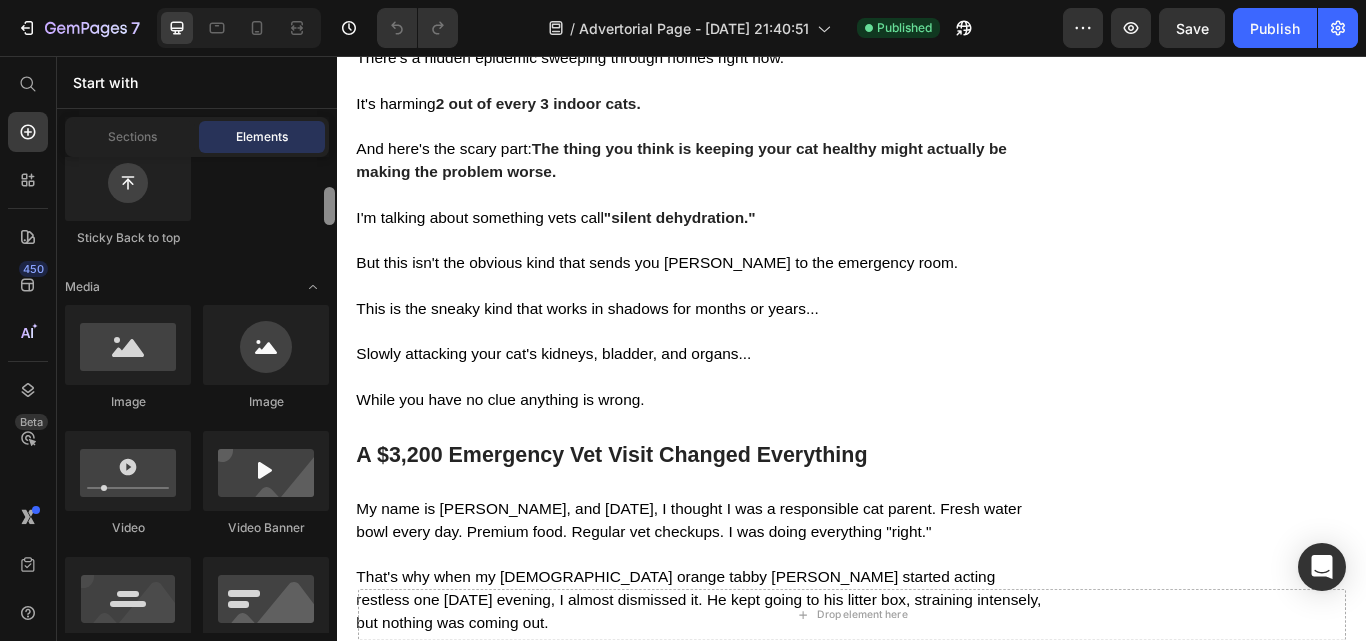 drag, startPoint x: 326, startPoint y: 434, endPoint x: 311, endPoint y: 204, distance: 230.48862 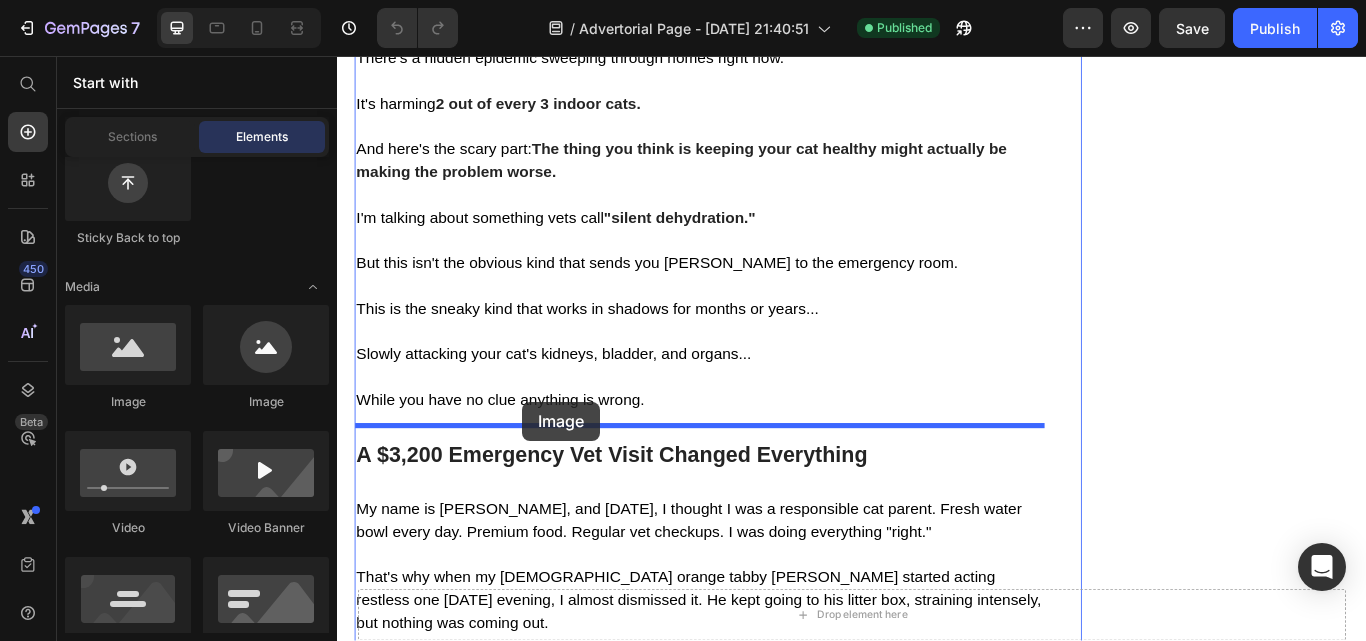 drag, startPoint x: 441, startPoint y: 401, endPoint x: 553, endPoint y: 459, distance: 126.12692 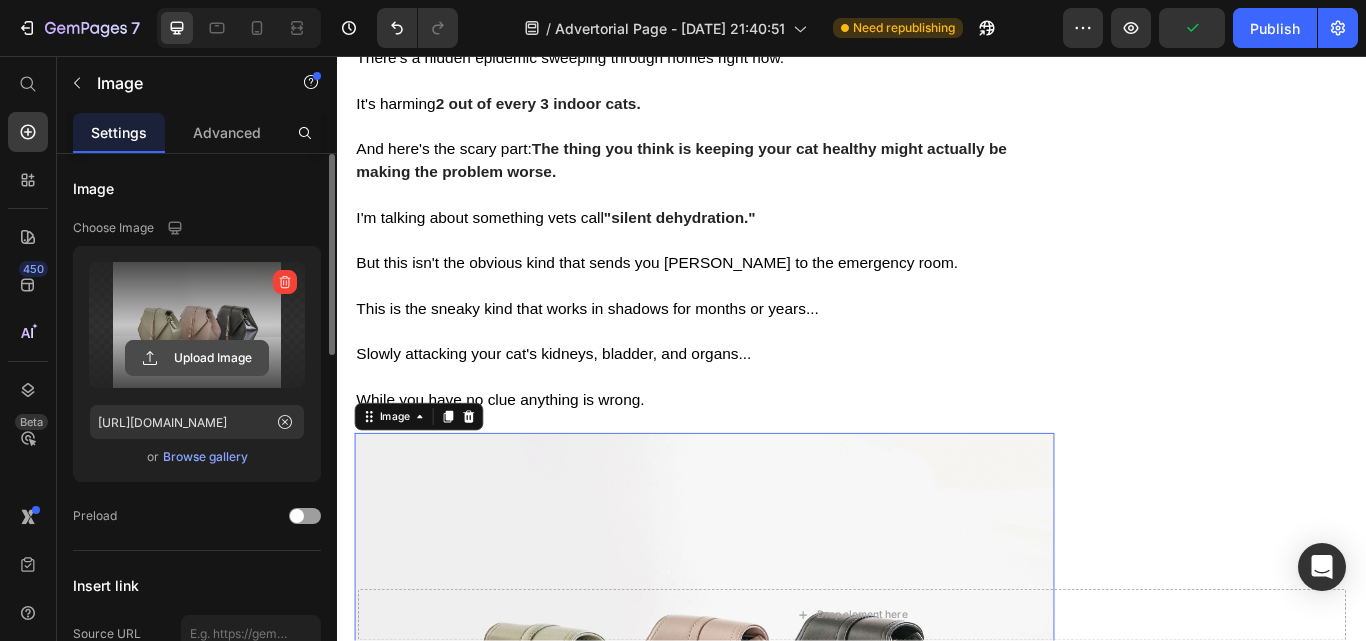 click 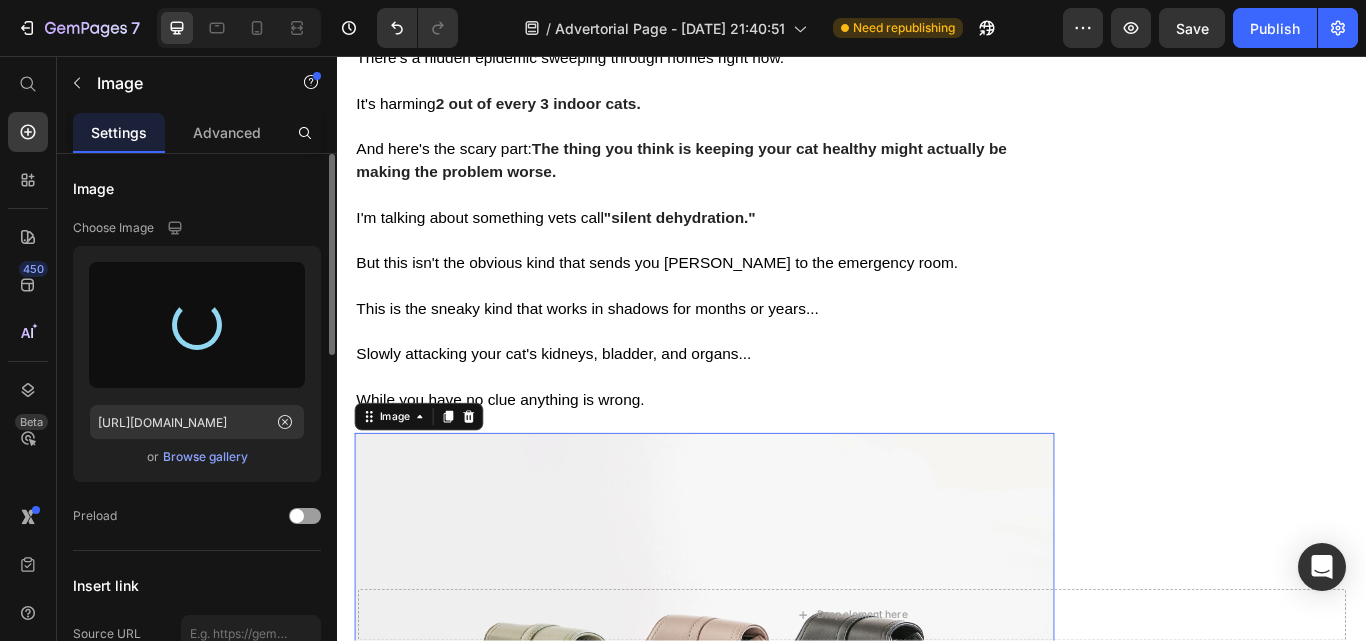 type on "[URL][DOMAIN_NAME]" 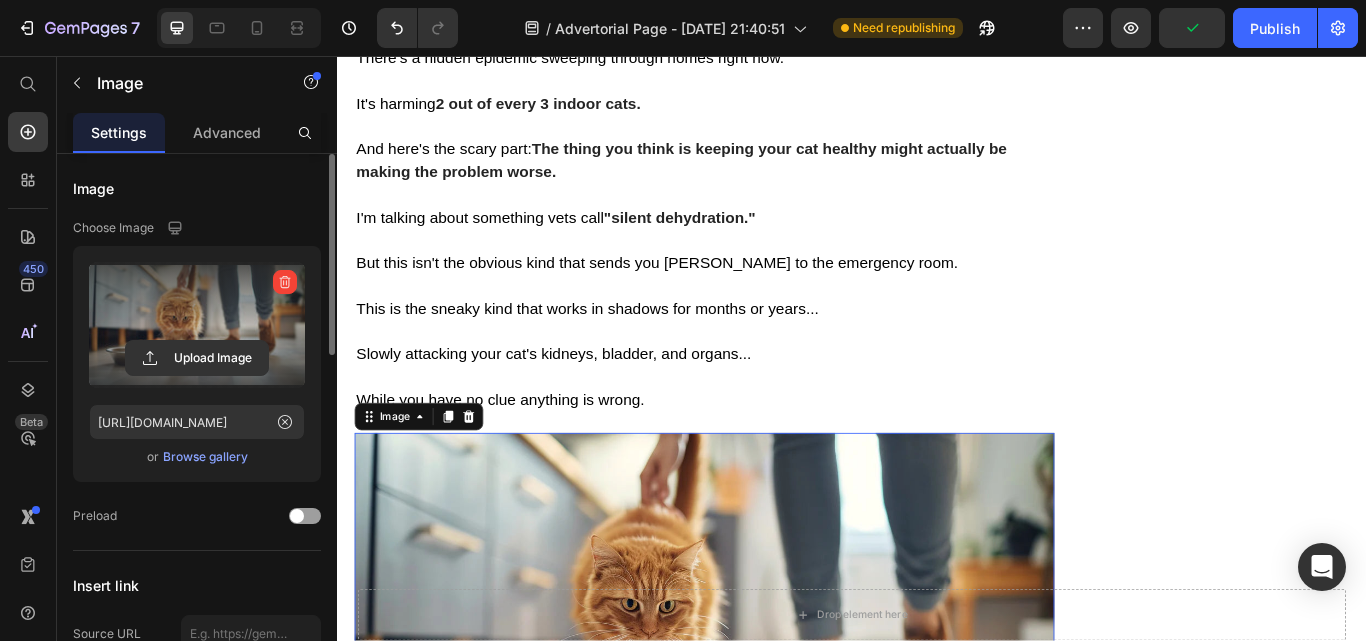 scroll, scrollTop: 2236, scrollLeft: 0, axis: vertical 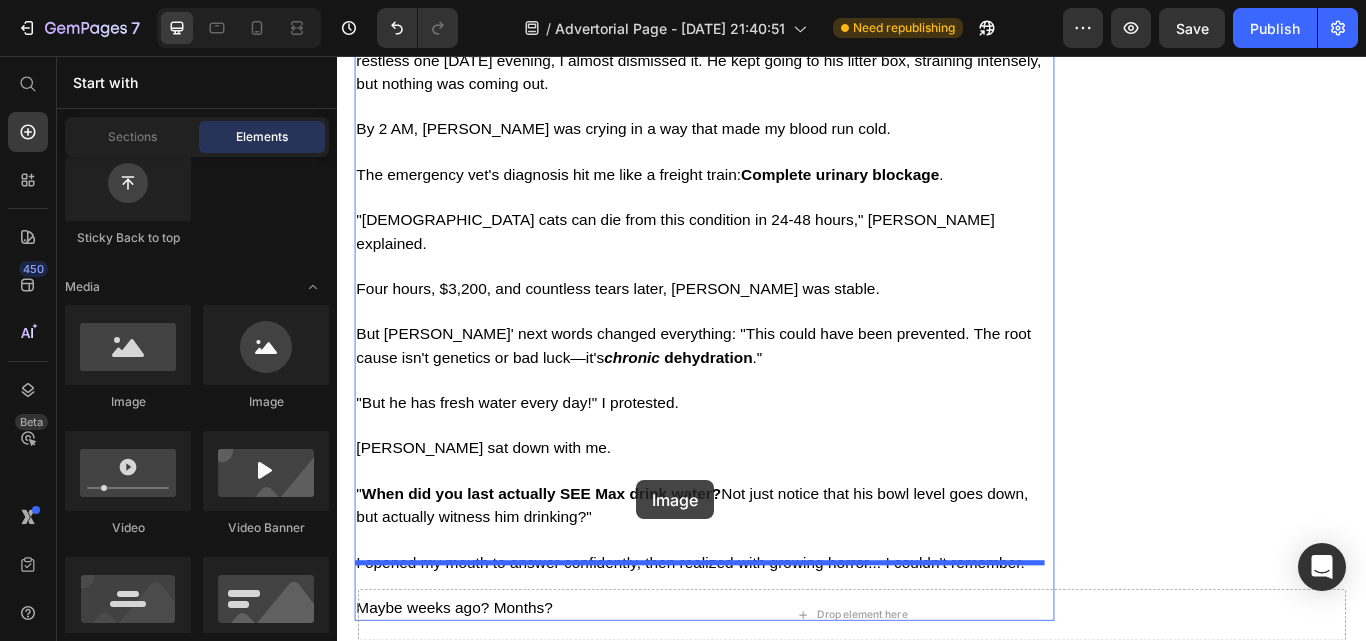 drag, startPoint x: 461, startPoint y: 386, endPoint x: 686, endPoint y: 551, distance: 279.01614 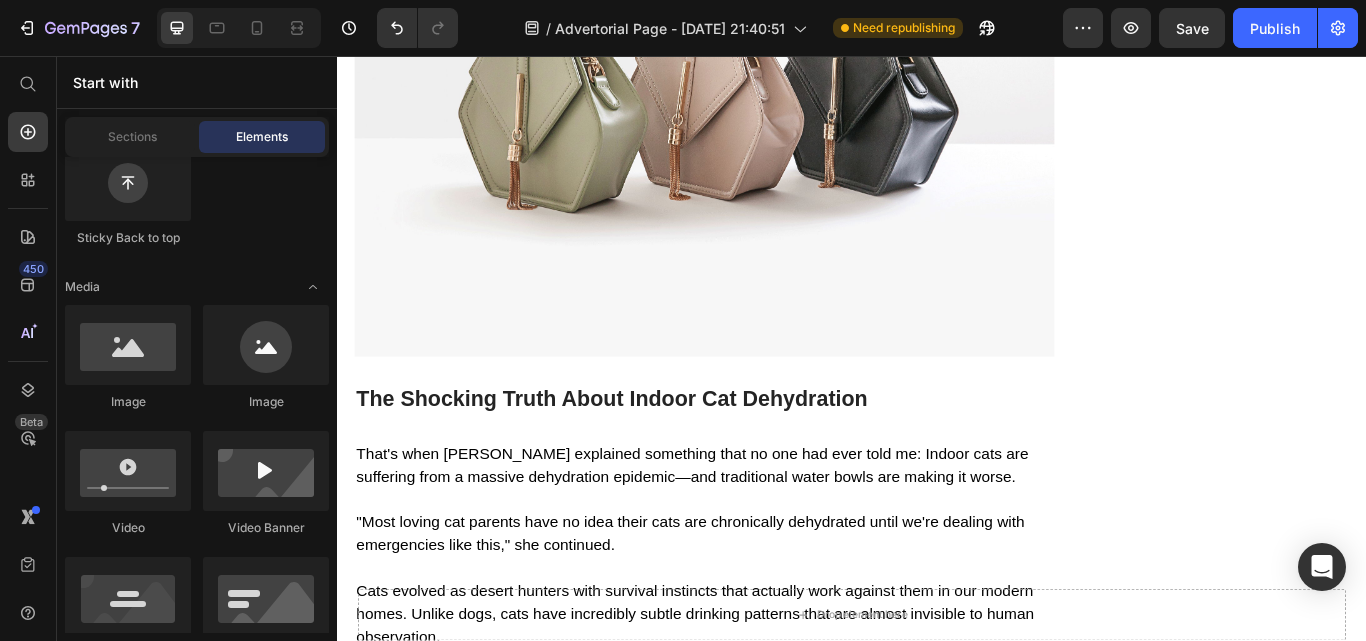 scroll, scrollTop: 3383, scrollLeft: 0, axis: vertical 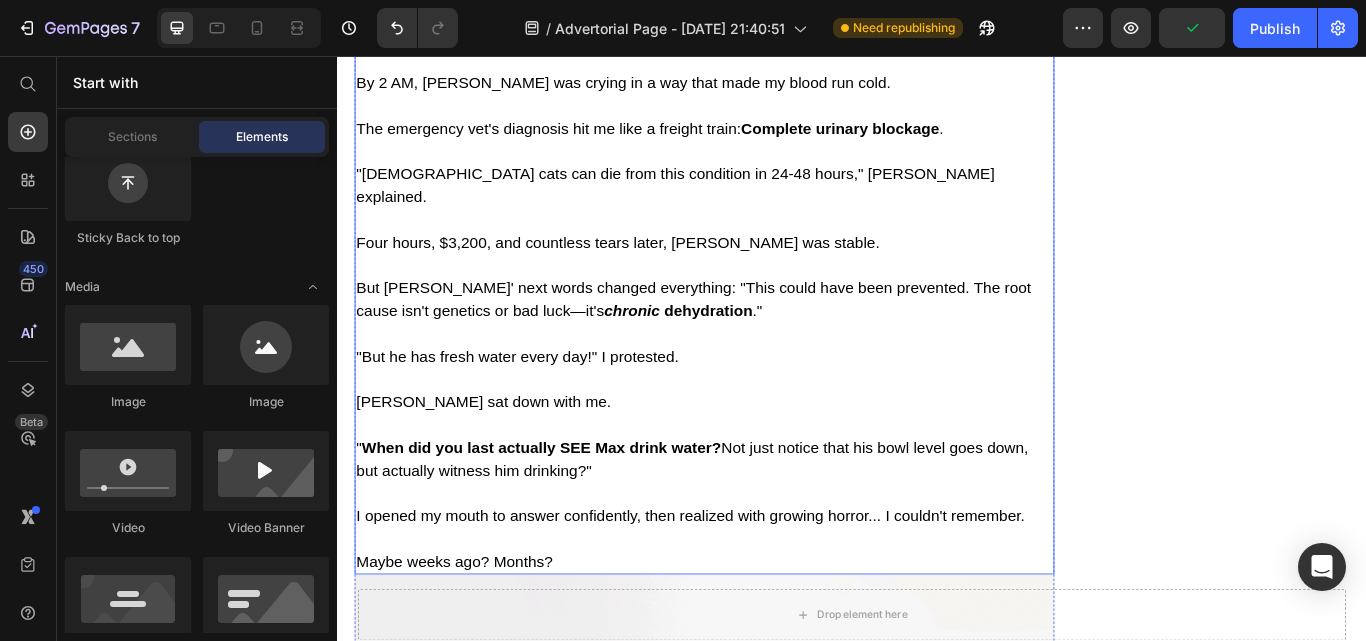 click on "My name is [PERSON_NAME], and [DATE], I thought I was a responsible cat parent. Fresh water bowl every day. Premium food. Regular vet checkups. I was doing everything "right." That's why when my [DEMOGRAPHIC_DATA] orange tabby [PERSON_NAME] started acting restless one [DATE] evening, I almost dismissed it. He kept going to his litter box, straining intensely, but nothing was coming out. By 2 AM, [PERSON_NAME] was crying in a way that made my blood run cold. The emergency vet's diagnosis hit me like a freight train:  Complete   urinary   blockage . "[DEMOGRAPHIC_DATA] cats can die from this condition in 24-48 hours," [PERSON_NAME] explained. Four hours, $3,200, and countless tears later, [PERSON_NAME] was stable. But [PERSON_NAME]' next words changed everything: "This could have been prevented. The root cause isn't genetics or bad luck—it's  chronic   dehydration ." "But he has fresh water every day!" I protested. [PERSON_NAME] sat down with me. " When did you last actually SEE Max drink water?  Maybe weeks ago? Months?" at bounding box center [765, 273] 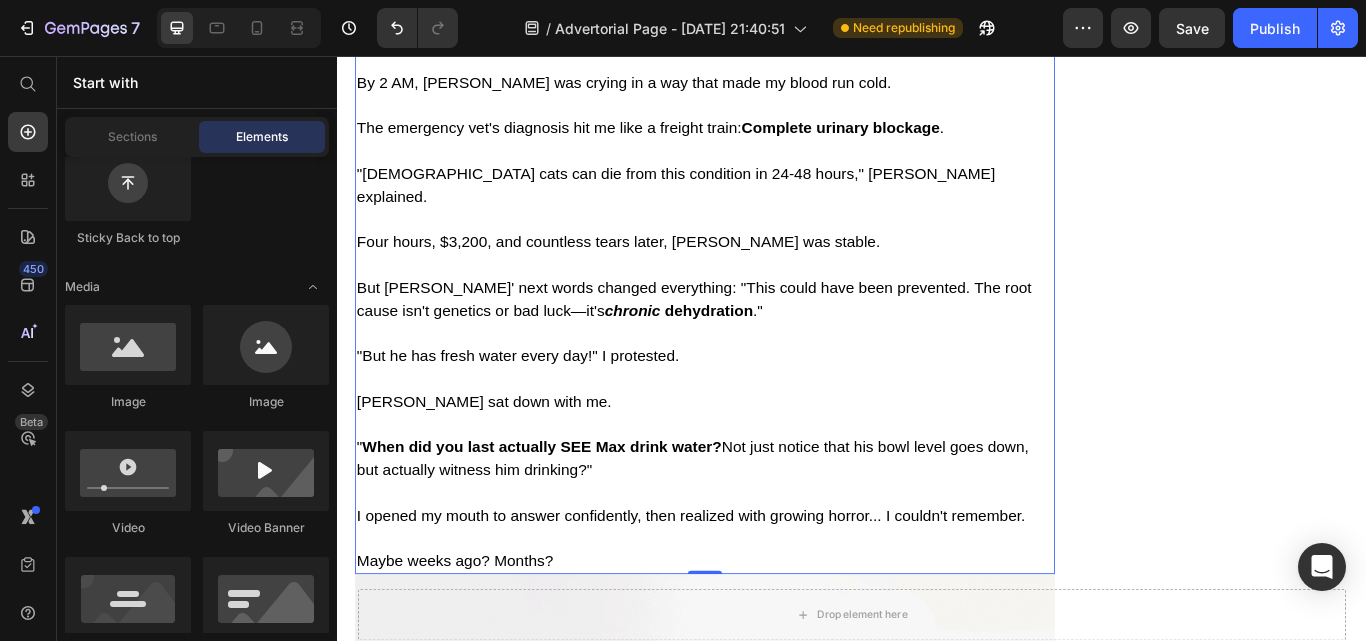 scroll, scrollTop: 1830, scrollLeft: 0, axis: vertical 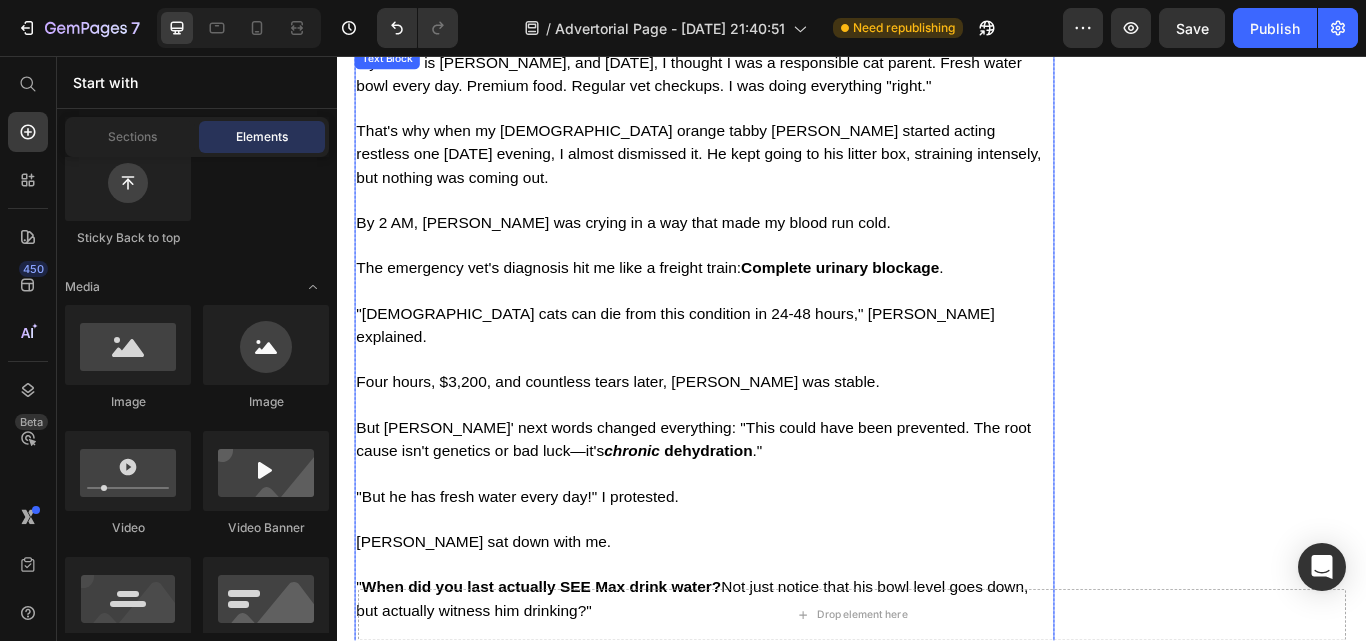 click on "My name is [PERSON_NAME], and [DATE], I thought I was a responsible cat parent. Fresh water bowl every day. Premium food. Regular vet checkups. I was doing everything "right." That's why when my [DEMOGRAPHIC_DATA] orange tabby [PERSON_NAME] started acting restless one [DATE] evening, I almost dismissed it. He kept going to his litter box, straining intensely, but nothing was coming out. By 2 AM, [PERSON_NAME] was crying in a way that made my blood run cold. The emergency vet's diagnosis hit me like a freight train:  Complete   urinary   blockage . "[DEMOGRAPHIC_DATA] cats can die from this condition in 24-48 hours," [PERSON_NAME] explained. Four hours, $3,200, and countless tears later, [PERSON_NAME] was stable. But [PERSON_NAME]' next words changed everything: "This could have been prevented. The root cause isn't genetics or bad luck—it's  chronic   dehydration ." "But he has fresh water every day!" I protested. [PERSON_NAME] sat down with me. " When did you last actually SEE Max drink water?  Maybe weeks ago? Months?" at bounding box center [765, 436] 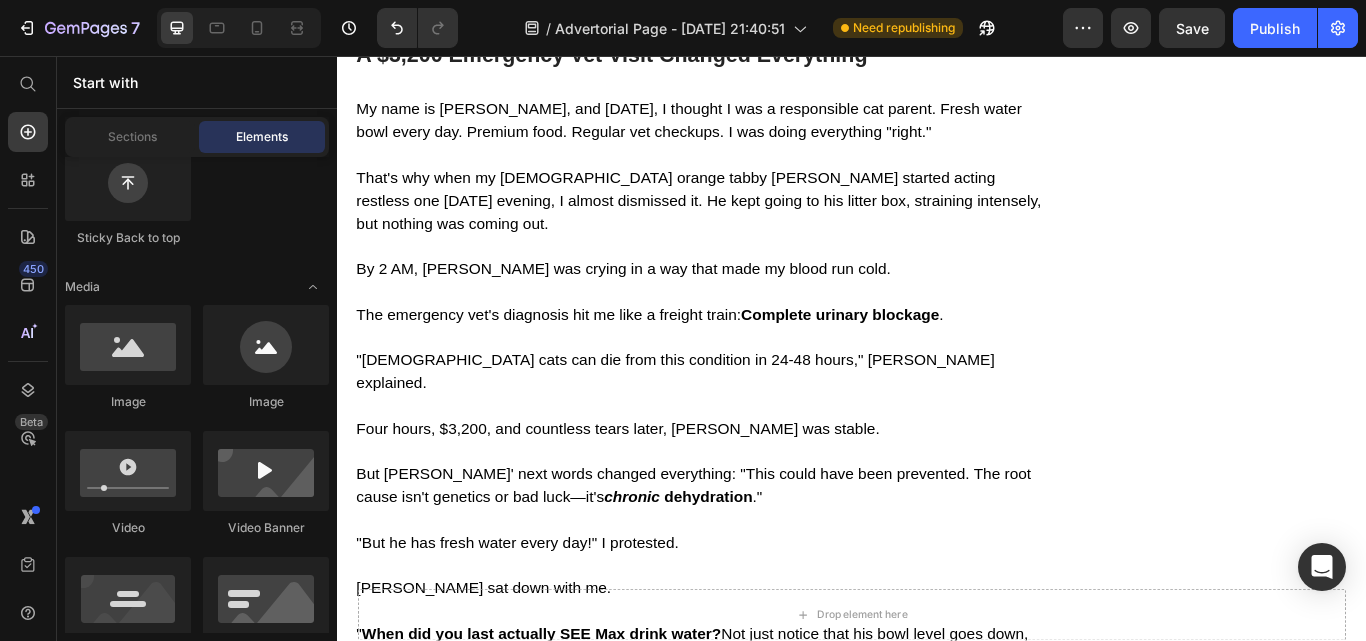 scroll, scrollTop: 2191, scrollLeft: 0, axis: vertical 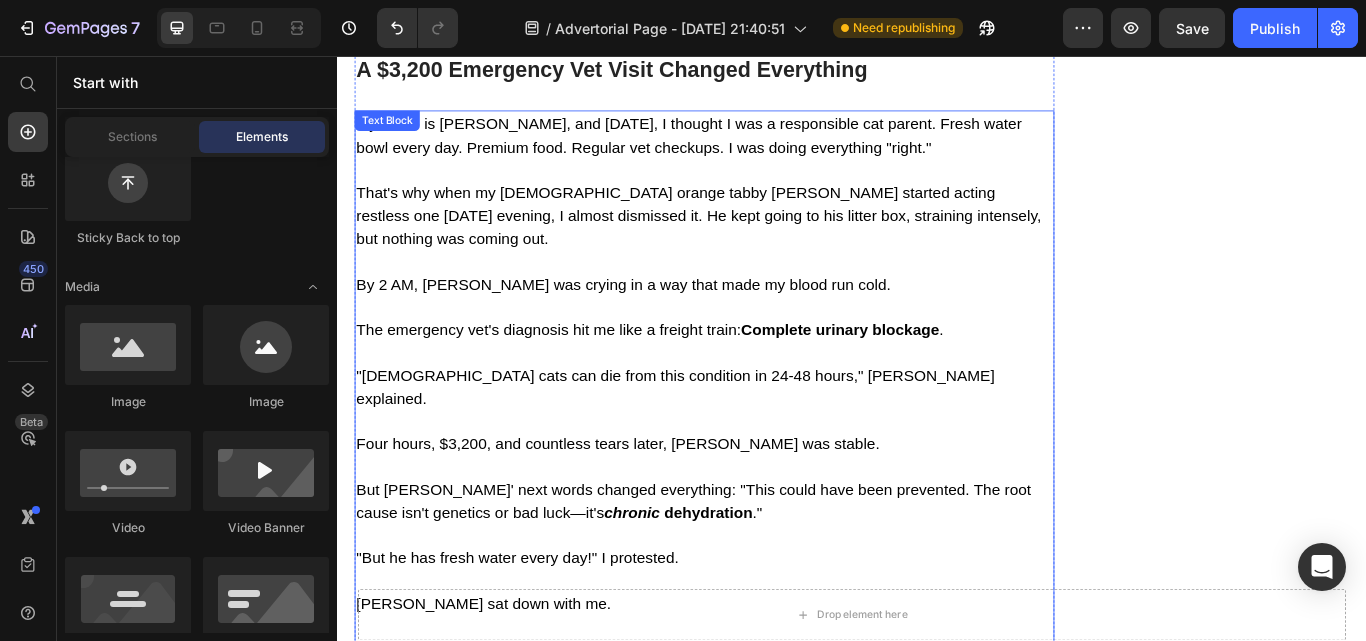 click on "My name is [PERSON_NAME], and [DATE], I thought I was a responsible cat parent. Fresh water bowl every day. Premium food. Regular vet checkups. I was doing everything "right." That's why when my [DEMOGRAPHIC_DATA] orange tabby [PERSON_NAME] started acting restless one [DATE] evening, I almost dismissed it. He kept going to his litter box, straining intensely, but nothing was coming out. By 2 AM, [PERSON_NAME] was crying in a way that made my blood run cold. The emergency vet's diagnosis hit me like a freight train:  Complete   urinary   blockage . "[DEMOGRAPHIC_DATA] cats can die from this condition in 24-48 hours," [PERSON_NAME] explained. Four hours, $3,200, and countless tears later, [PERSON_NAME] was stable. But [PERSON_NAME]' next words changed everything: "This could have been prevented. The root cause isn't genetics or bad luck—it's  chronic   dehydration ." "But he has fresh water every day!" I protested. [PERSON_NAME] sat down with me. " When did you last actually SEE Max drink water?  Maybe weeks ago? Months?" at bounding box center [765, 508] 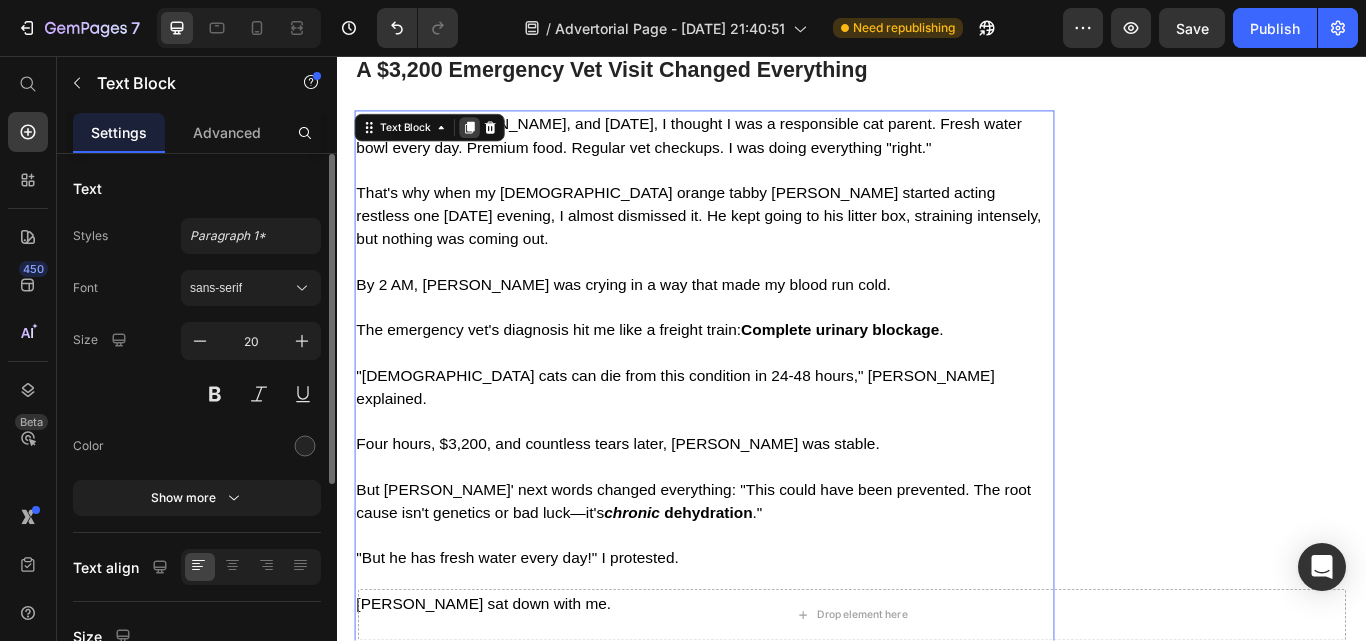 click 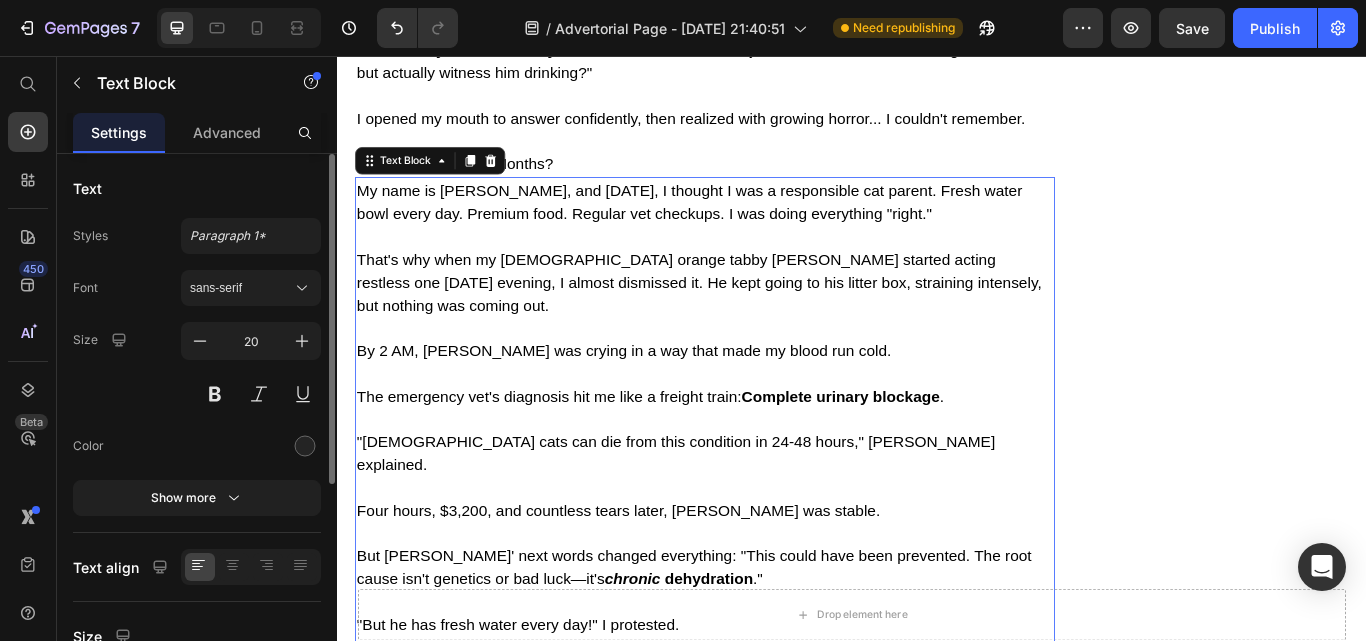 scroll, scrollTop: 2893, scrollLeft: 0, axis: vertical 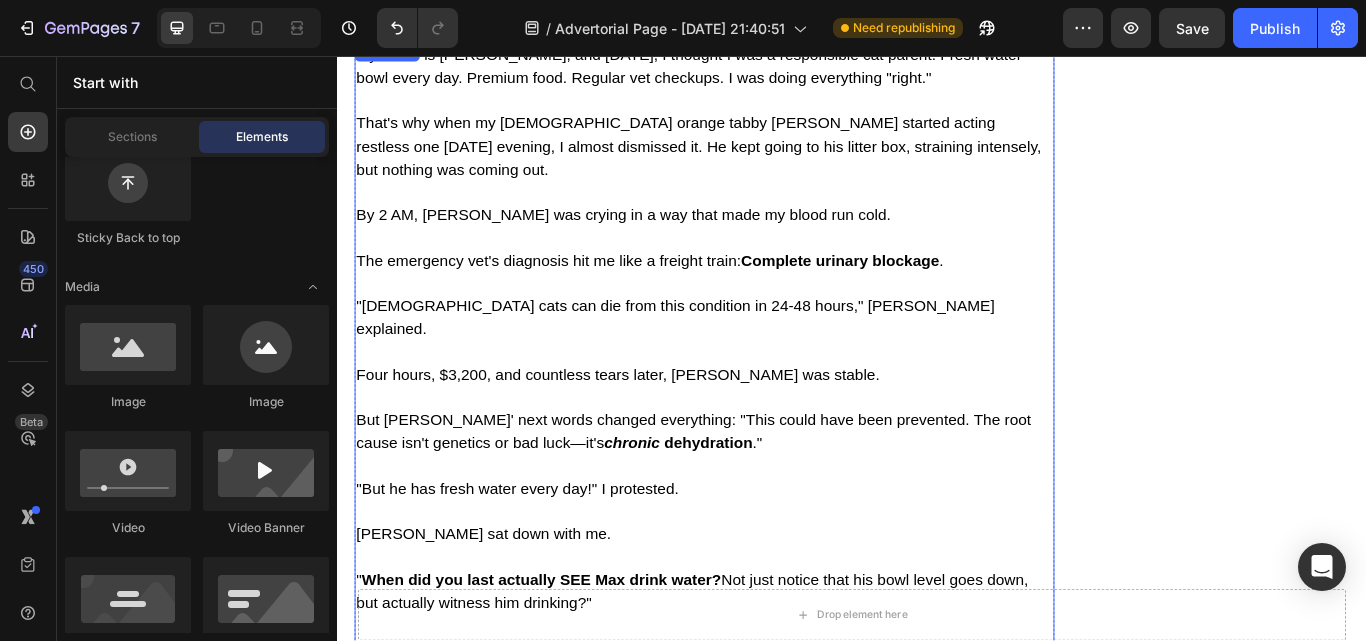click on "But [PERSON_NAME]' next words changed everything: "This could have been prevented. The root cause isn't genetics or bad luck—it's  chronic   dehydration ."" at bounding box center [752, 494] 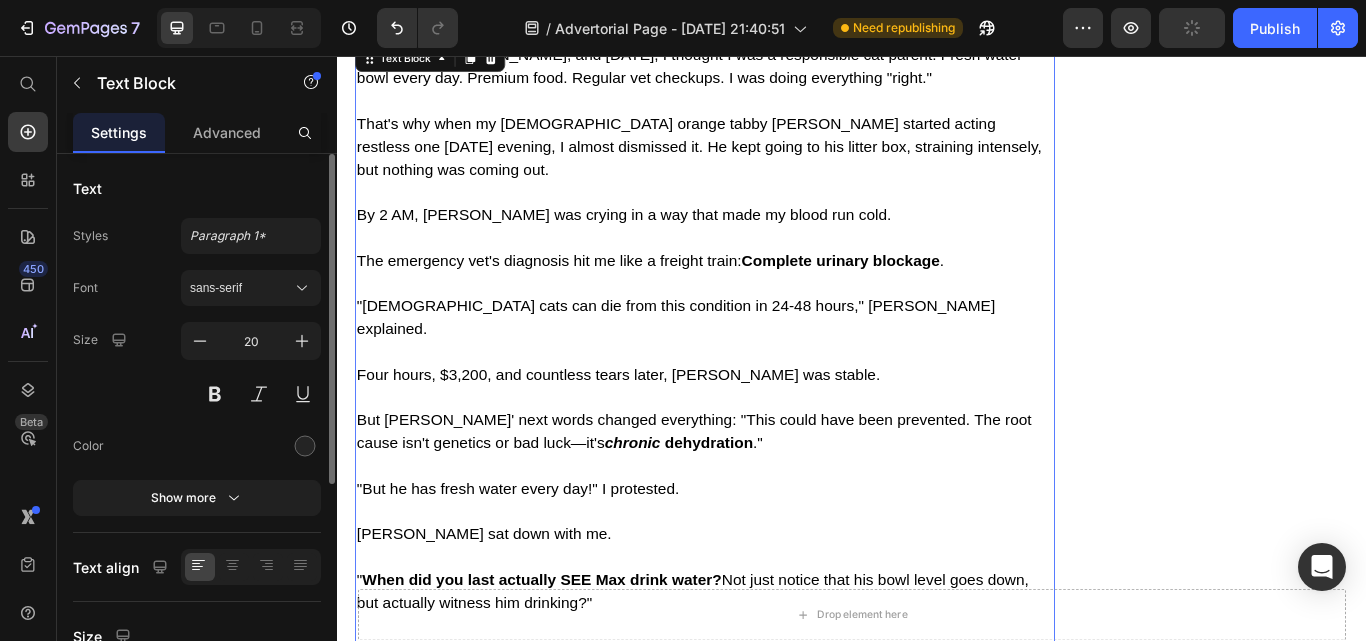 click on "Four hours, $3,200, and countless tears later, [PERSON_NAME] was stable." at bounding box center (664, 428) 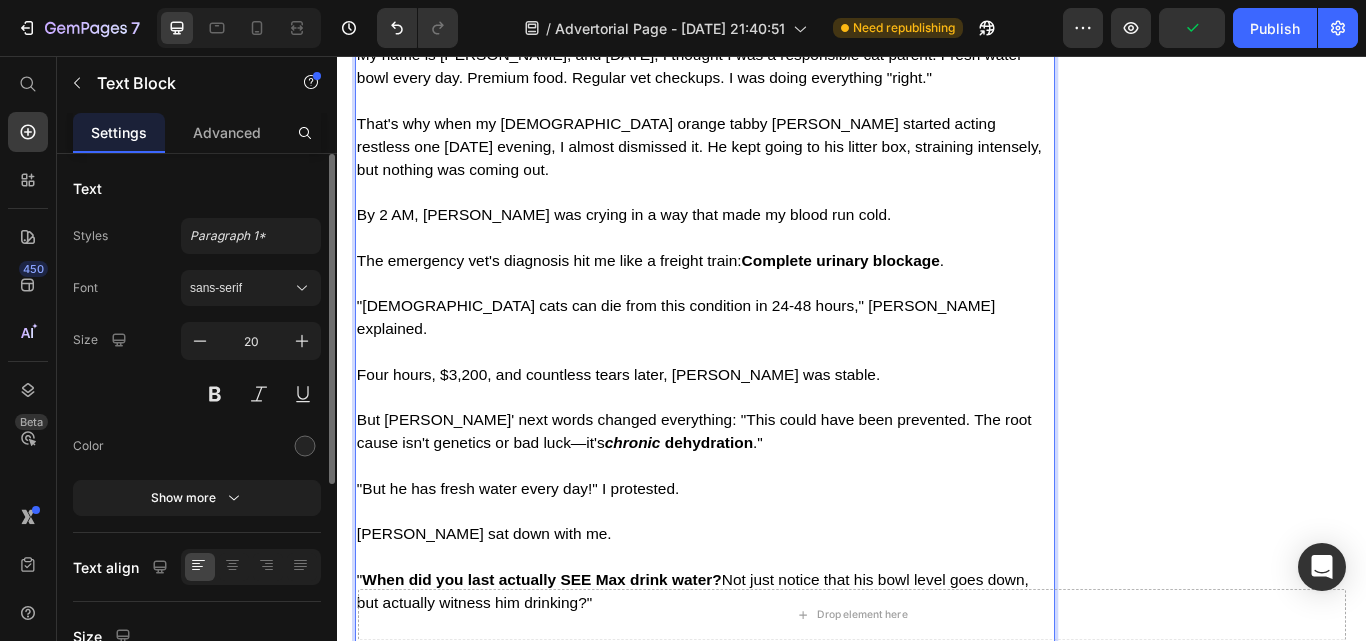 click on "My name is [PERSON_NAME], and [DATE], I thought I was a responsible cat parent. Fresh water bowl every day. Premium food. Regular vet checkups. I was doing everything "right." That's why when my [DEMOGRAPHIC_DATA] orange tabby [PERSON_NAME] started acting restless one [DATE] evening, I almost dismissed it. He kept going to his litter box, straining intensely, but nothing was coming out. By 2 AM, [PERSON_NAME] was crying in a way that made my blood run cold. The emergency vet's diagnosis hit me like a freight train:  Complete   urinary   blockage . "[DEMOGRAPHIC_DATA] cats can die from this condition in 24-48 hours," [PERSON_NAME] explained. Four hours, $3,200, and countless tears later, [PERSON_NAME] was stable. But [PERSON_NAME]' next words changed everything: "This could have been prevented. The root cause isn't genetics or bad luck—it's  chronic   dehydration ." "But he has fresh water every day!" I protested. [PERSON_NAME] sat down with me. " When did you last actually SEE Max drink water?  Maybe weeks ago? Months?" at bounding box center [765, 427] 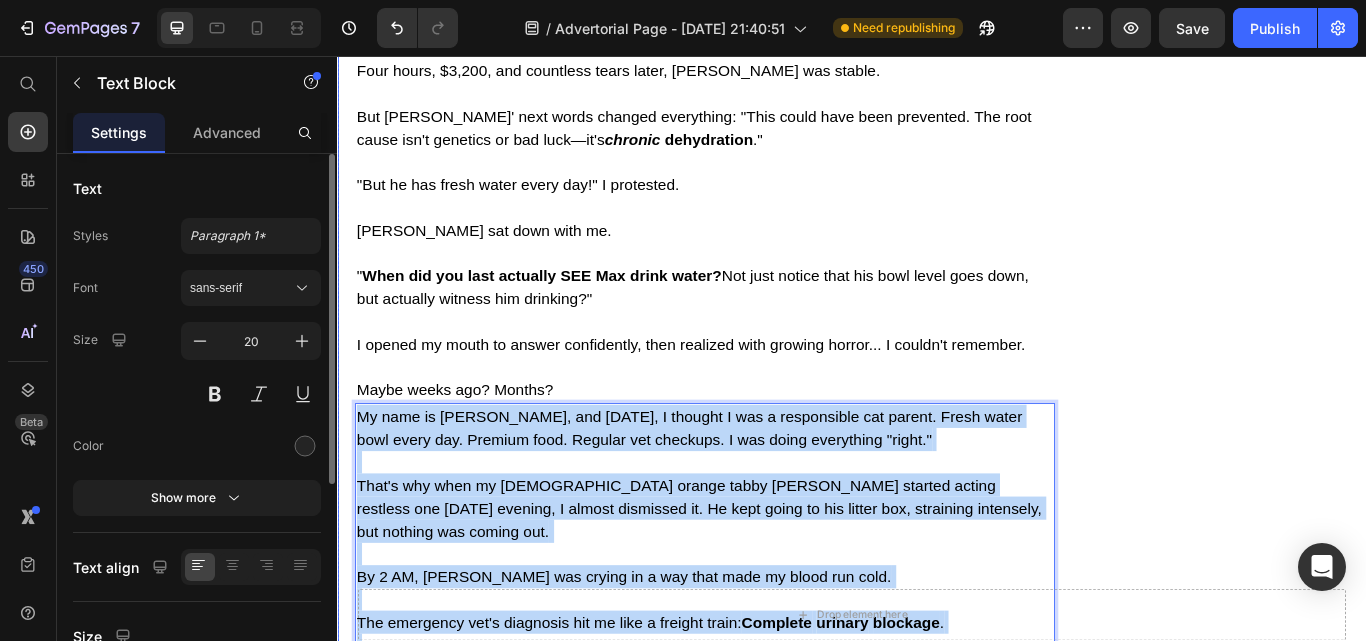 scroll, scrollTop: 2569, scrollLeft: 0, axis: vertical 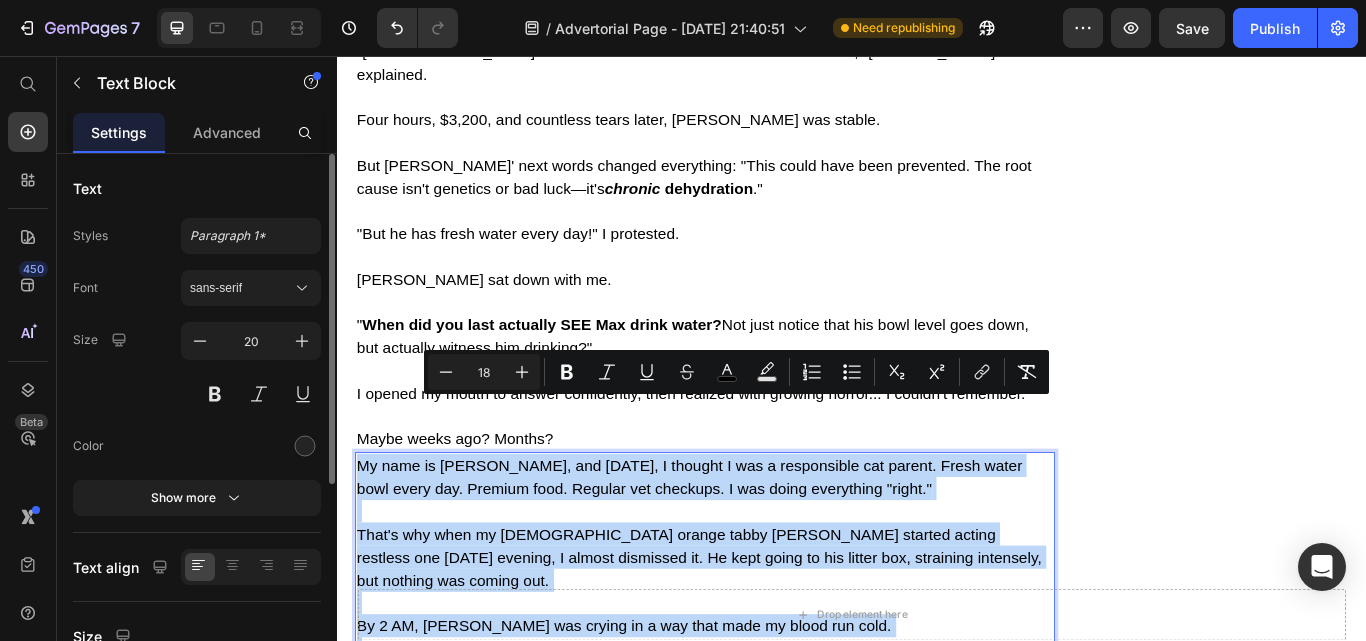 drag, startPoint x: 867, startPoint y: 303, endPoint x: 364, endPoint y: 459, distance: 526.63556 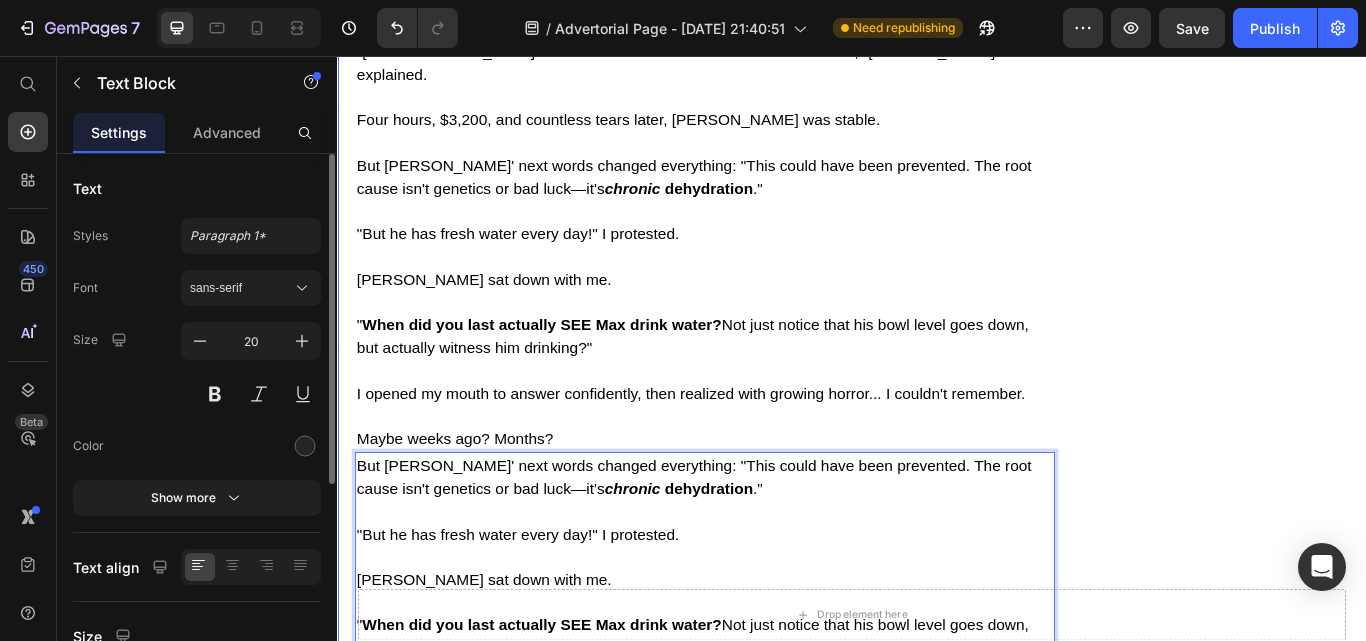 click on "Image Give Your Cats Years More Healthy Life With Gopet H2o Heading Image Get the #1 Vet-Recommended Secret For Giving Your Cat Healthy, Hydrated, And Longer Life Span Heading
Check Availability Button Row" at bounding box center (1376, 2554) 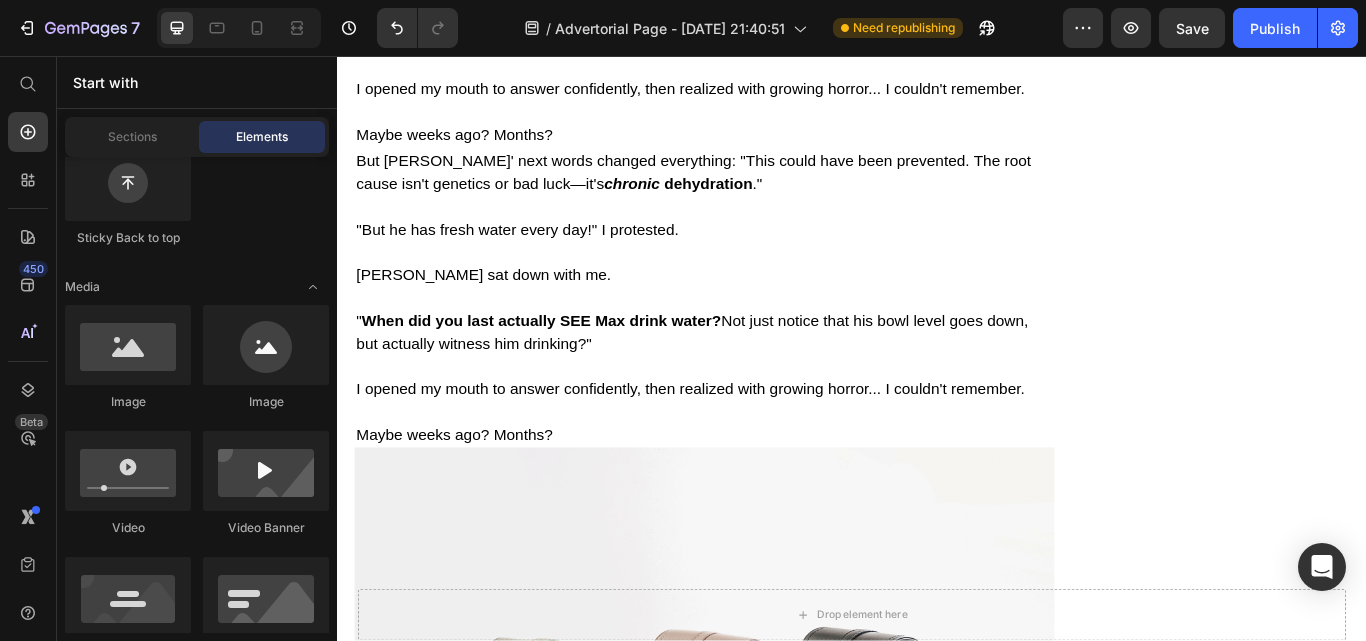 scroll, scrollTop: 2943, scrollLeft: 0, axis: vertical 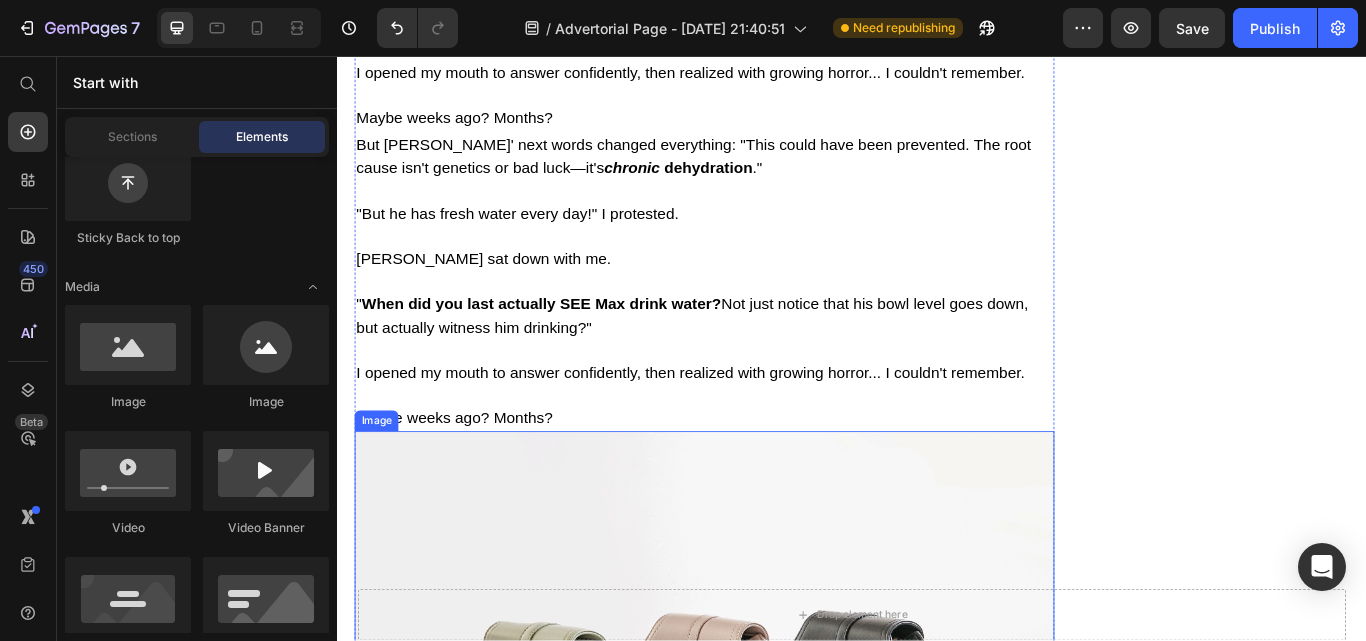 click at bounding box center (765, 800) 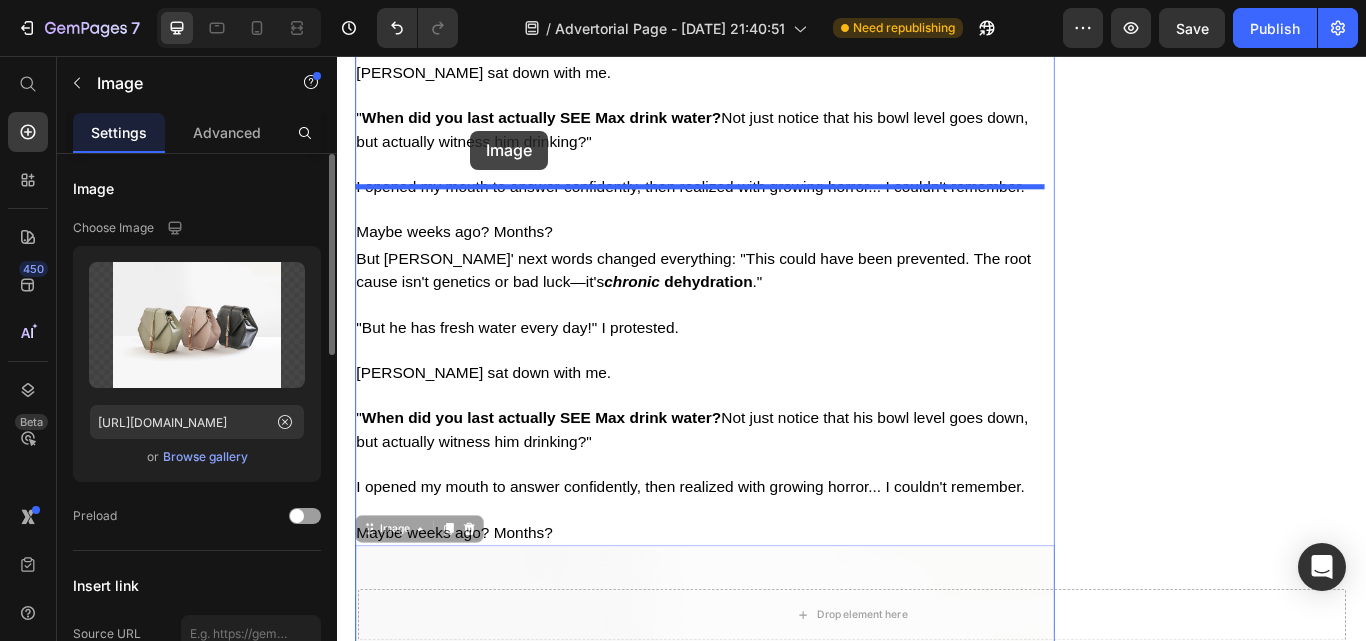 scroll, scrollTop: 2804, scrollLeft: 0, axis: vertical 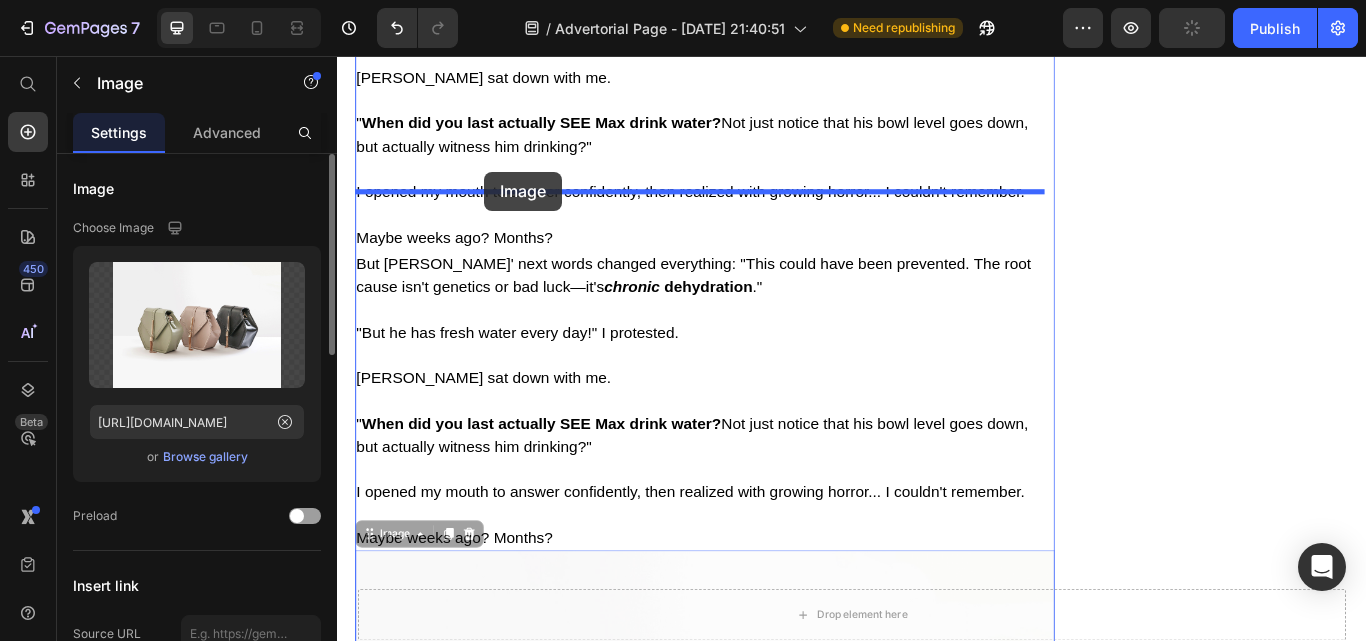 drag, startPoint x: 406, startPoint y: 415, endPoint x: 508, endPoint y: 191, distance: 246.13005 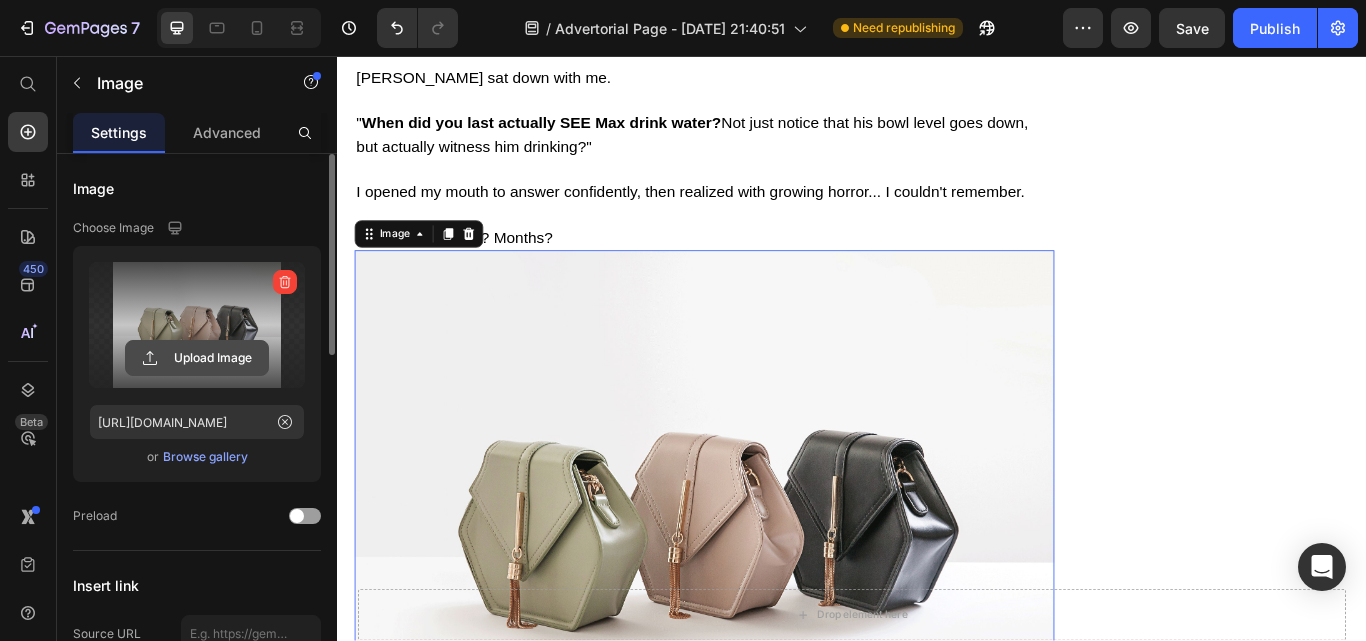 click 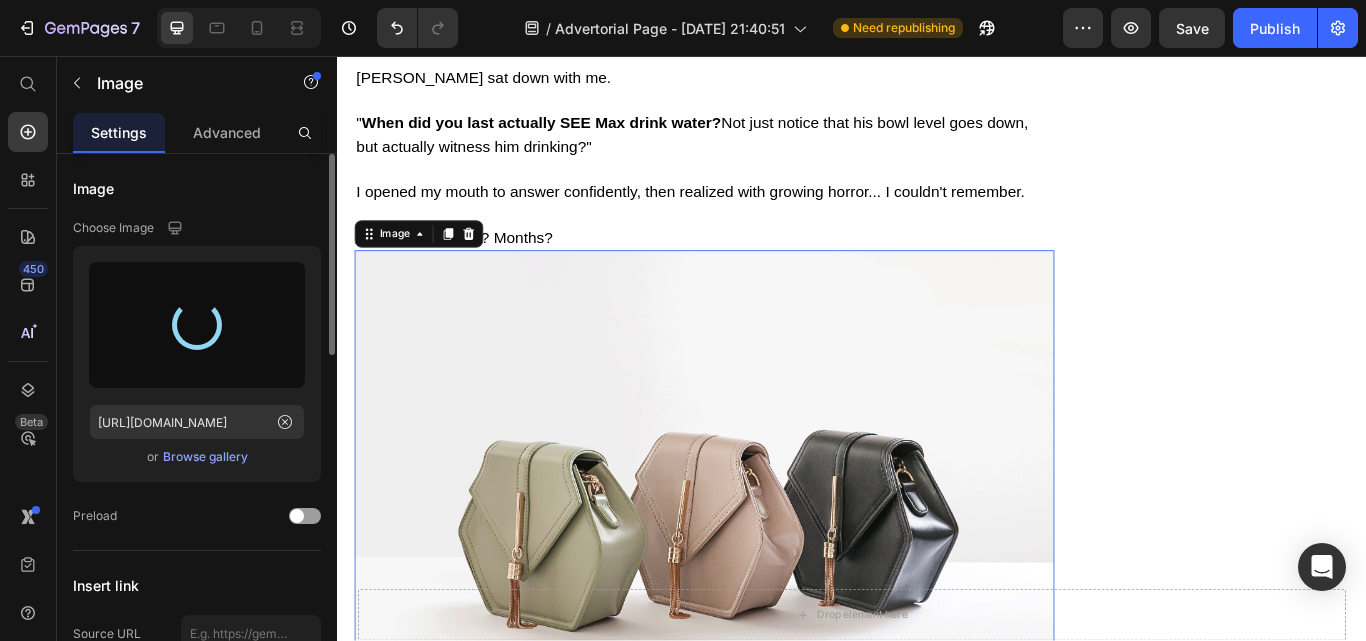 type on "[URL][DOMAIN_NAME]" 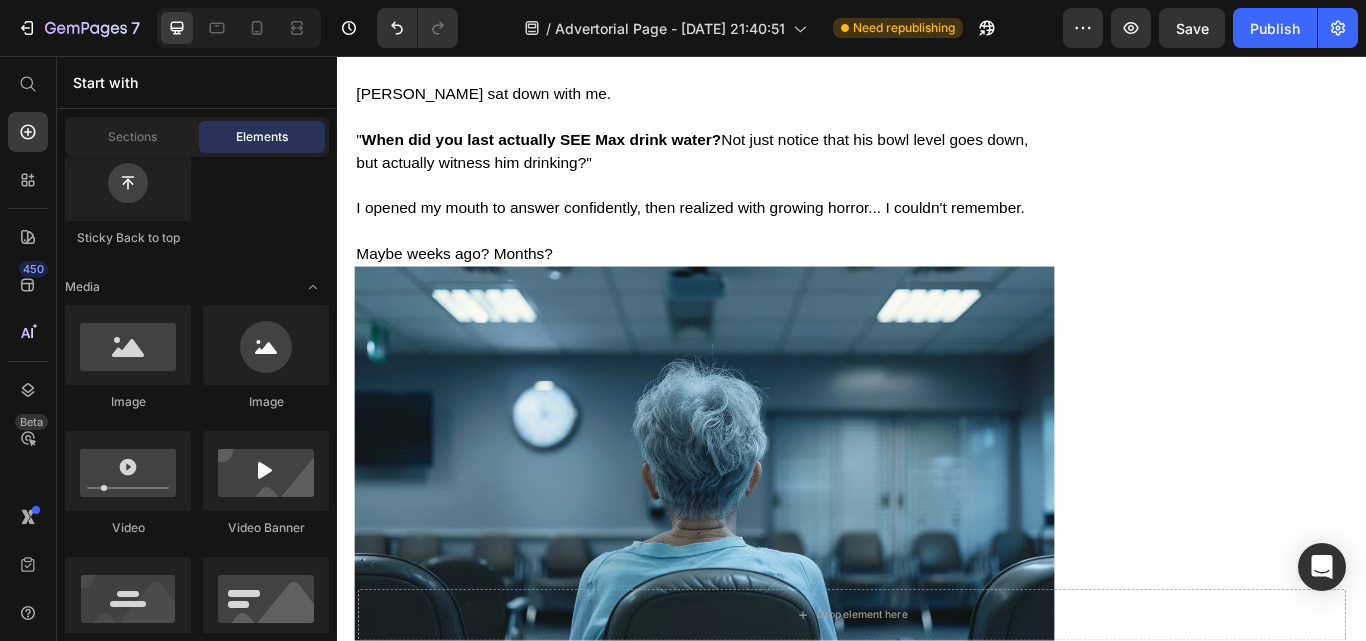 scroll, scrollTop: 2804, scrollLeft: 0, axis: vertical 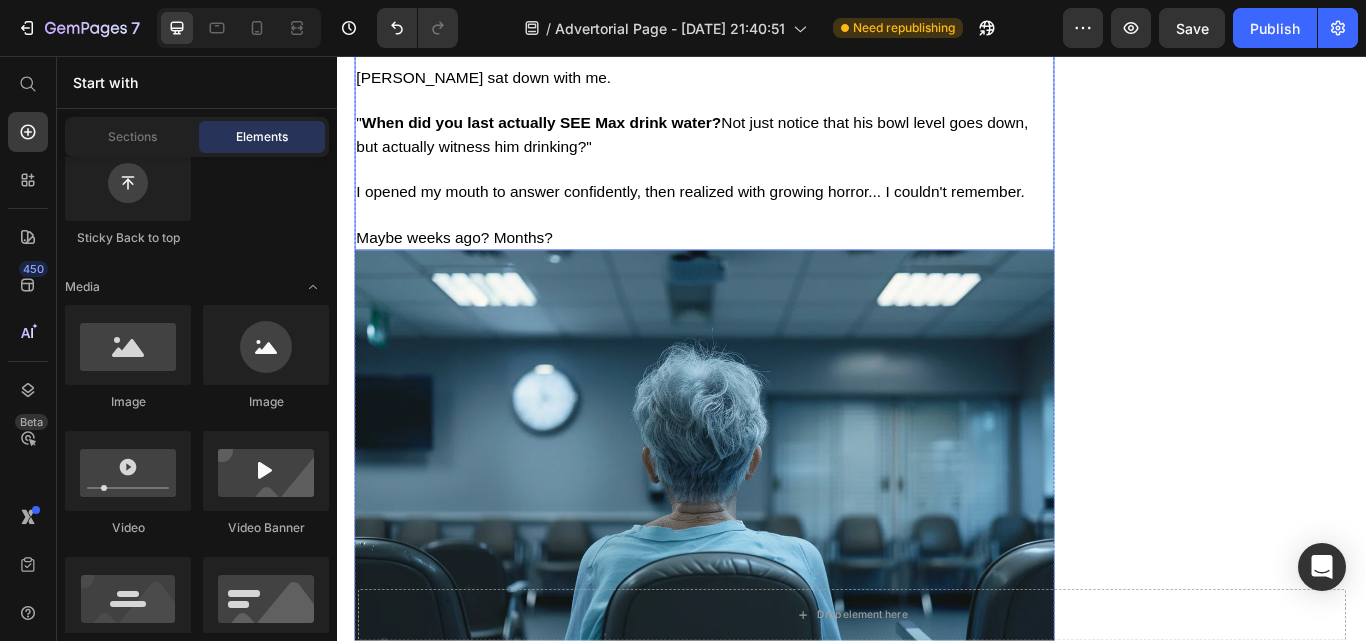 click on "My name is [PERSON_NAME], and [DATE], I thought I was a responsible cat parent. Fresh water bowl every day. Premium food. Regular vet checkups. I was doing everything "right." That's why when my [DEMOGRAPHIC_DATA] orange tabby [PERSON_NAME] started acting restless one [DATE] evening, I almost dismissed it. He kept going to his litter box, straining intensely, but nothing was coming out. By 2 AM, [PERSON_NAME] was crying in a way that made my blood run cold. The emergency vet's diagnosis hit me like a freight train:  Complete   urinary   blockage . "[DEMOGRAPHIC_DATA] cats can die from this condition in 24-48 hours," [PERSON_NAME] explained. Four hours, $3,200, and countless tears later, [PERSON_NAME] was stable. But [PERSON_NAME]' next words changed everything: "This could have been prevented. The root cause isn't genetics or bad luck—it's  chronic   dehydration ." "But he has fresh water every day!" I protested. [PERSON_NAME] sat down with me. " When did you last actually SEE Max drink water?  Maybe weeks ago? Months?" at bounding box center [765, -105] 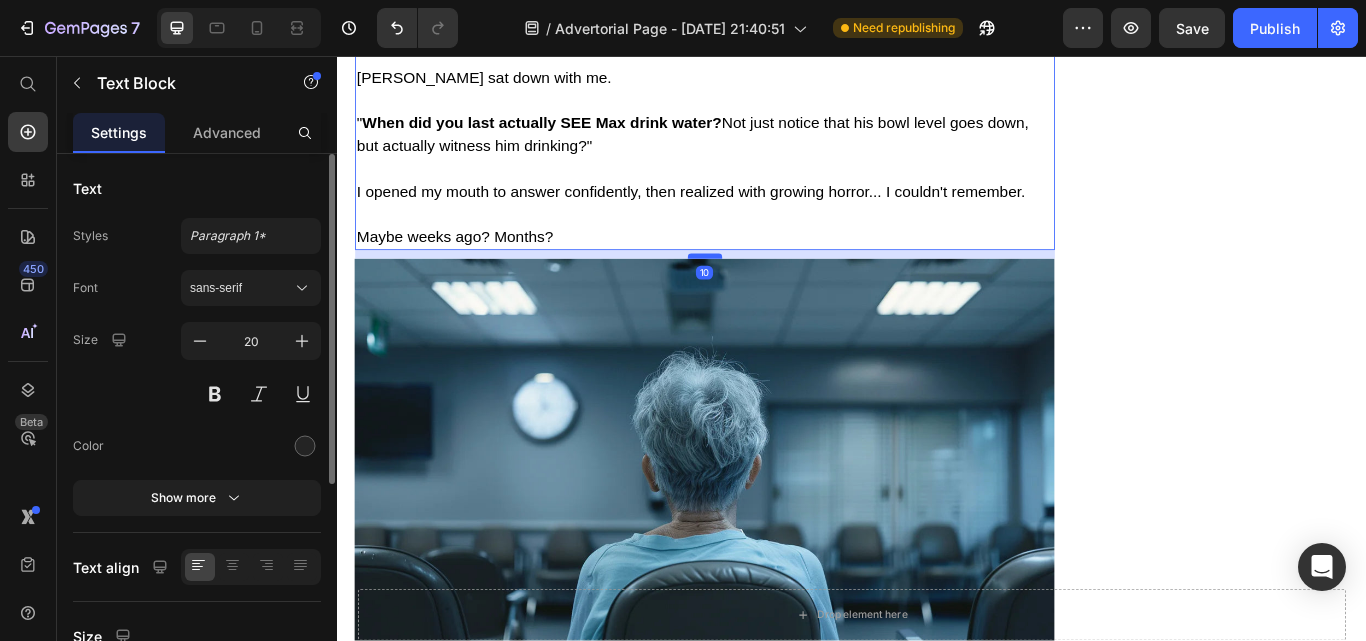 drag, startPoint x: 770, startPoint y: 211, endPoint x: 775, endPoint y: 221, distance: 11.18034 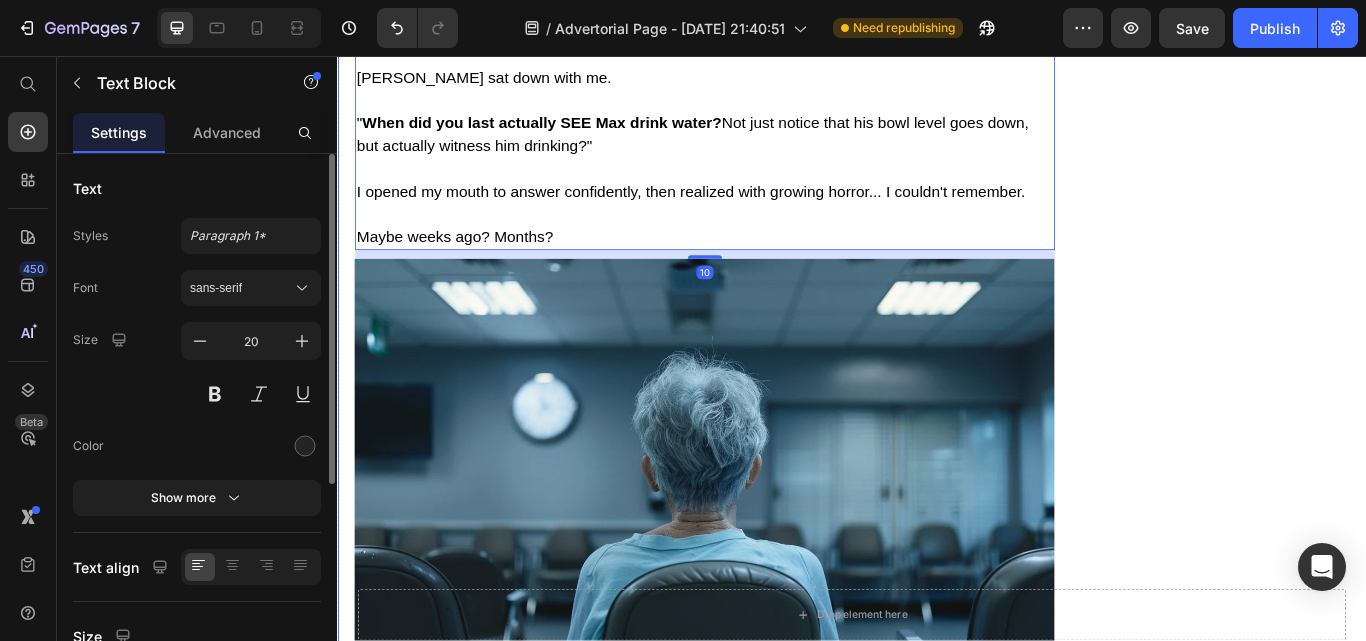 click on "Image Give Your Cats Years More Healthy Life With Gopet H2o Heading Image Get the #1 Vet-Recommended Secret For Giving Your Cat Healthy, Hydrated, And Longer Life Span Heading
Check Availability Button Row" at bounding box center [1376, 2247] 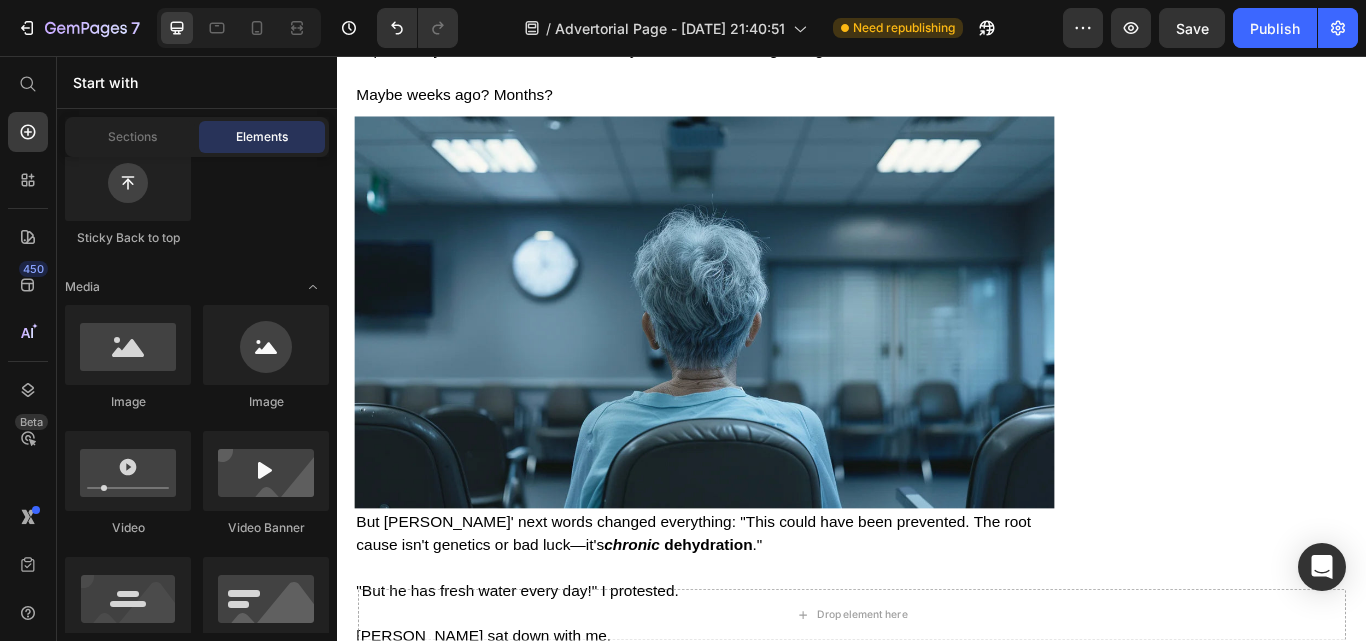 scroll, scrollTop: 3025, scrollLeft: 0, axis: vertical 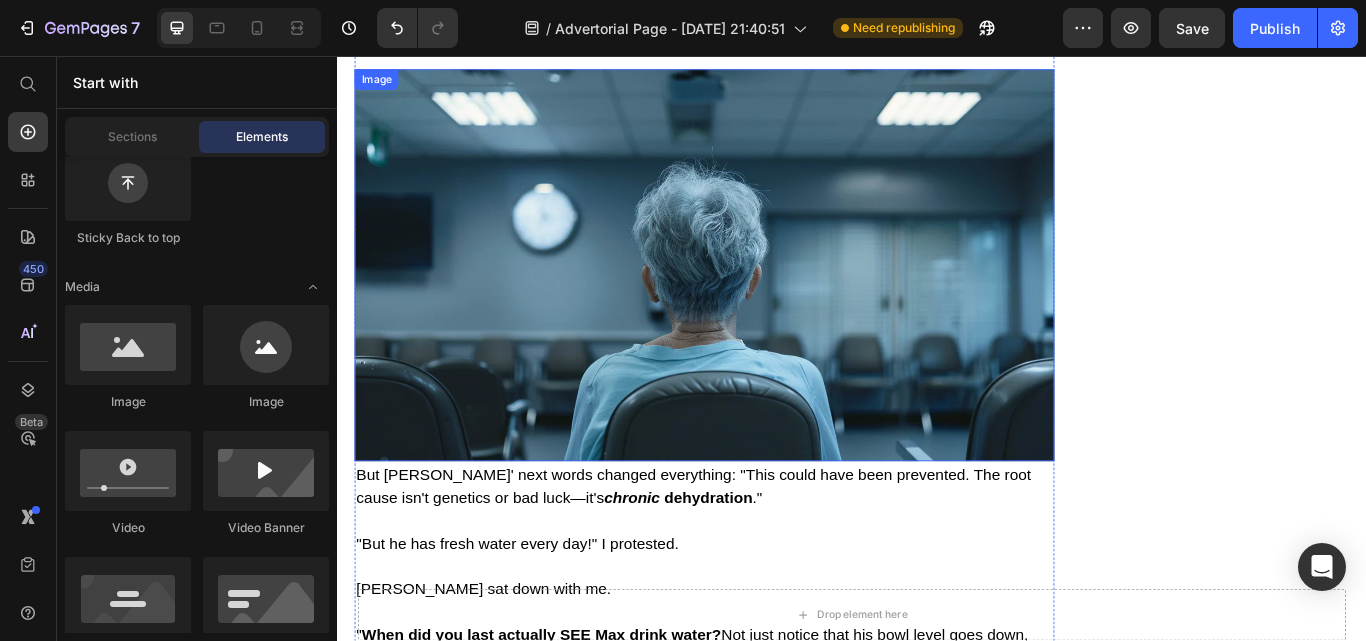 click at bounding box center [765, 300] 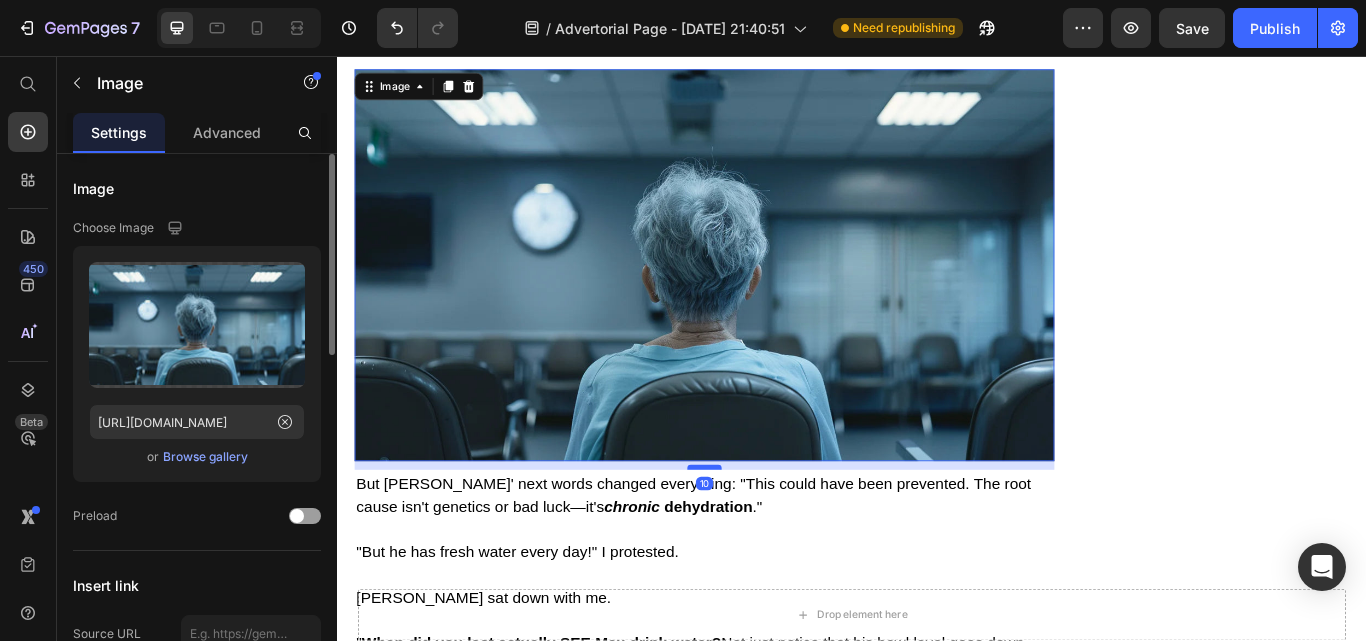 drag, startPoint x: 769, startPoint y: 454, endPoint x: 777, endPoint y: 464, distance: 12.806249 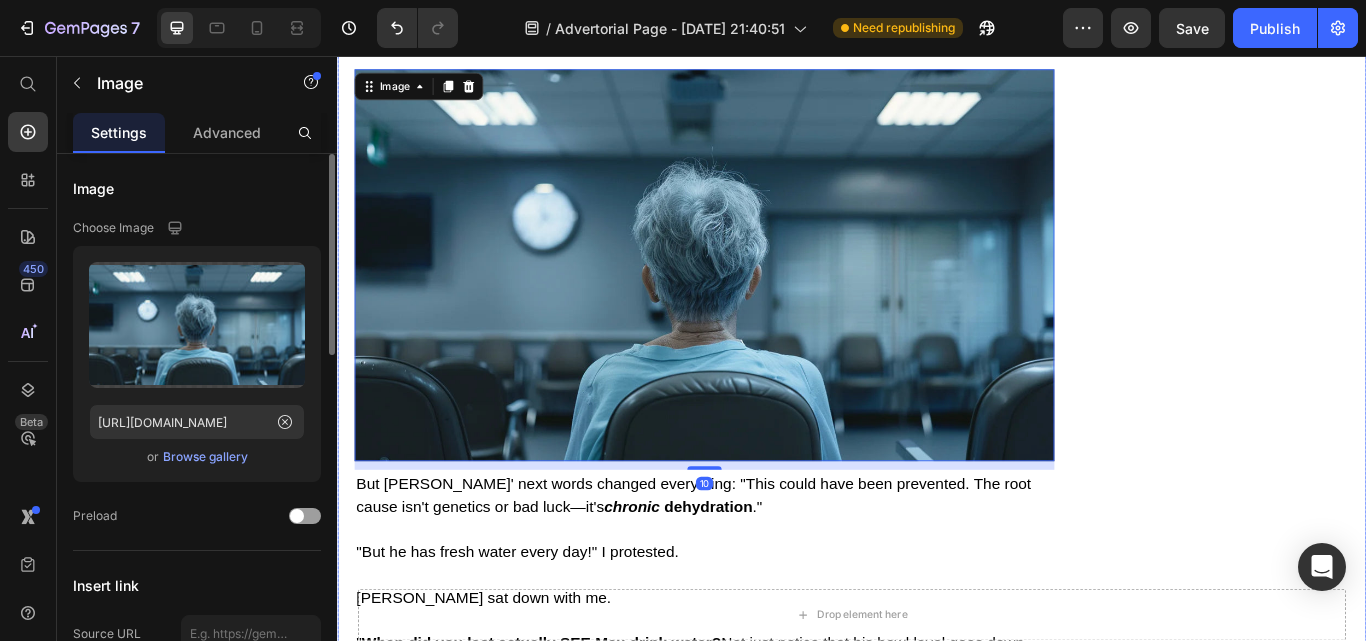 click on "Image Give Your Cats Years More Healthy Life With Gopet H2o Heading Image Get the #1 Vet-Recommended Secret For Giving Your Cat Healthy, Hydrated, And Longer Life Span Heading
Check Availability Button Row" at bounding box center [1376, 2031] 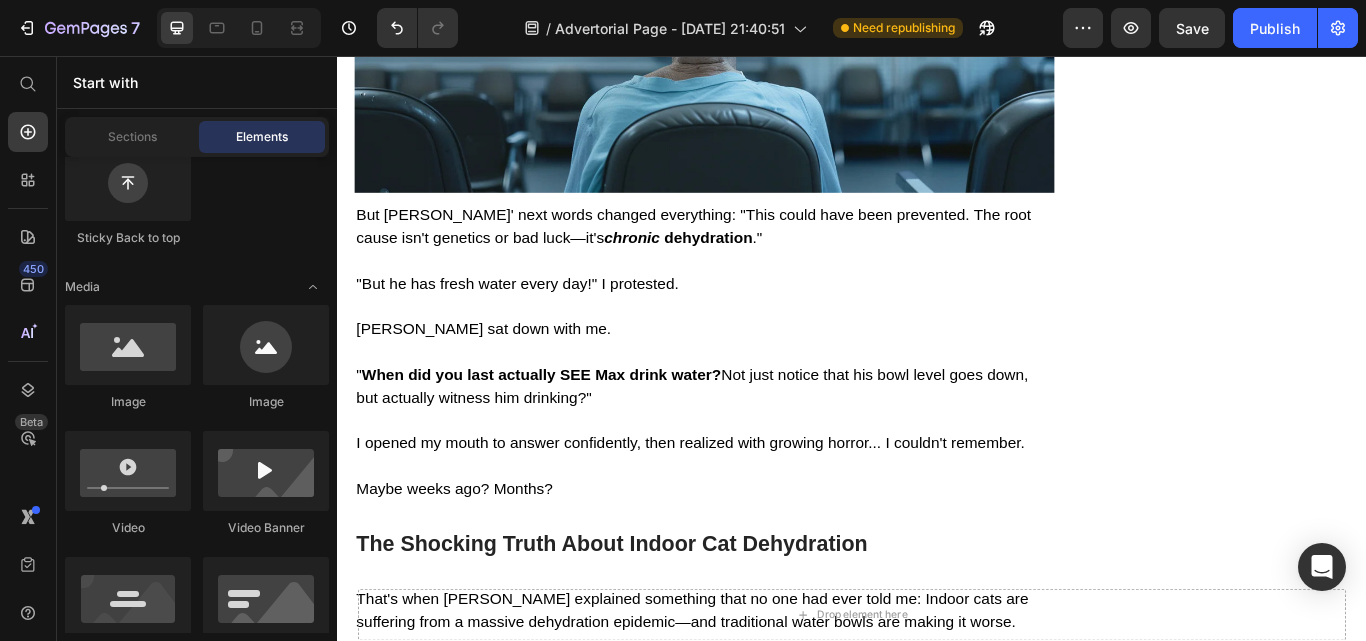 scroll, scrollTop: 3916, scrollLeft: 0, axis: vertical 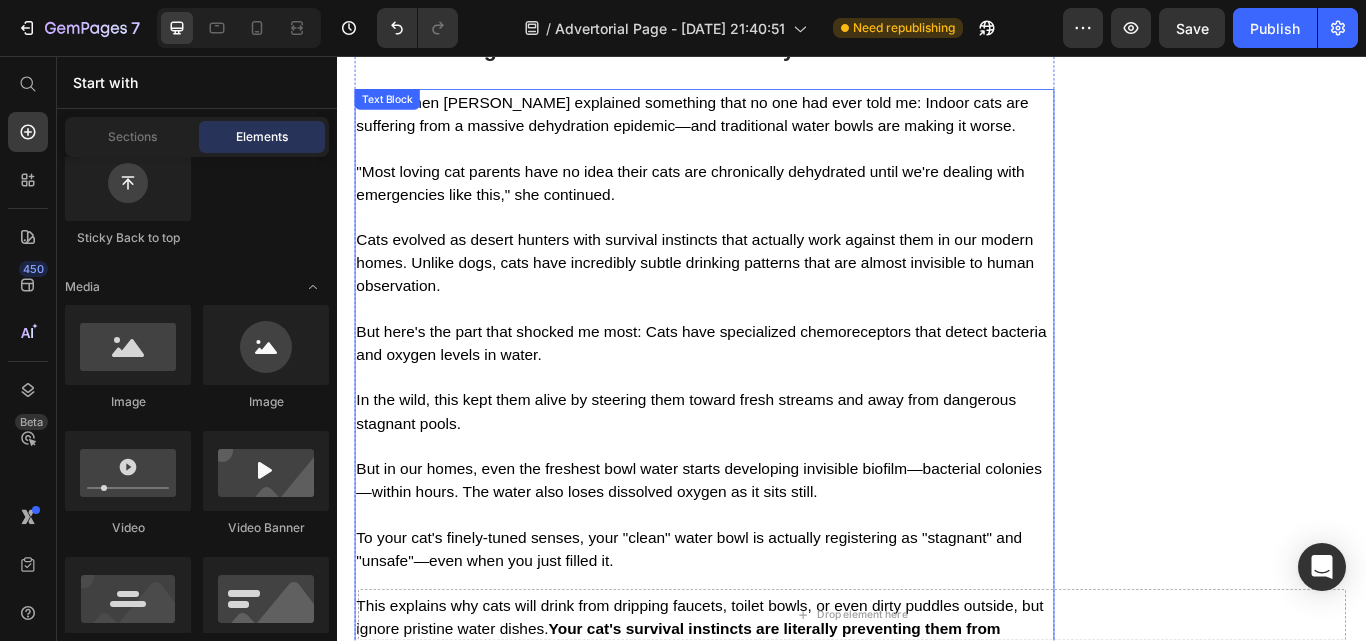 click on "That's when [PERSON_NAME] explained something that no one had ever told me: Indoor cats are suffering from a massive dehydration epidemic—and traditional water bowls are making it worse. "Most loving cat parents have no idea their cats are chronically dehydrated until we're dealing with emergencies like this," she continued. Cats evolved as desert hunters with survival instincts that actually work against them in our modern homes. Unlike dogs, cats have incredibly subtle drinking patterns that are almost invisible to human observation. But here's the part that shocked me most: Cats have specialized chemoreceptors that detect bacteria and oxygen levels in water. In the wild, this kept them alive by steering them toward fresh streams and away from dangerous stagnant pools. But in our homes, even the freshest bowl water starts developing invisible biofilm—bacterial colonies—within hours. The water also loses dissolved oxygen as it sits still." at bounding box center [765, 431] 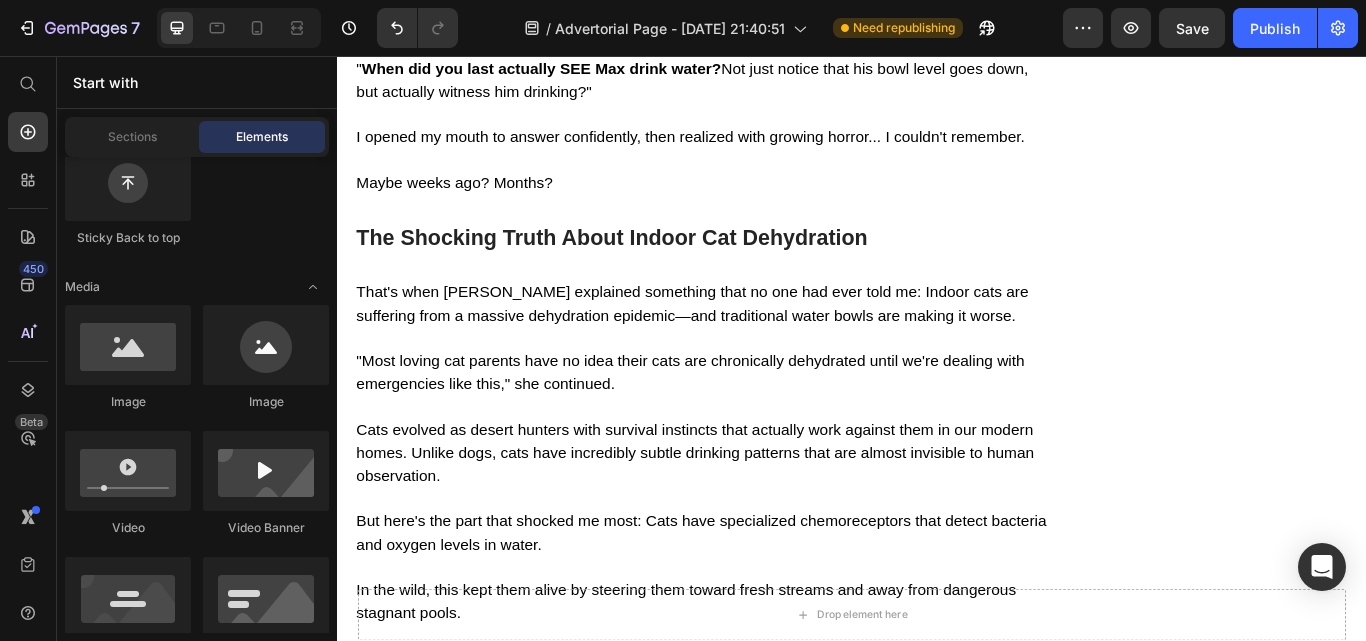 scroll, scrollTop: 3621, scrollLeft: 0, axis: vertical 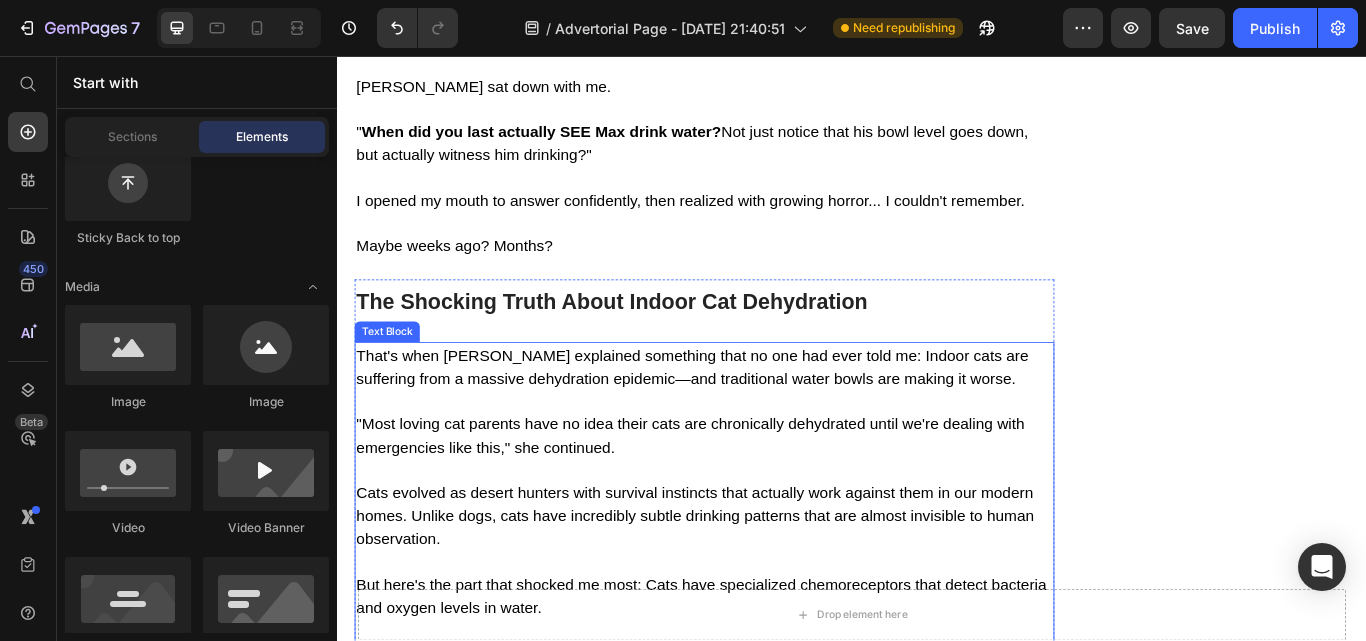 click on "Cats evolved as desert hunters with survival instincts that actually work against them in our modern homes. Unlike dogs, cats have incredibly subtle drinking patterns that are almost invisible to human observation." at bounding box center [754, 593] 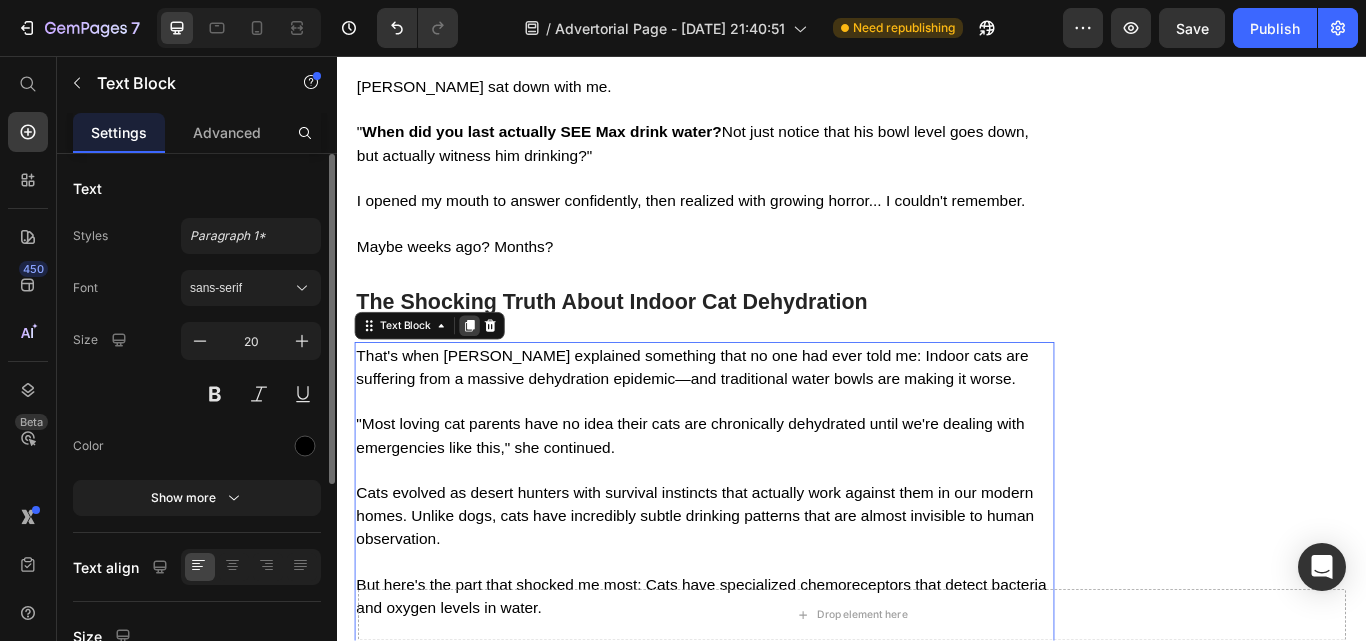 click 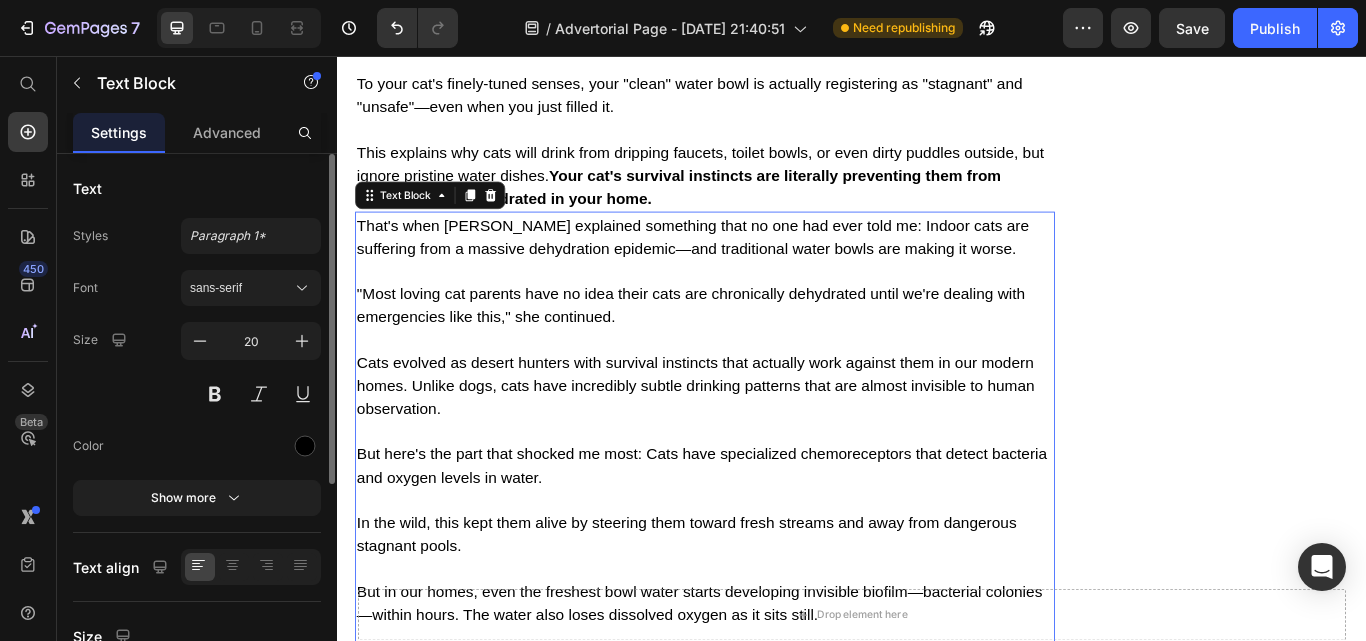 scroll, scrollTop: 4483, scrollLeft: 0, axis: vertical 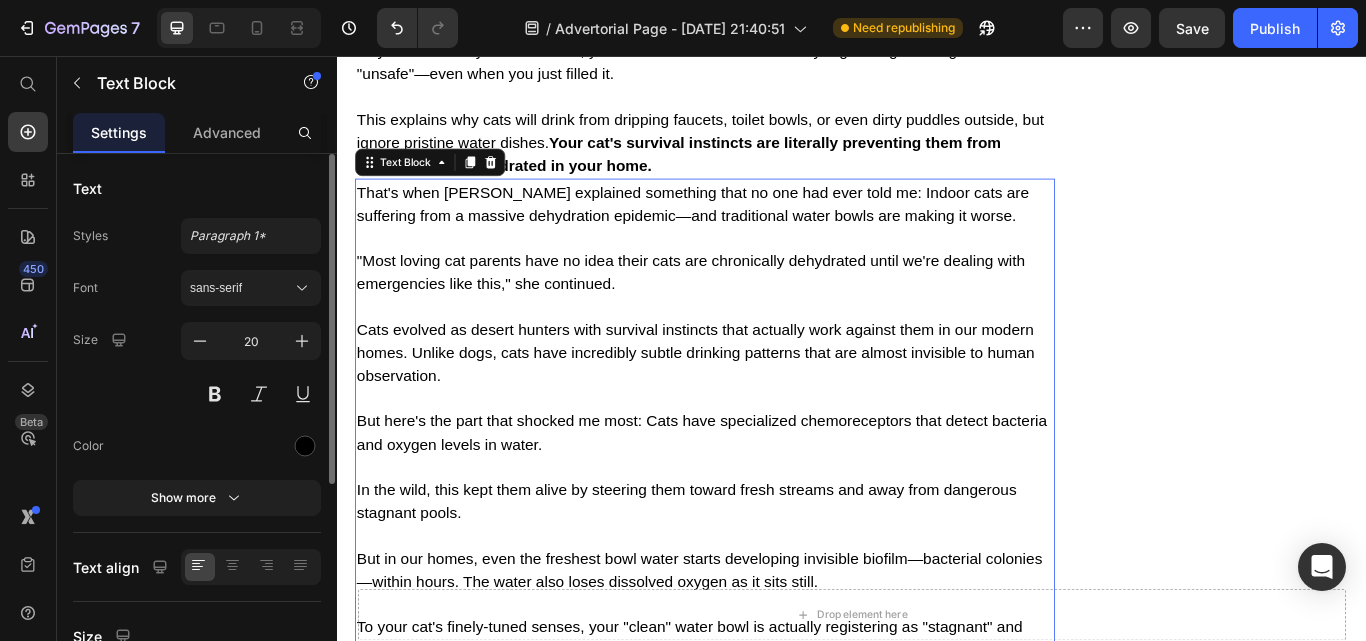 click on "That's when [PERSON_NAME] explained something that no one had ever told me: Indoor cats are suffering from a massive dehydration epidemic—and traditional water bowls are making it worse. "Most loving cat parents have no idea their cats are chronically dehydrated until we're dealing with emergencies like this," she continued. Cats evolved as desert hunters with survival instincts that actually work against them in our modern homes. Unlike dogs, cats have incredibly subtle drinking patterns that are almost invisible to human observation. But here's the part that shocked me most: Cats have specialized chemoreceptors that detect bacteria and oxygen levels in water. In the wild, this kept them alive by steering them toward fresh streams and away from dangerous stagnant pools. But in our homes, even the freshest bowl water starts developing invisible biofilm—bacterial colonies—within hours. The water also loses dissolved oxygen as it sits still." at bounding box center [765, 536] 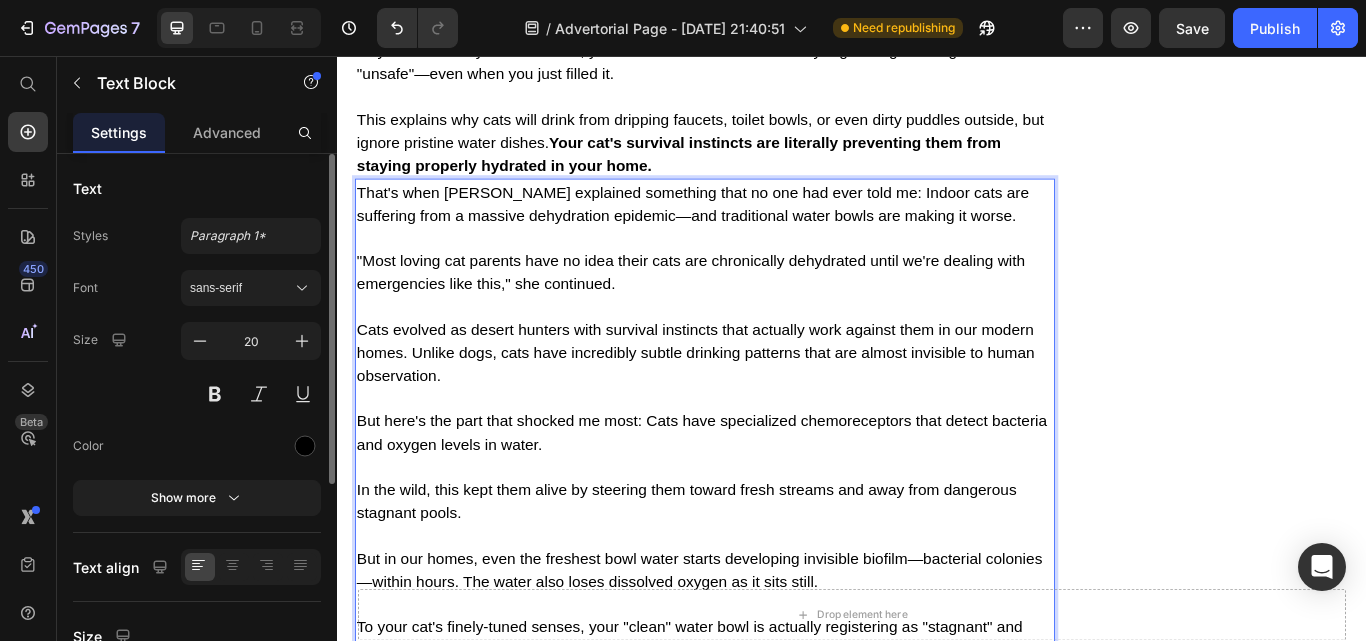 click on "That's when [PERSON_NAME] explained something that no one had ever told me: Indoor cats are suffering from a massive dehydration epidemic—and traditional water bowls are making it worse. "Most loving cat parents have no idea their cats are chronically dehydrated until we're dealing with emergencies like this," she continued. Cats evolved as desert hunters with survival instincts that actually work against them in our modern homes. Unlike dogs, cats have incredibly subtle drinking patterns that are almost invisible to human observation. But here's the part that shocked me most: Cats have specialized chemoreceptors that detect bacteria and oxygen levels in water. In the wild, this kept them alive by steering them toward fresh streams and away from dangerous stagnant pools. But in our homes, even the freshest bowl water starts developing invisible biofilm—bacterial colonies—within hours. The water also loses dissolved oxygen as it sits still." at bounding box center [765, 536] 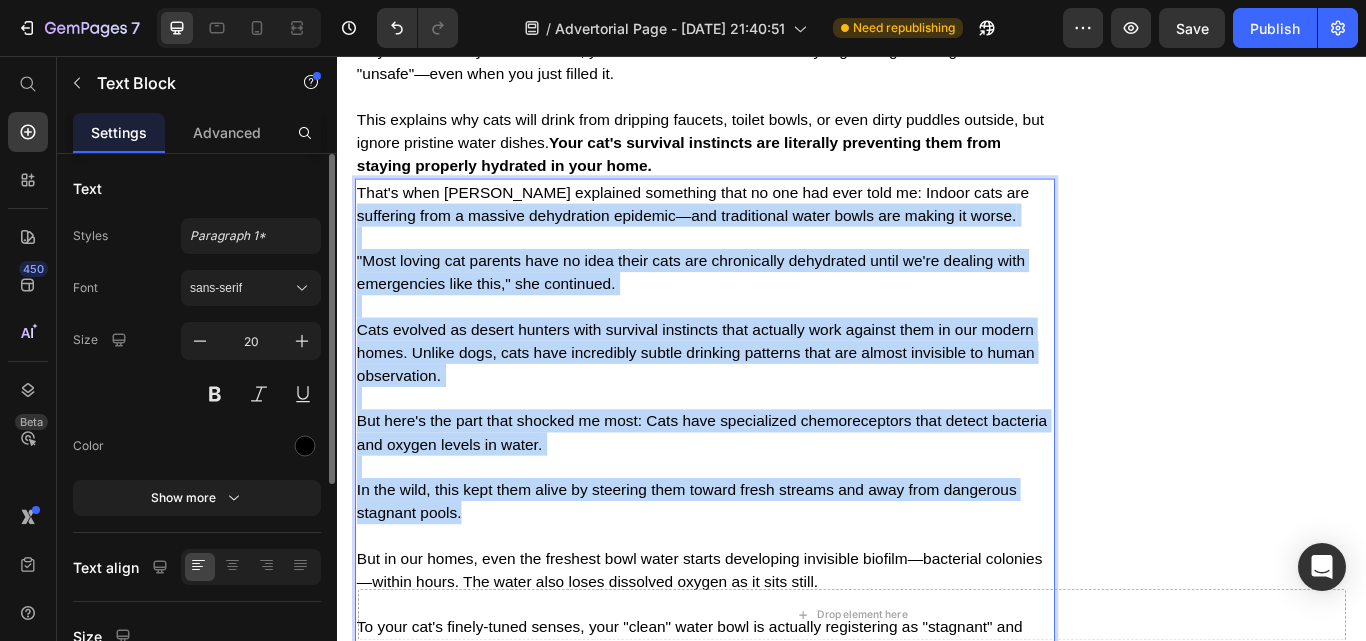 drag, startPoint x: 489, startPoint y: 518, endPoint x: 368, endPoint y: 158, distance: 379.79074 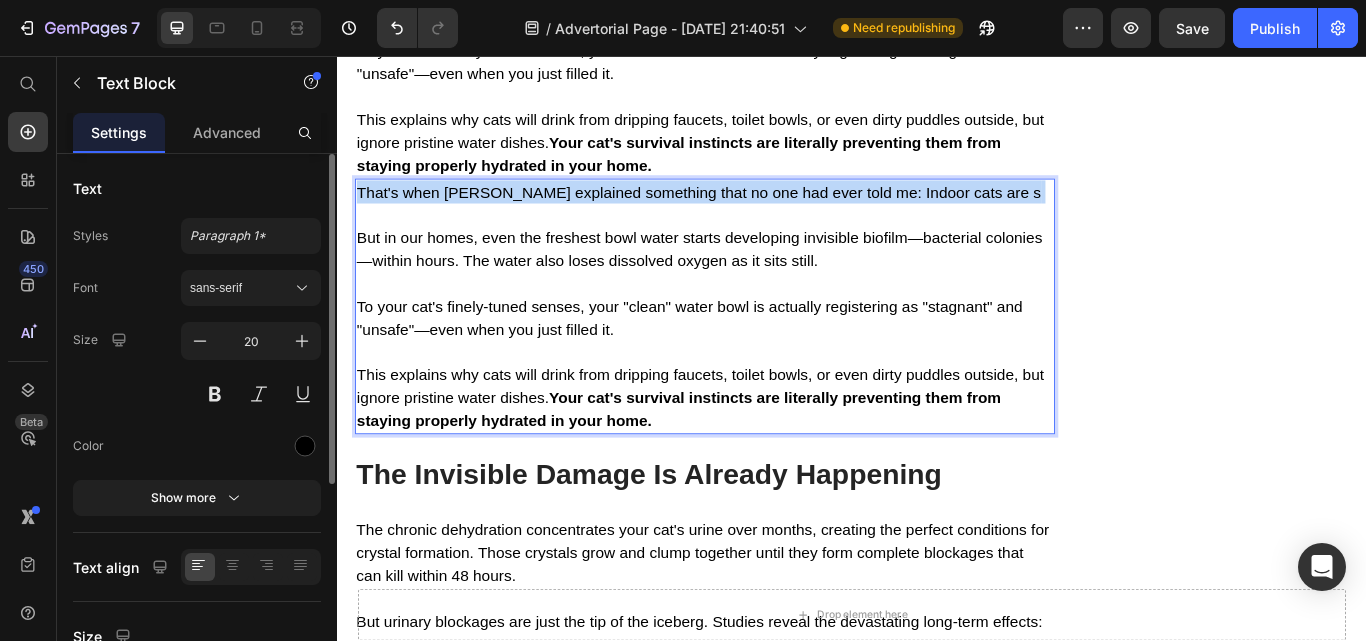drag, startPoint x: 370, startPoint y: 158, endPoint x: 361, endPoint y: 136, distance: 23.769728 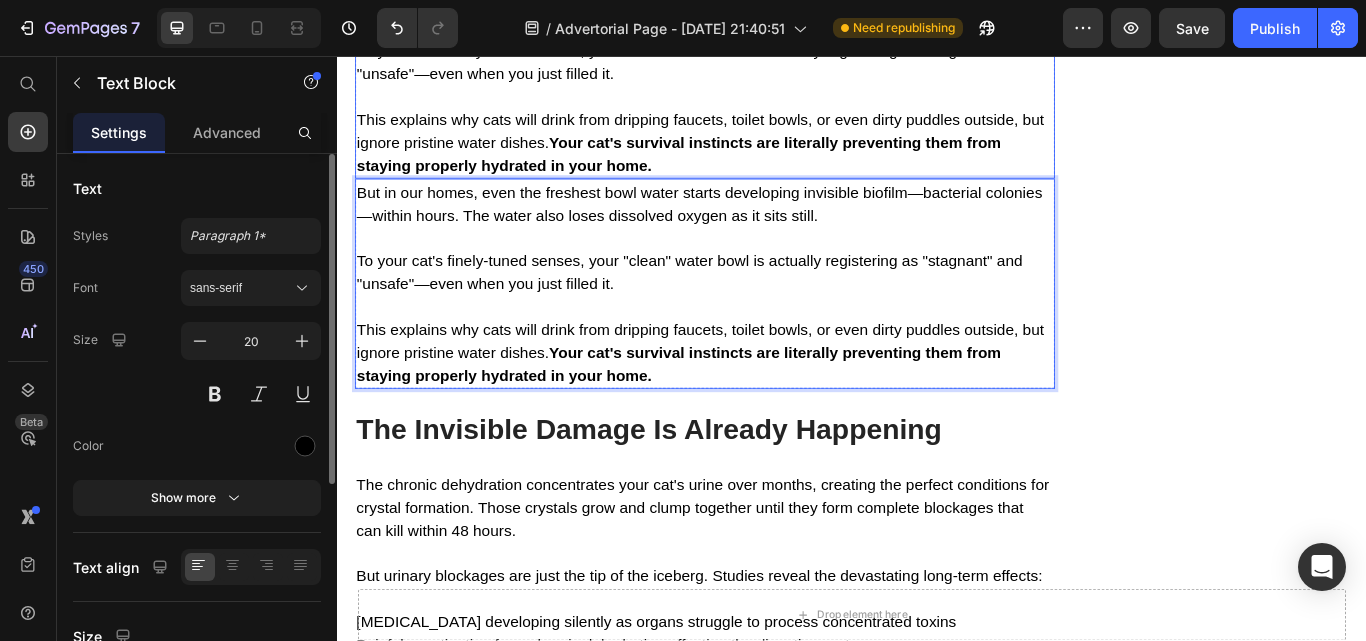 click on "Your cat's survival instincts are literally preventing them from staying properly hydrated in your home." at bounding box center [734, 171] 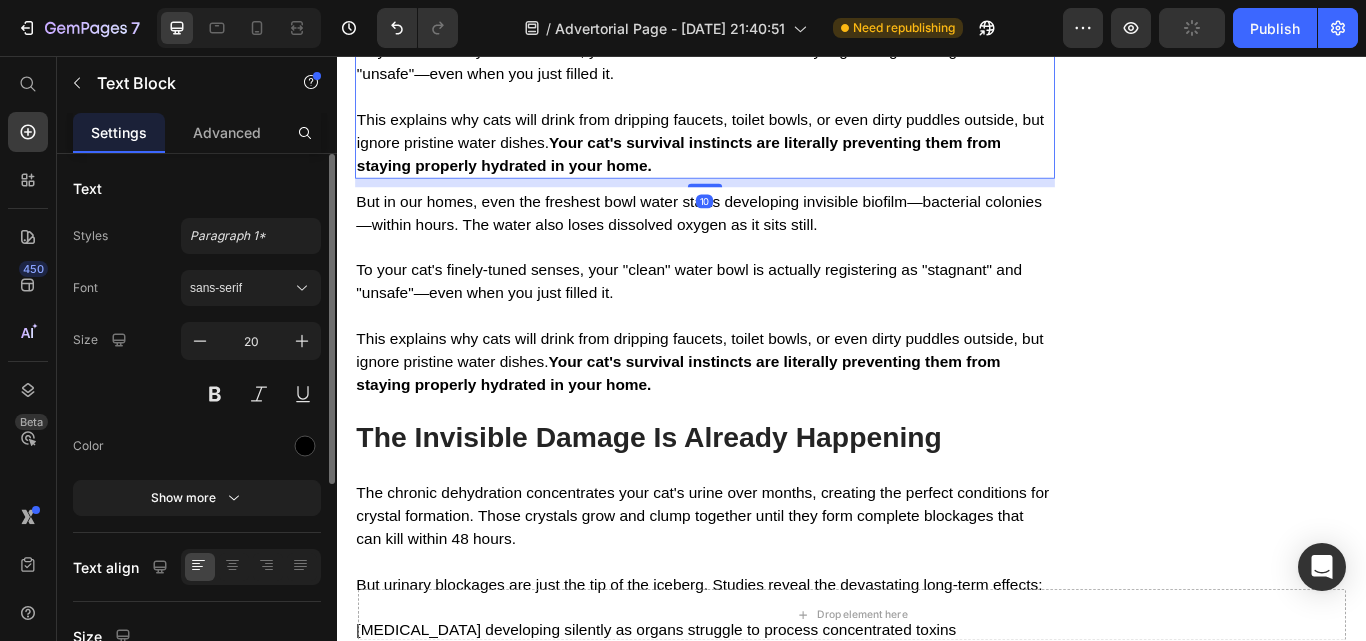 drag, startPoint x: 774, startPoint y: 122, endPoint x: 790, endPoint y: 132, distance: 18.867962 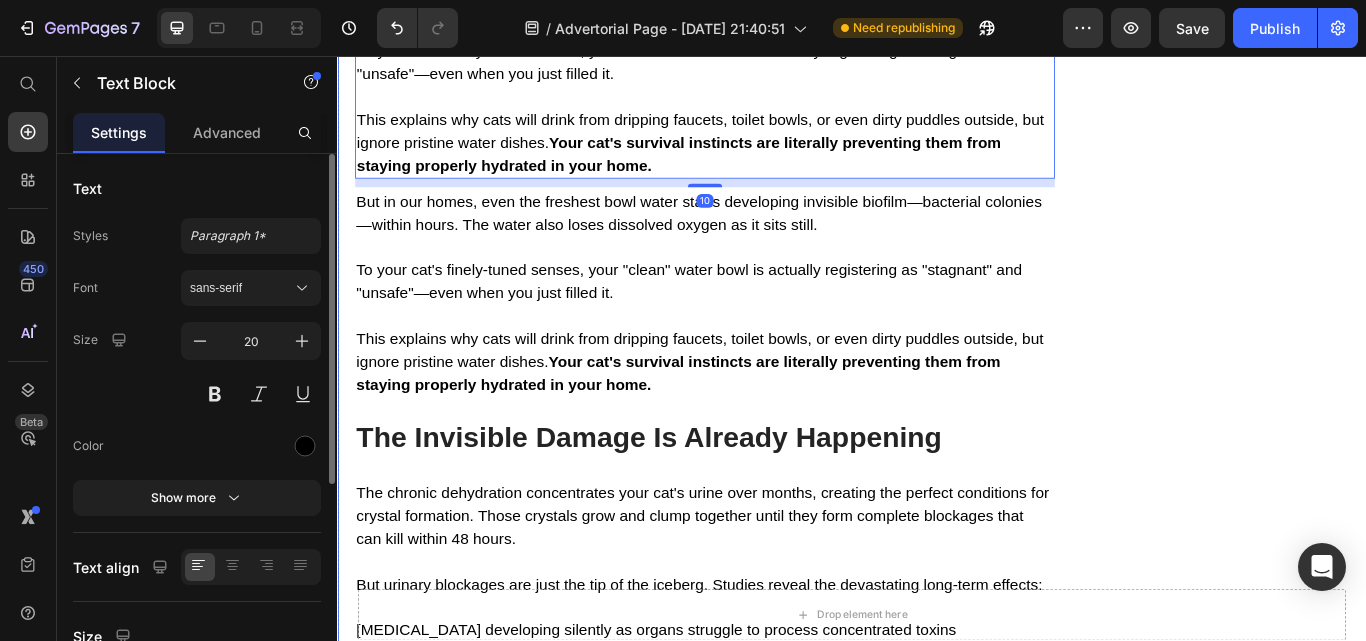 click on "Image Give Your Cats Years More Healthy Life With Gopet H2o Heading Image Get the #1 Vet-Recommended Secret For Giving Your Cat Healthy, Hydrated, And Longer Life Span Heading
Check Availability Button Row" at bounding box center (1376, 700) 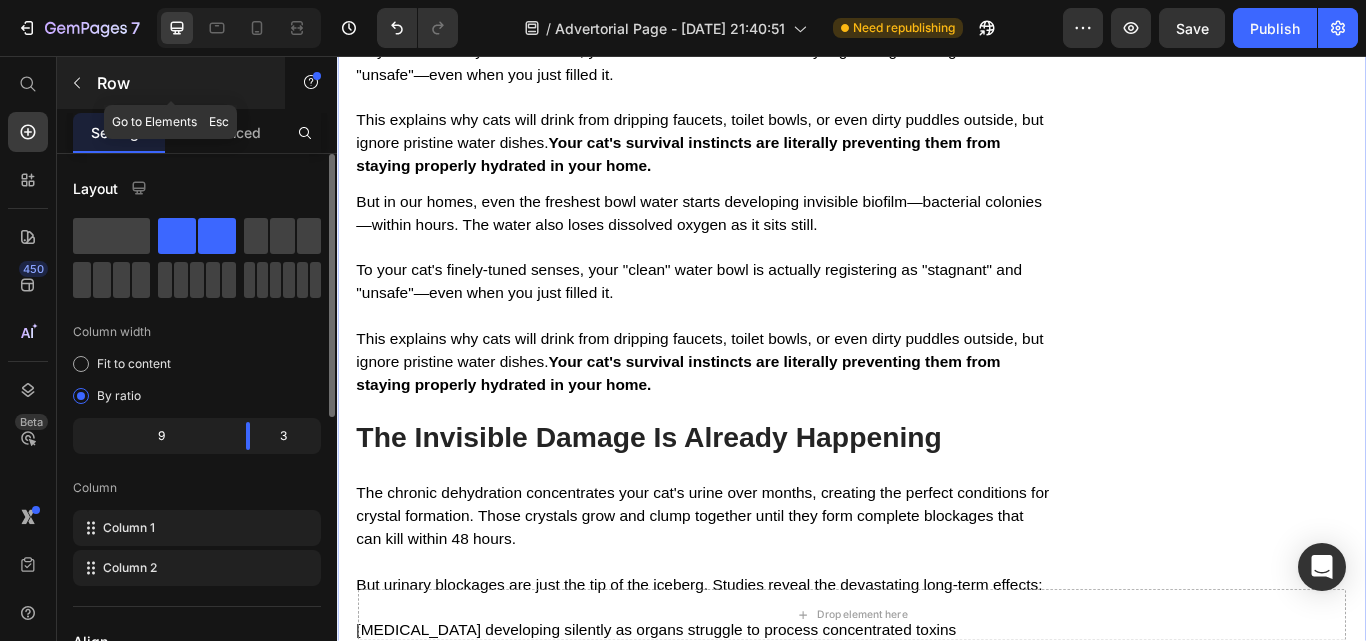 click at bounding box center [77, 83] 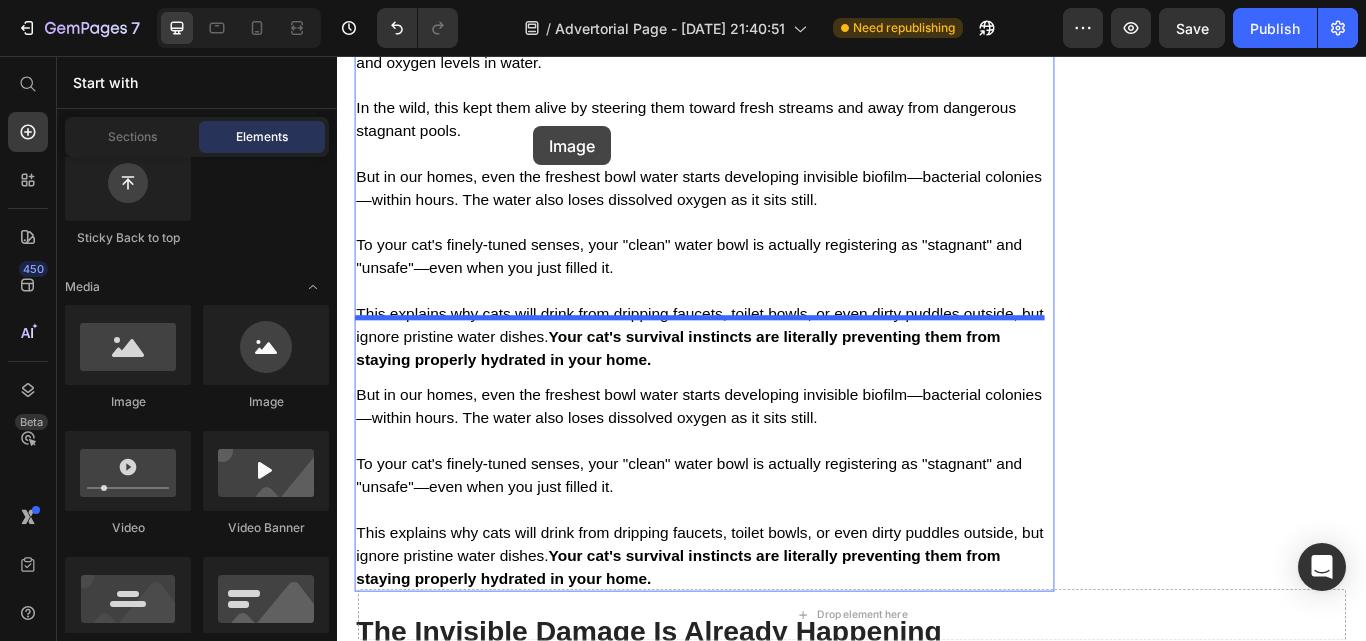 scroll, scrollTop: 4221, scrollLeft: 0, axis: vertical 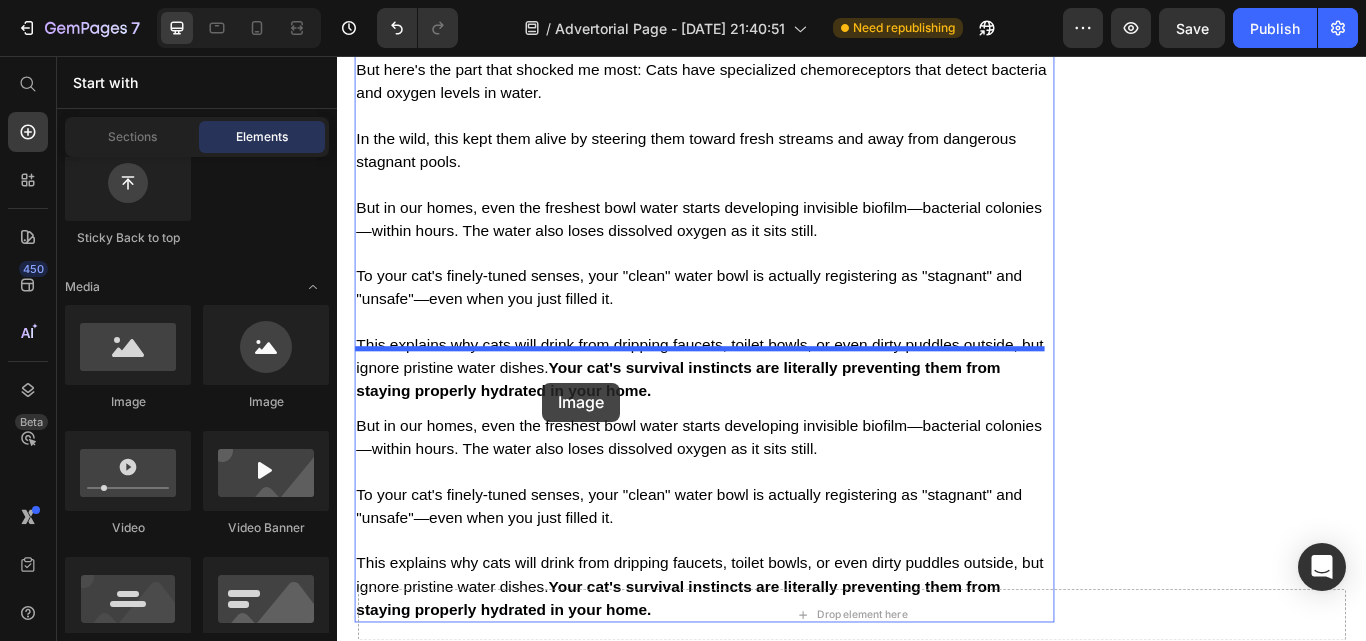 drag, startPoint x: 460, startPoint y: 401, endPoint x: 573, endPoint y: 426, distance: 115.73245 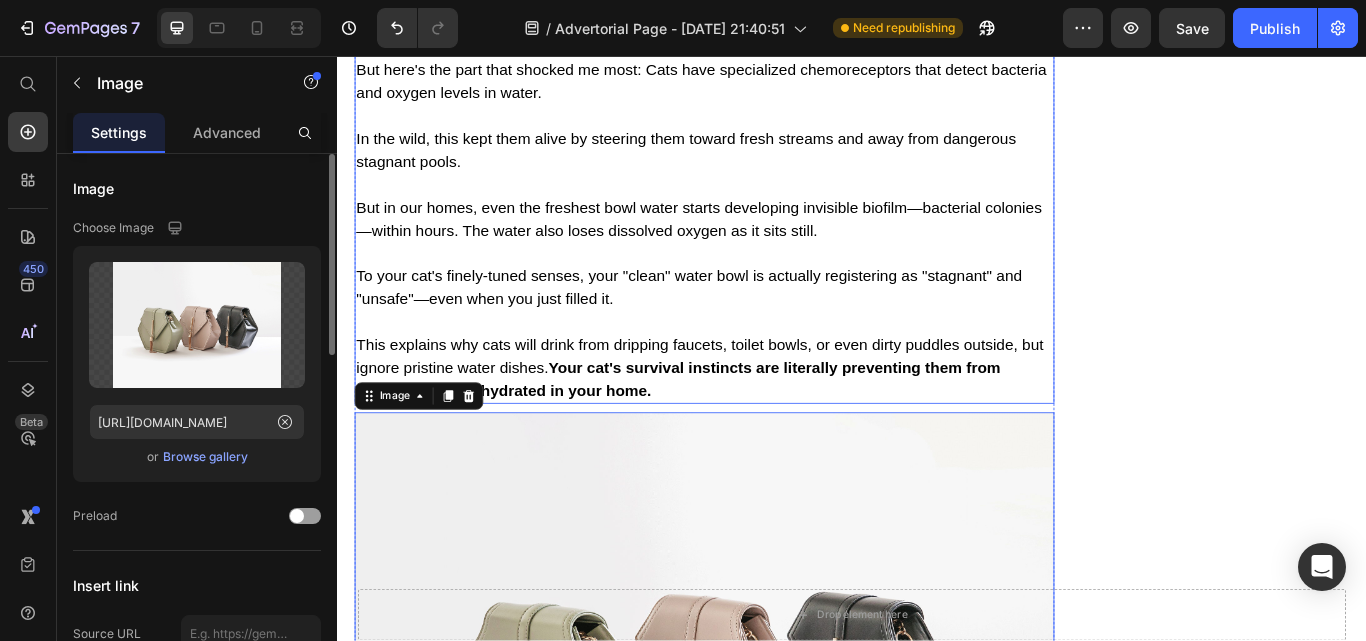 click on "This explains why cats will drink from dripping faucets, toilet bowls, or even dirty puddles outside, but ignore pristine water dishes." at bounding box center (759, 406) 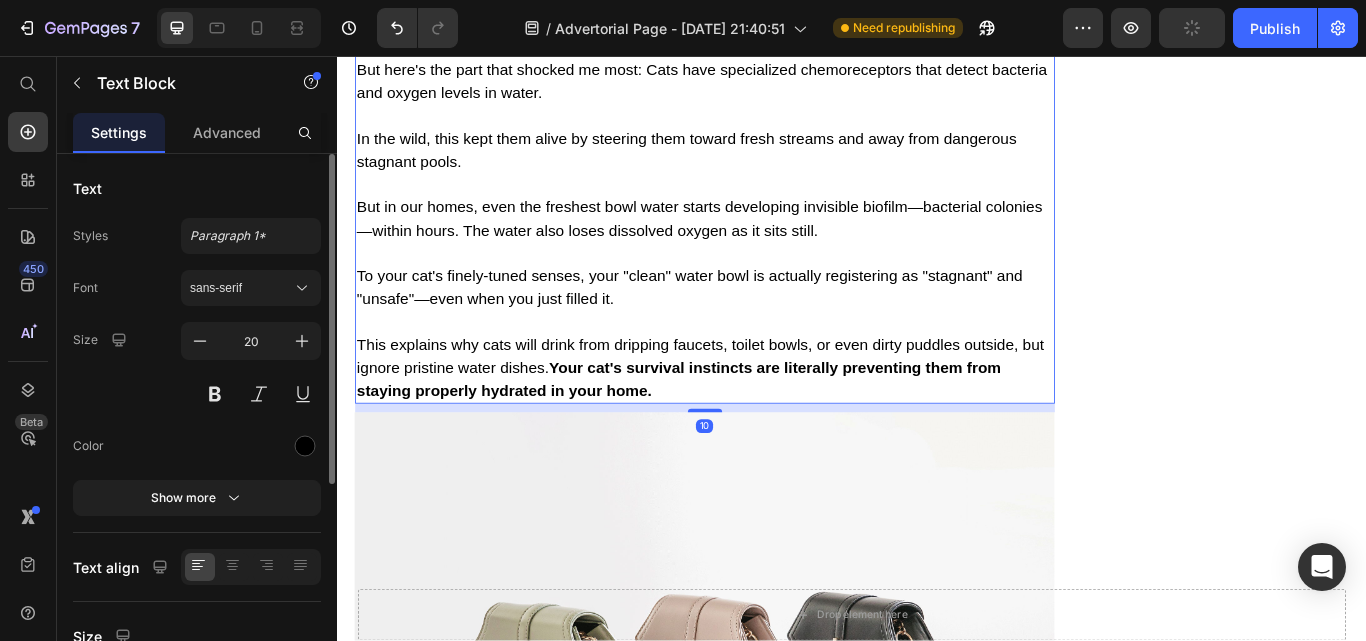 click on "That's when [PERSON_NAME] explained something that no one had ever told me: Indoor cats are suffering from a massive dehydration epidemic—and traditional water bowls are making it worse. "Most loving cat parents have no idea their cats are chronically dehydrated until we're dealing with emergencies like this," she continued. Cats evolved as desert hunters with survival instincts that actually work against them in our modern homes. Unlike dogs, cats have incredibly subtle drinking patterns that are almost invisible to human observation. But here's the part that shocked me most: Cats have specialized chemoreceptors that detect bacteria and oxygen levels in water. In the wild, this kept them alive by steering them toward fresh streams and away from dangerous stagnant pools. But in our homes, even the freshest bowl water starts developing invisible biofilm—bacterial colonies—within hours. The water also loses dissolved oxygen as it sits still." at bounding box center [765, 126] 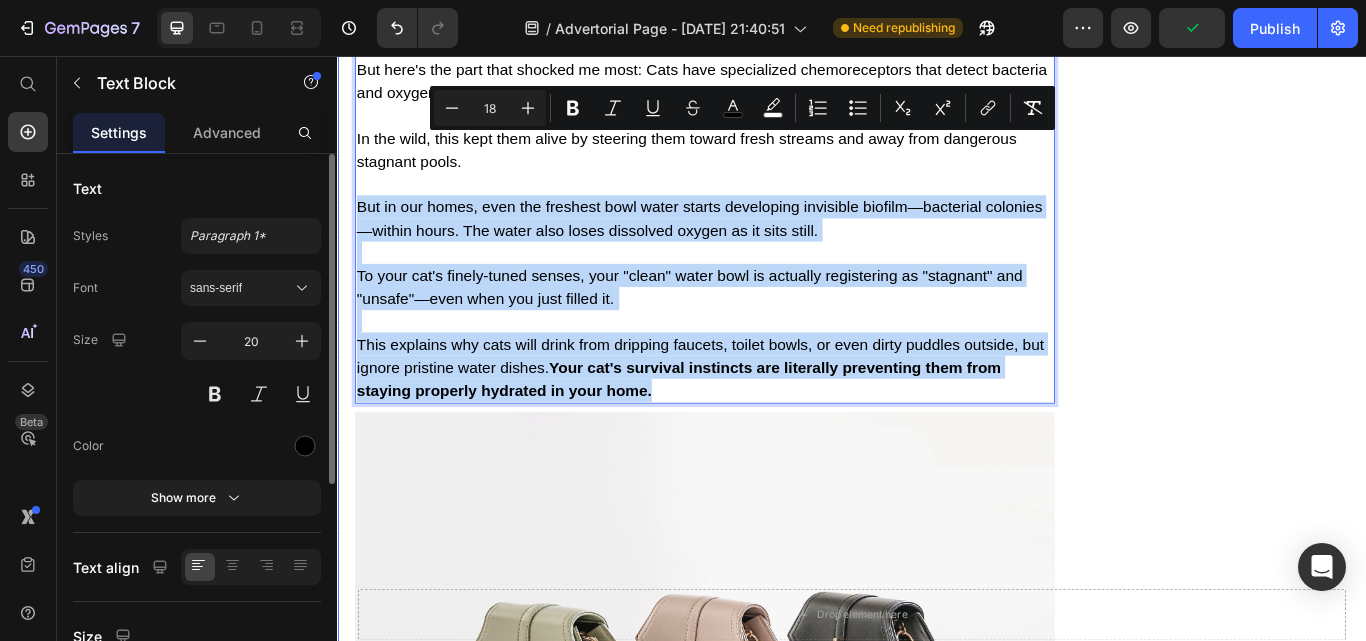 drag, startPoint x: 721, startPoint y: 363, endPoint x: 353, endPoint y: 149, distance: 425.69943 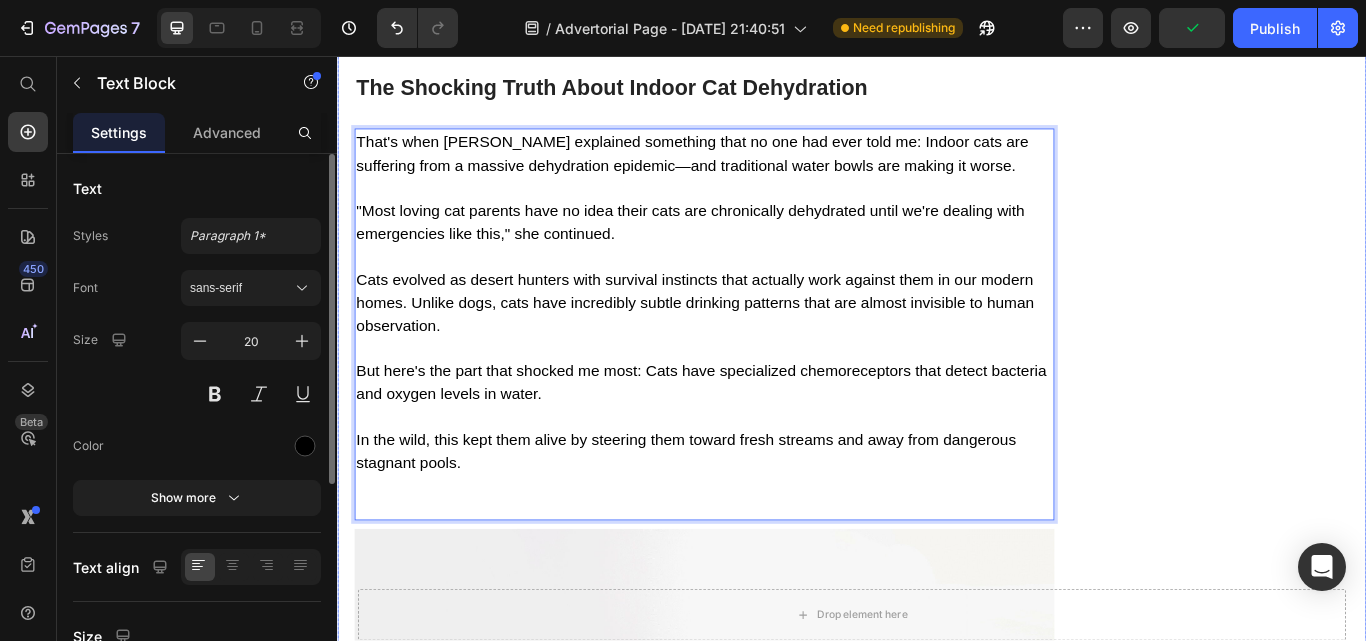 scroll, scrollTop: 3863, scrollLeft: 0, axis: vertical 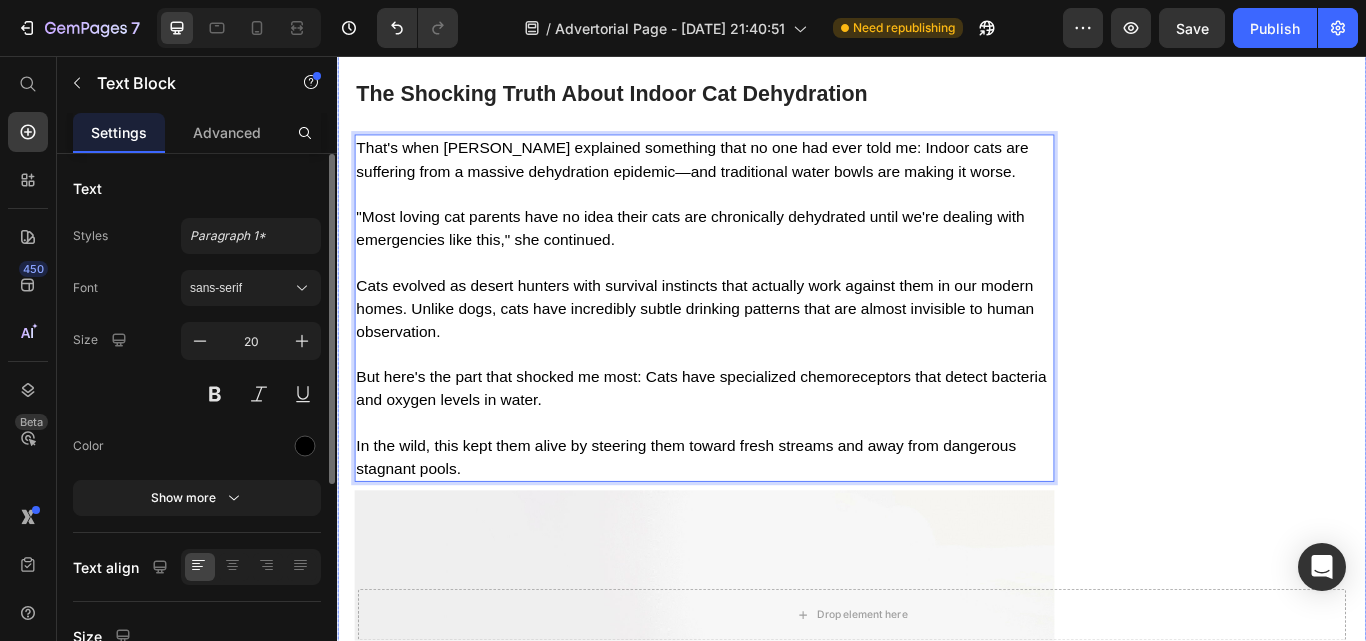 click on "Image Give Your Cats Years More Healthy Life With Gopet H2o Heading Image Get the #1 Vet-Recommended Secret For Giving Your Cat Healthy, Hydrated, And Longer Life Span Heading
Check Availability Button Row" at bounding box center (1376, 1498) 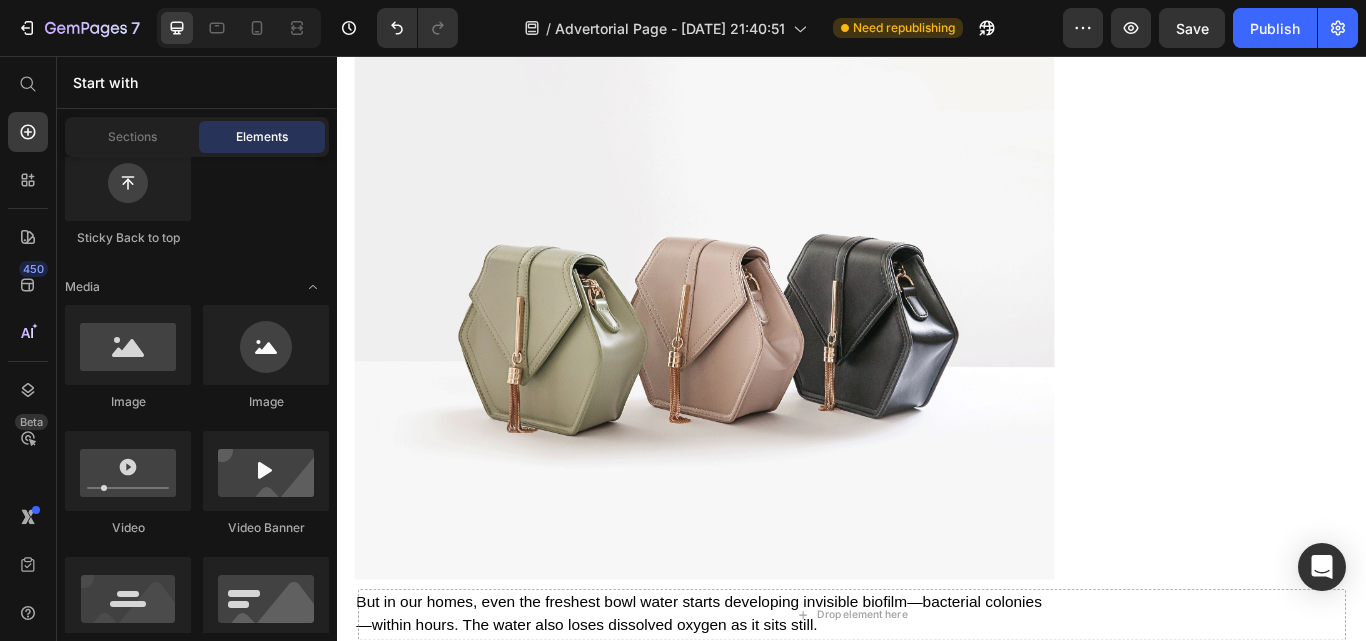 scroll, scrollTop: 4391, scrollLeft: 0, axis: vertical 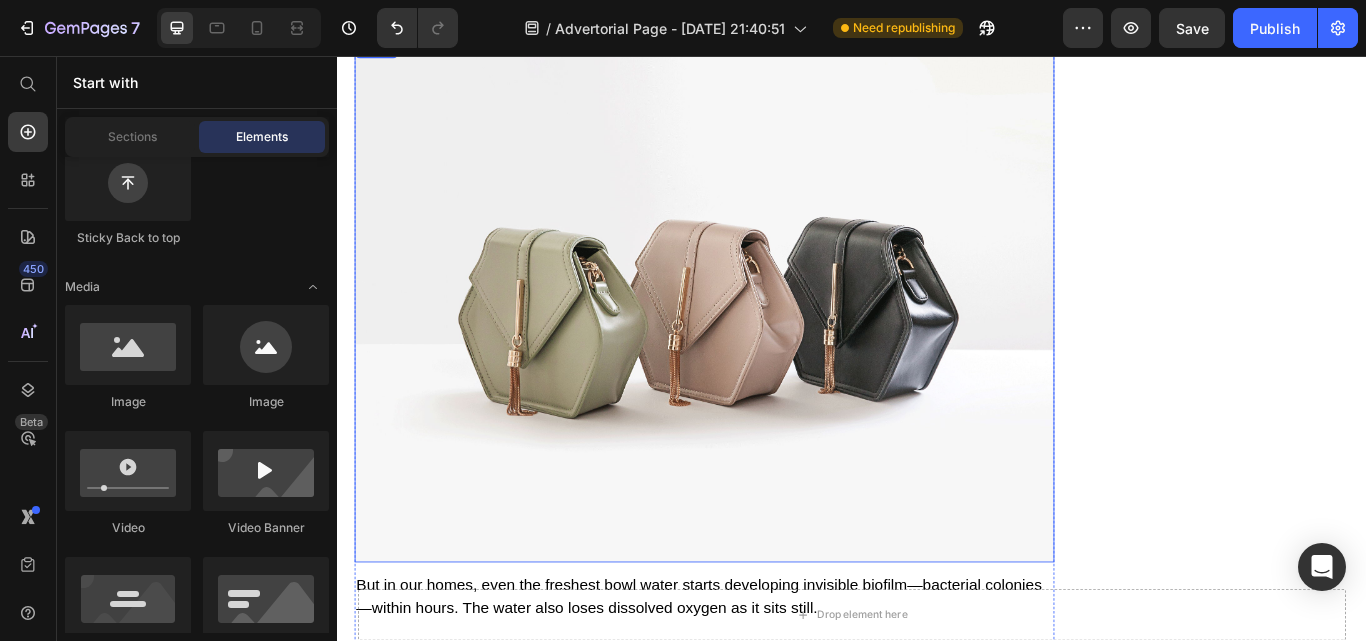 click at bounding box center (765, 341) 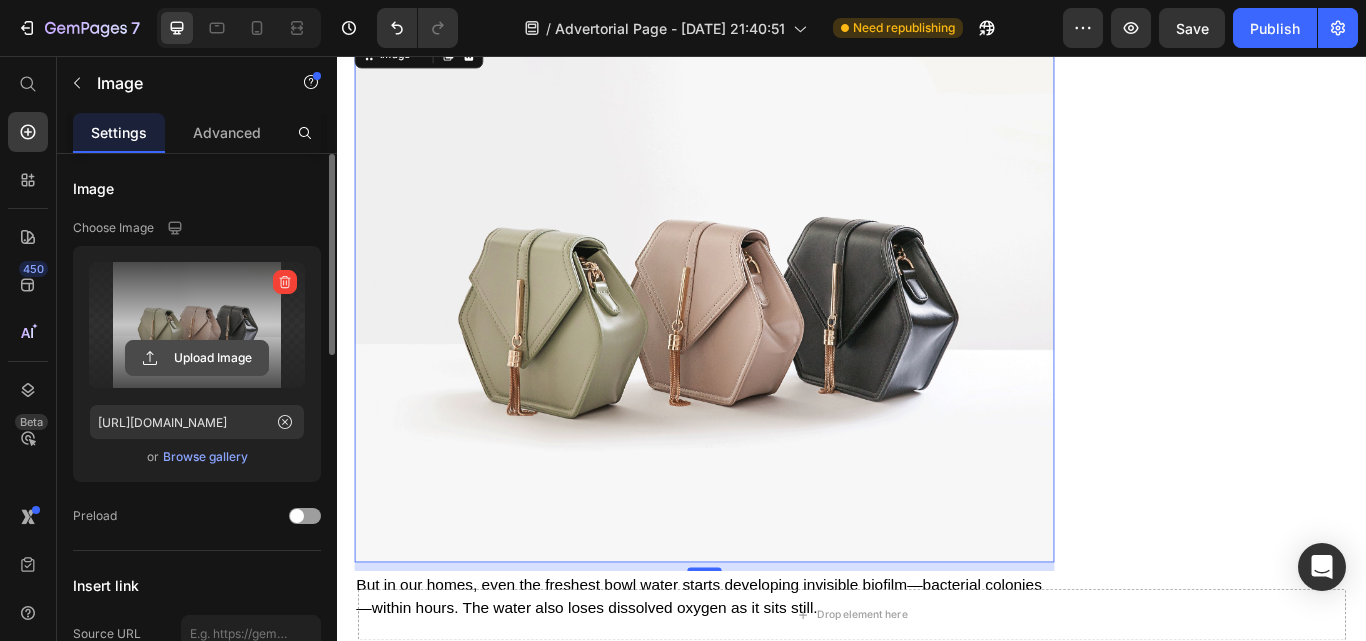 click 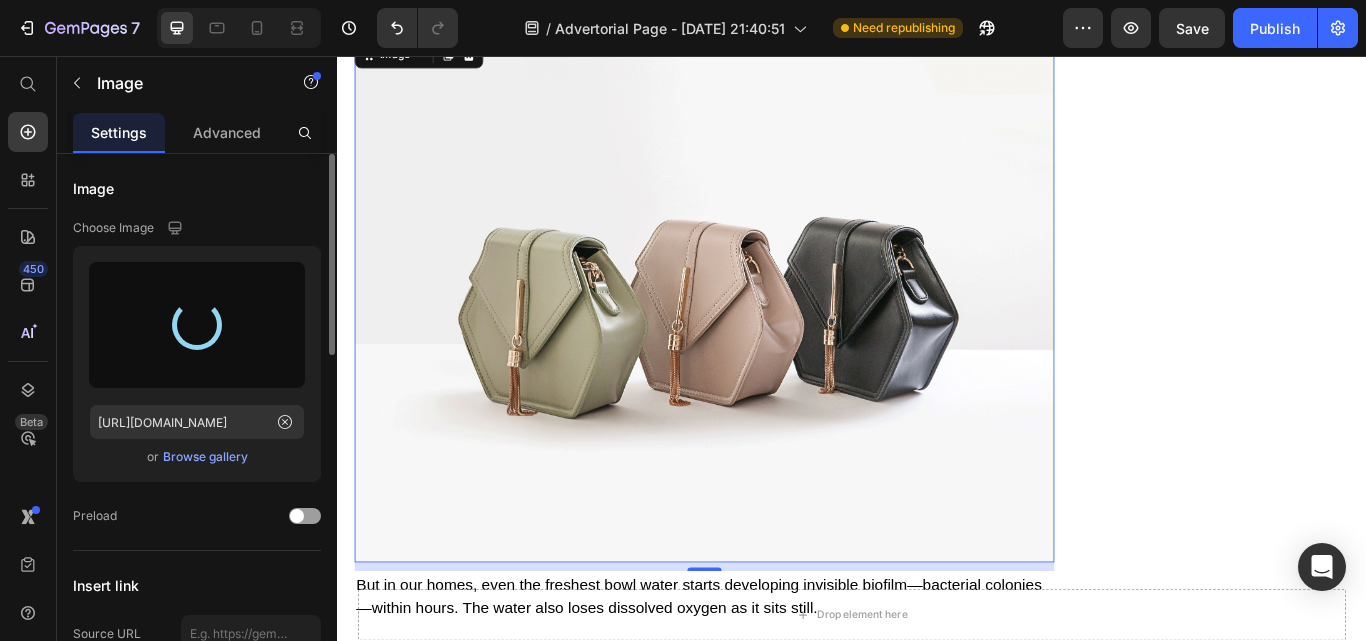 type on "[URL][DOMAIN_NAME]" 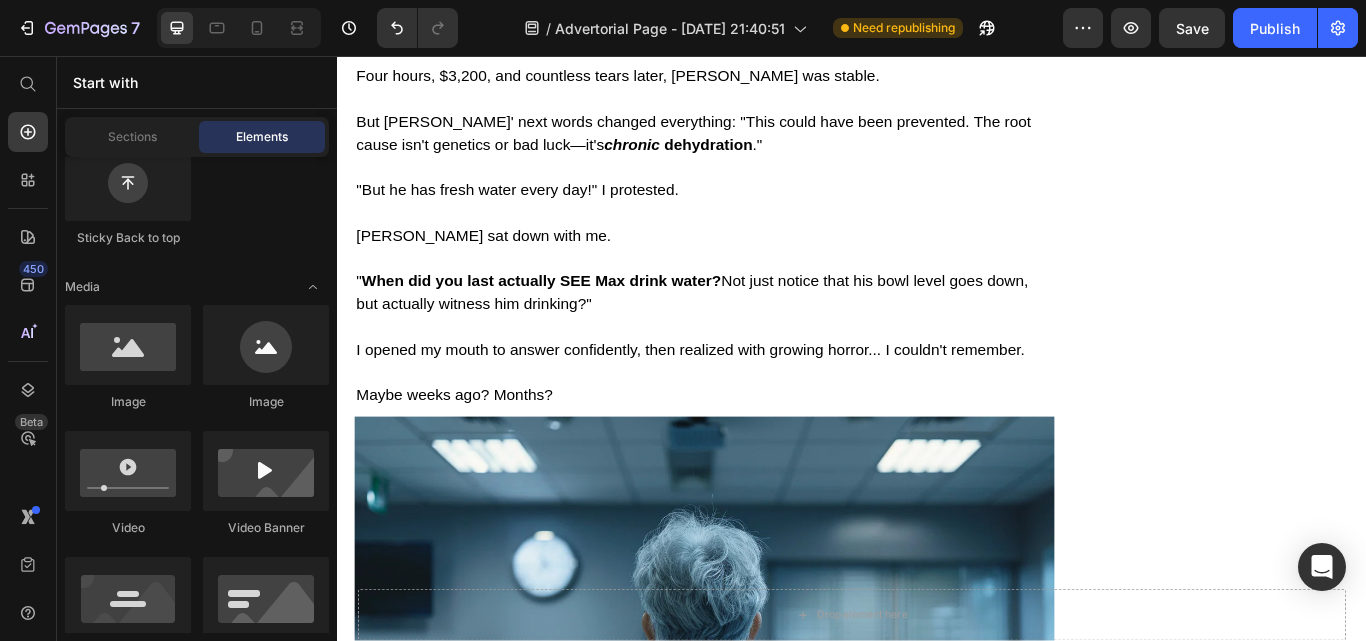 scroll, scrollTop: 2236, scrollLeft: 0, axis: vertical 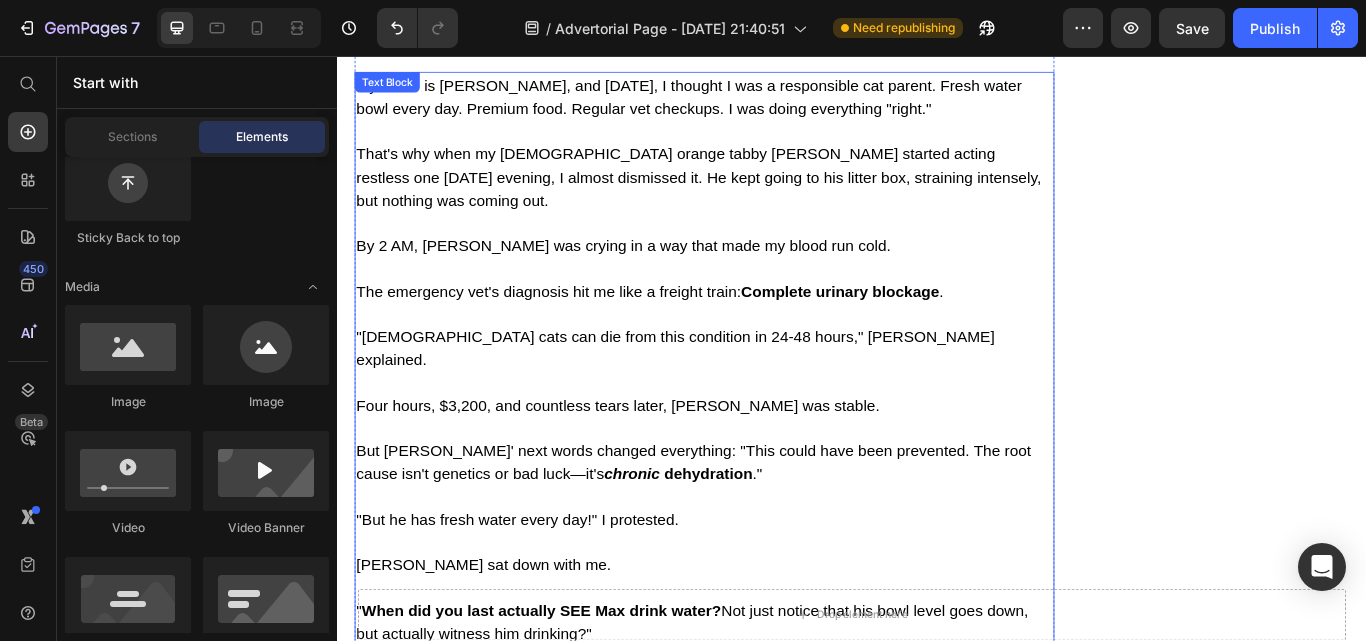 click on "My name is [PERSON_NAME], and [DATE], I thought I was a responsible cat parent. Fresh water bowl every day. Premium food. Regular vet checkups. I was doing everything "right." That's why when my [DEMOGRAPHIC_DATA] orange tabby [PERSON_NAME] started acting restless one [DATE] evening, I almost dismissed it. He kept going to his litter box, straining intensely, but nothing was coming out. By 2 AM, [PERSON_NAME] was crying in a way that made my blood run cold. The emergency vet's diagnosis hit me like a freight train:  Complete   urinary   blockage . "[DEMOGRAPHIC_DATA] cats can die from this condition in 24-48 hours," [PERSON_NAME] explained. Four hours, $3,200, and countless tears later, [PERSON_NAME] was stable. But [PERSON_NAME]' next words changed everything: "This could have been prevented. The root cause isn't genetics or bad luck—it's  chronic   dehydration ." "But he has fresh water every day!" I protested. [PERSON_NAME] sat down with me. " When did you last actually SEE Max drink water?  Maybe weeks ago? Months?" at bounding box center [765, 463] 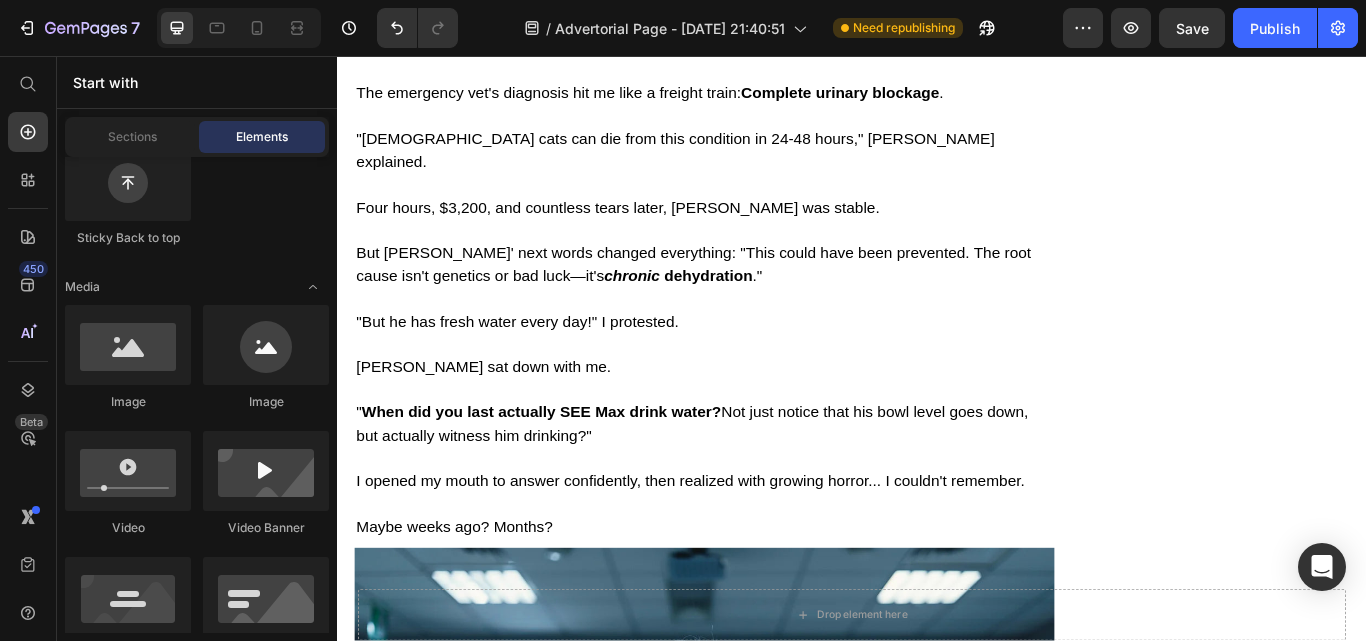 scroll, scrollTop: 2390, scrollLeft: 0, axis: vertical 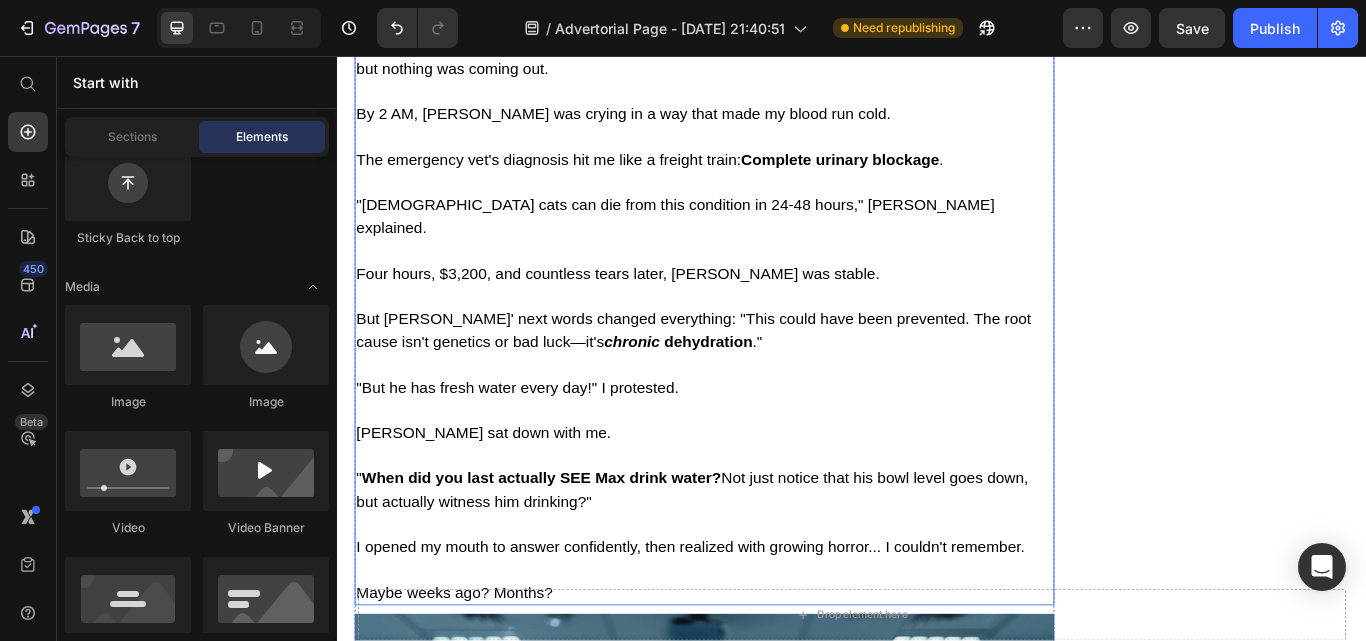 click on "My name is [PERSON_NAME], and [DATE], I thought I was a responsible cat parent. Fresh water bowl every day. Premium food. Regular vet checkups. I was doing everything "right." That's why when my [DEMOGRAPHIC_DATA] orange tabby [PERSON_NAME] started acting restless one [DATE] evening, I almost dismissed it. He kept going to his litter box, straining intensely, but nothing was coming out. By 2 AM, [PERSON_NAME] was crying in a way that made my blood run cold. The emergency vet's diagnosis hit me like a freight train:  Complete   urinary   blockage . "[DEMOGRAPHIC_DATA] cats can die from this condition in 24-48 hours," [PERSON_NAME] explained. Four hours, $3,200, and countless tears later, [PERSON_NAME] was stable. But [PERSON_NAME]' next words changed everything: "This could have been prevented. The root cause isn't genetics or bad luck—it's  chronic   dehydration ." "But he has fresh water every day!" I protested. [PERSON_NAME] sat down with me. " When did you last actually SEE Max drink water?  Maybe weeks ago? Months?" at bounding box center [765, 309] 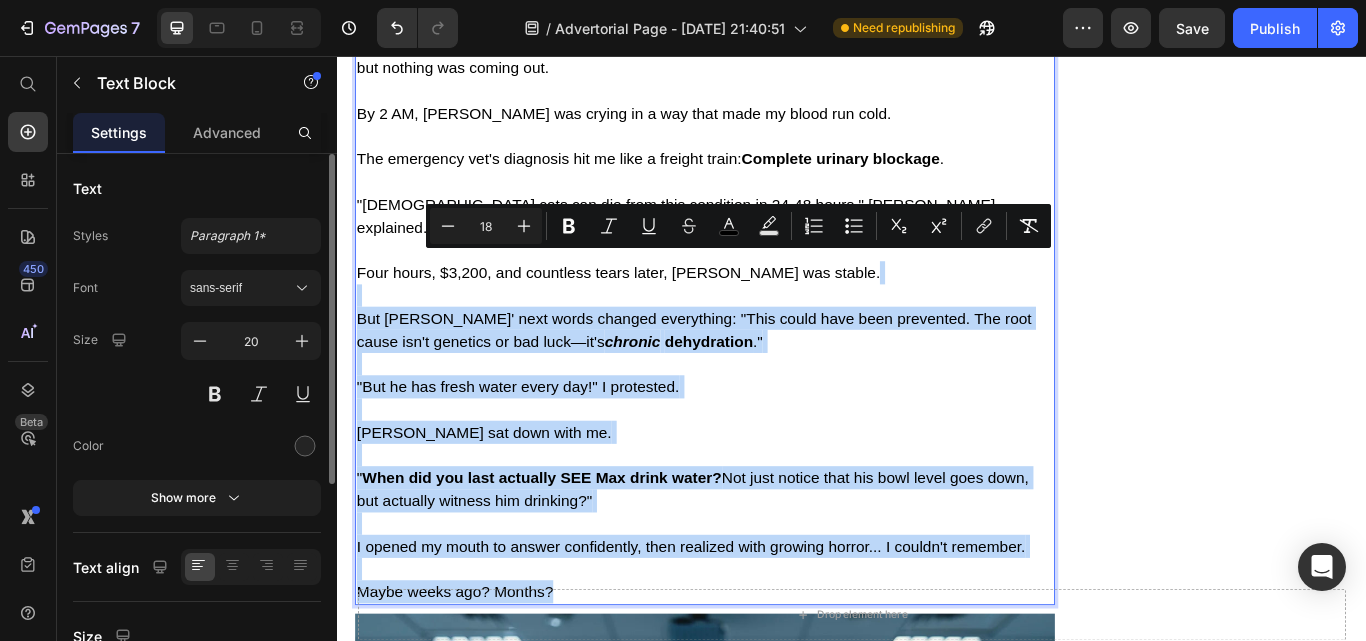 drag, startPoint x: 608, startPoint y: 613, endPoint x: 320, endPoint y: 276, distance: 443.29788 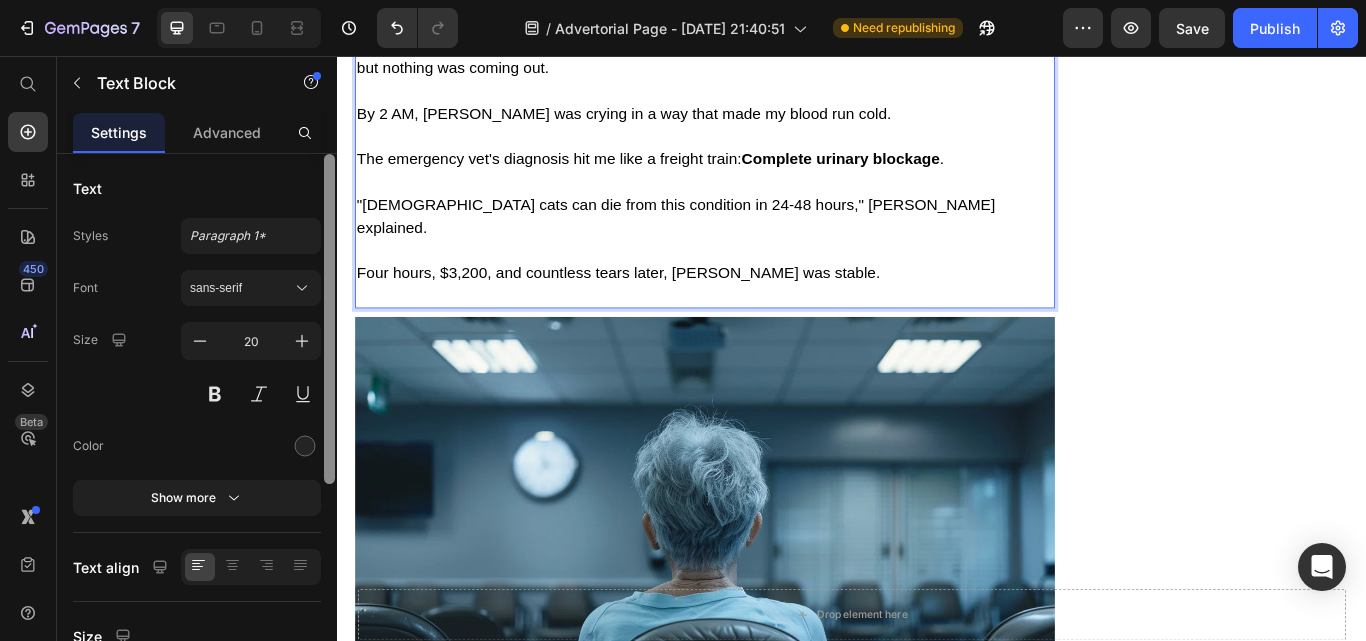 scroll, scrollTop: 2223, scrollLeft: 0, axis: vertical 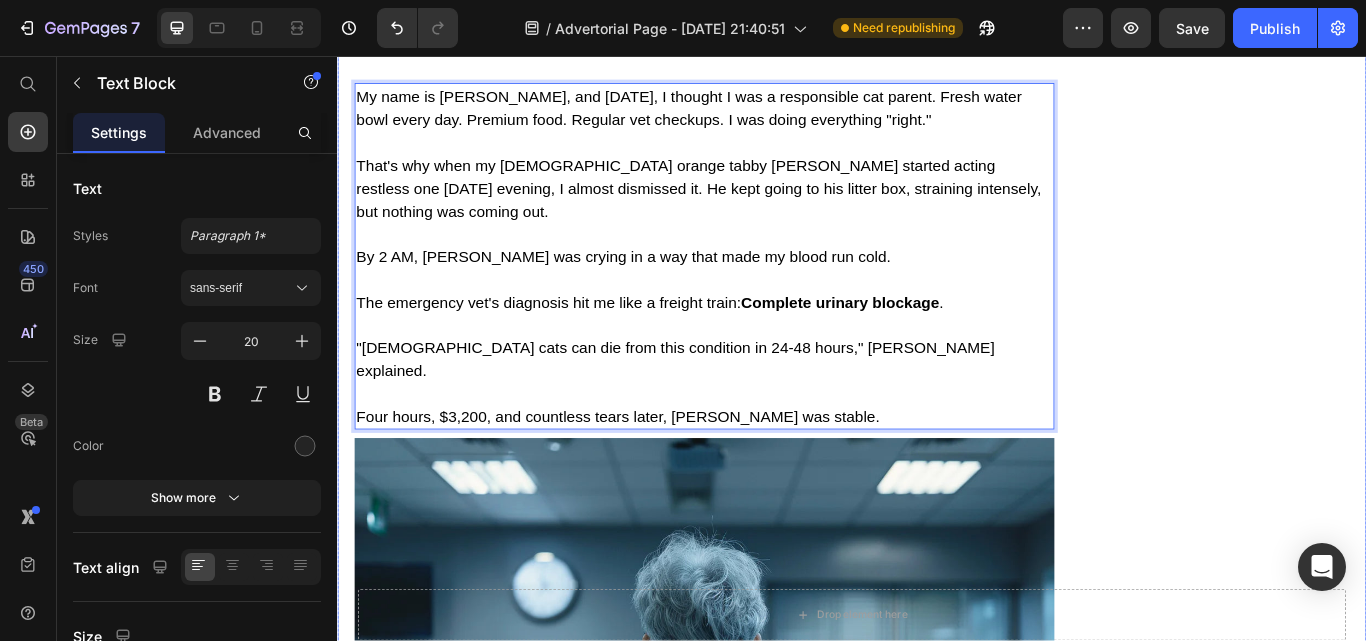 click on "Image Give Your Cats Years More Healthy Life With Gopet H2o Heading Image Get the #1 Vet-Recommended Secret For Giving Your Cat Healthy, Hydrated, And Longer Life Span Heading
Check Availability Button Row" at bounding box center (1376, 2874) 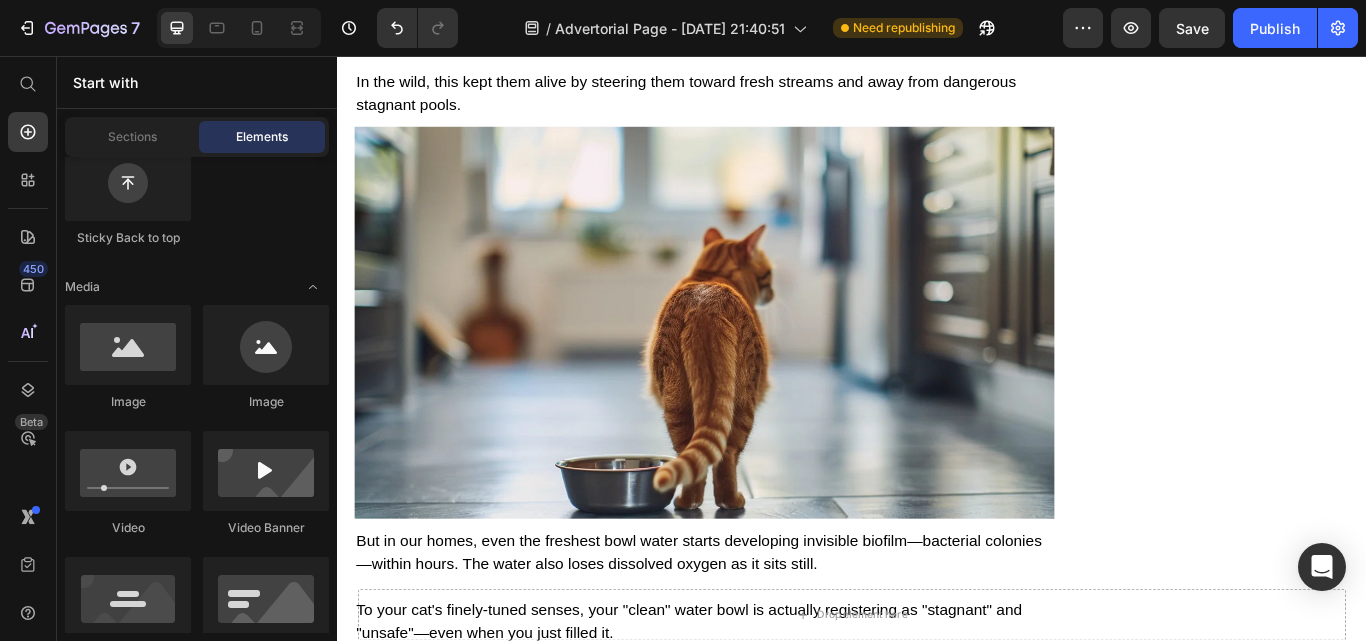 scroll, scrollTop: 3989, scrollLeft: 0, axis: vertical 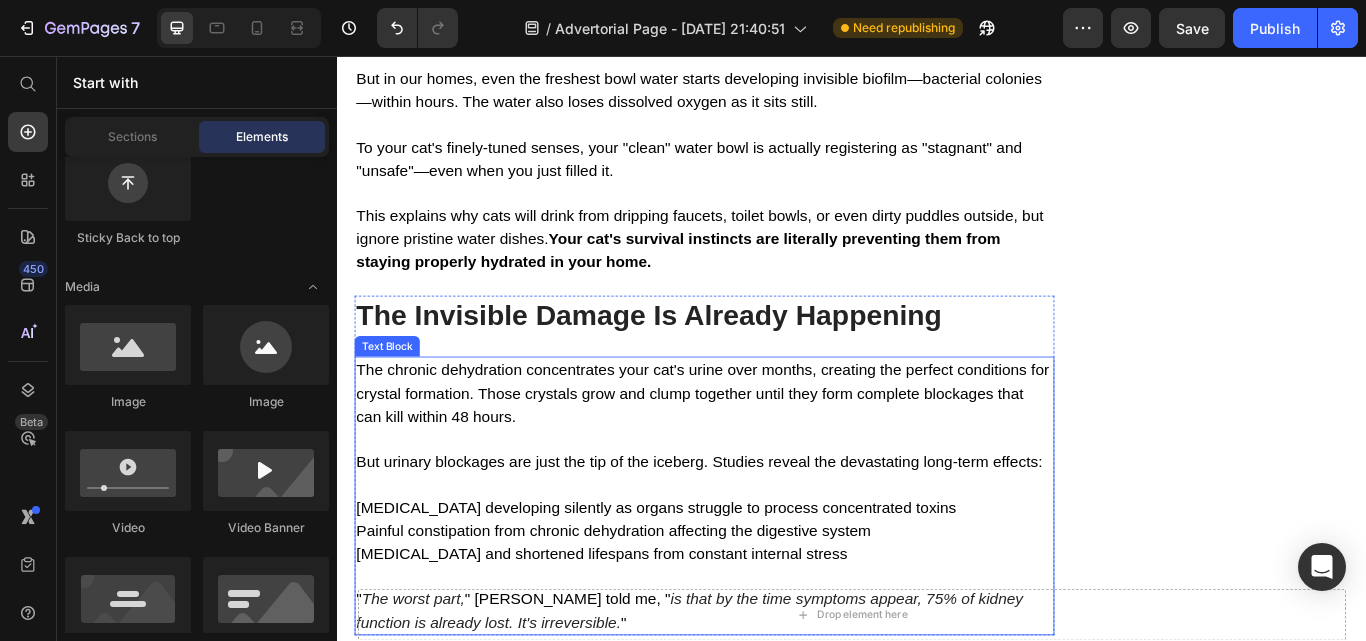 click on "The chronic dehydration concentrates your cat's urine over months, creating the perfect conditions for crystal formation. Those crystals grow and clump together until they form complete blockages that can kill within 48 hours. But urinary blockages are just the tip of the iceberg. Studies reveal the devastating long-term effects: [MEDICAL_DATA] developing silently as organs struggle to process concentrated toxins Painful constipation from chronic dehydration affecting the digestive system [MEDICAL_DATA] and shortened lifespans from constant internal stress " The worst part, " [PERSON_NAME] told me, " is that by the time symptoms appear, 75% of kidney function is already lost. It's irreversible. "" at bounding box center (765, 569) 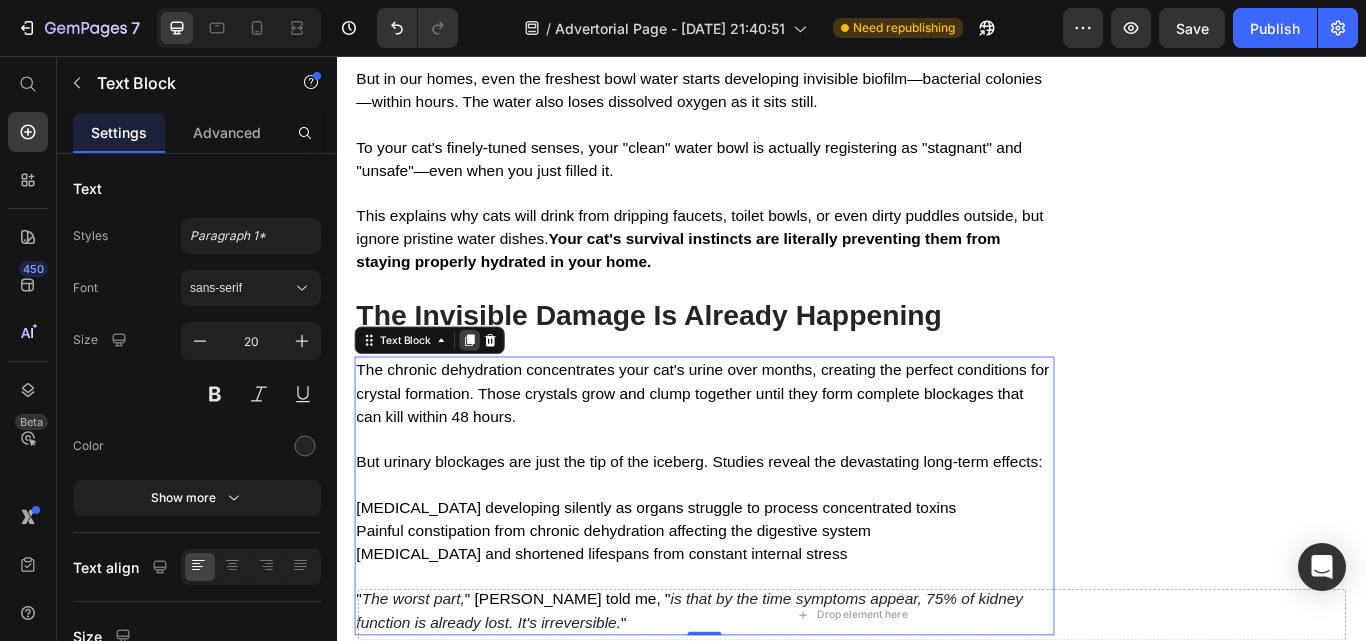click 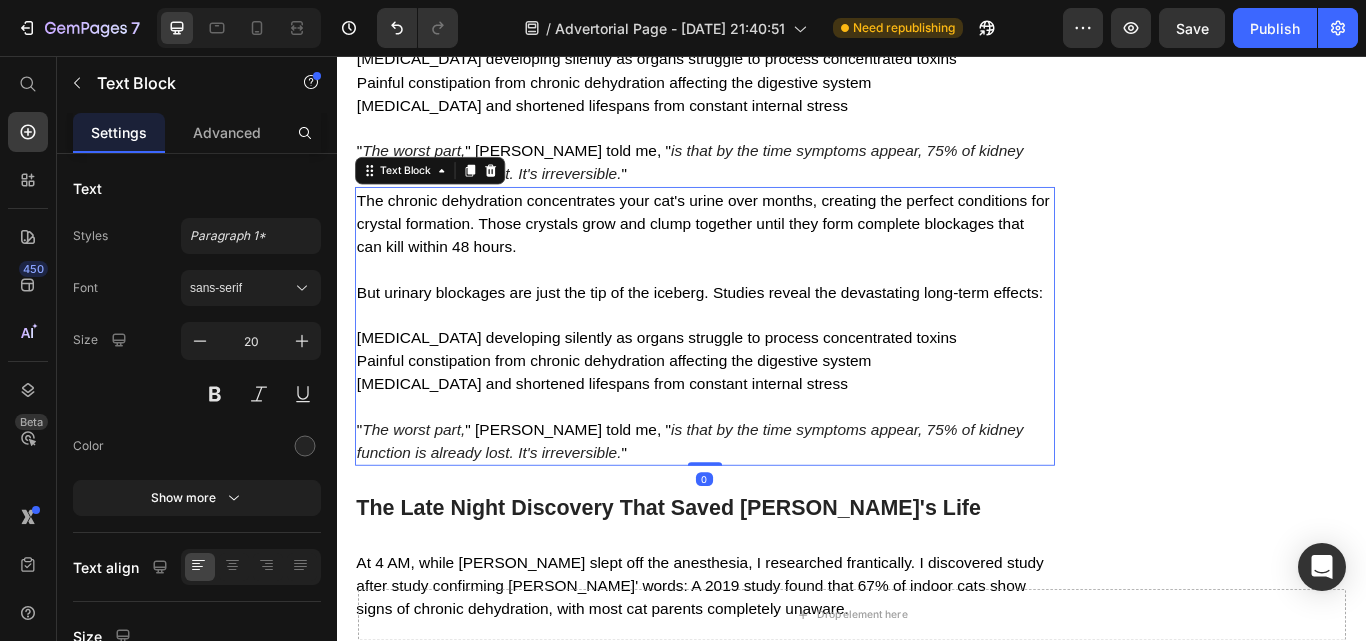 scroll, scrollTop: 4979, scrollLeft: 0, axis: vertical 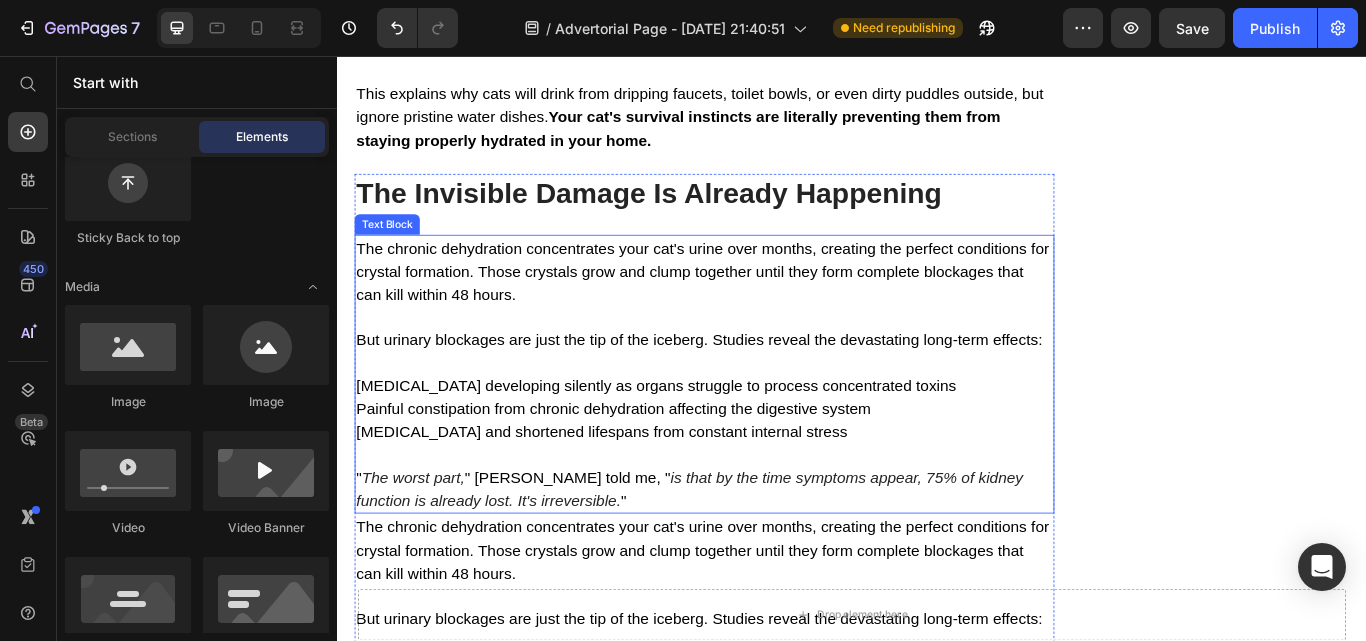 click on "The chronic dehydration concentrates your cat's urine over months, creating the perfect conditions for crystal formation. Those crystals grow and clump together until they form complete blockages that can kill within 48 hours. But urinary blockages are just the tip of the iceberg. Studies reveal the devastating long-term effects: [MEDICAL_DATA] developing silently as organs struggle to process concentrated toxins Painful constipation from chronic dehydration affecting the digestive system [MEDICAL_DATA] and shortened lifespans from constant internal stress " The worst part, " [PERSON_NAME] told me, " is that by the time symptoms appear, 75% of kidney function is already lost. It's irreversible. "" at bounding box center [765, 427] 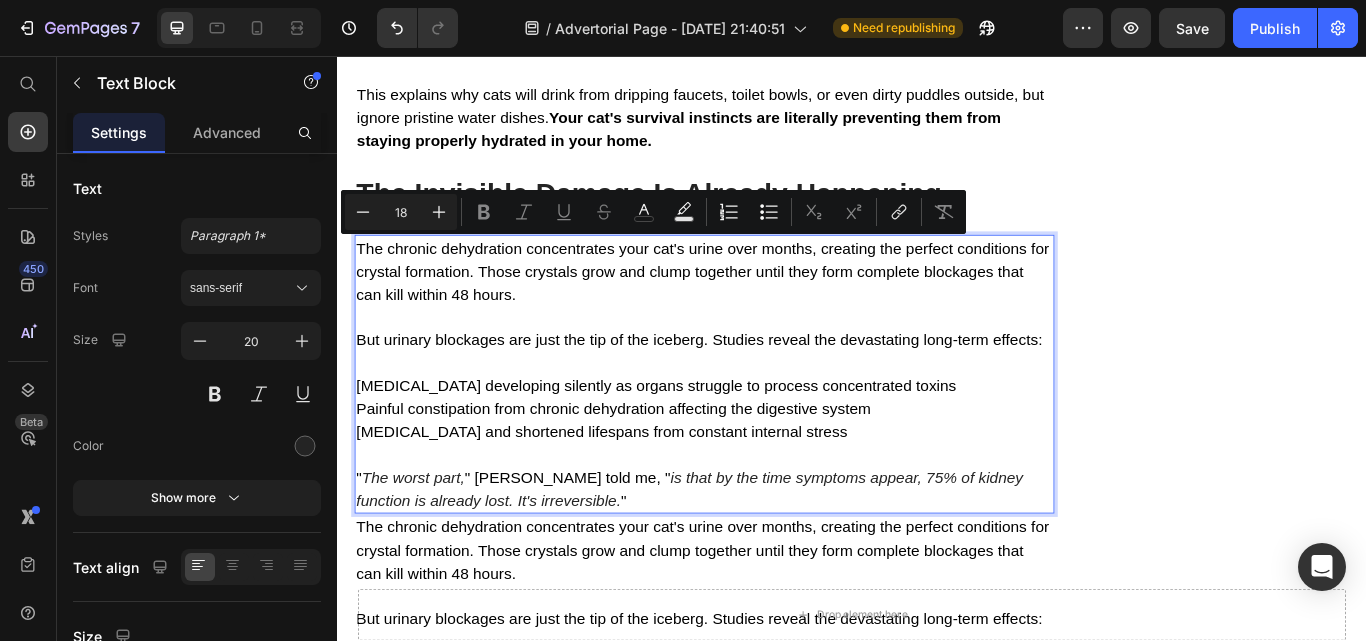 click on "The chronic dehydration concentrates your cat's urine over months, creating the perfect conditions for crystal formation. Those crystals grow and clump together until they form complete blockages that can kill within 48 hours. But urinary blockages are just the tip of the iceberg. Studies reveal the devastating long-term effects: [MEDICAL_DATA] developing silently as organs struggle to process concentrated toxins Painful constipation from chronic dehydration affecting the digestive system [MEDICAL_DATA] and shortened lifespans from constant internal stress " The worst part, " [PERSON_NAME] told me, " is that by the time symptoms appear, 75% of kidney function is already lost. It's irreversible. "" at bounding box center [765, 427] 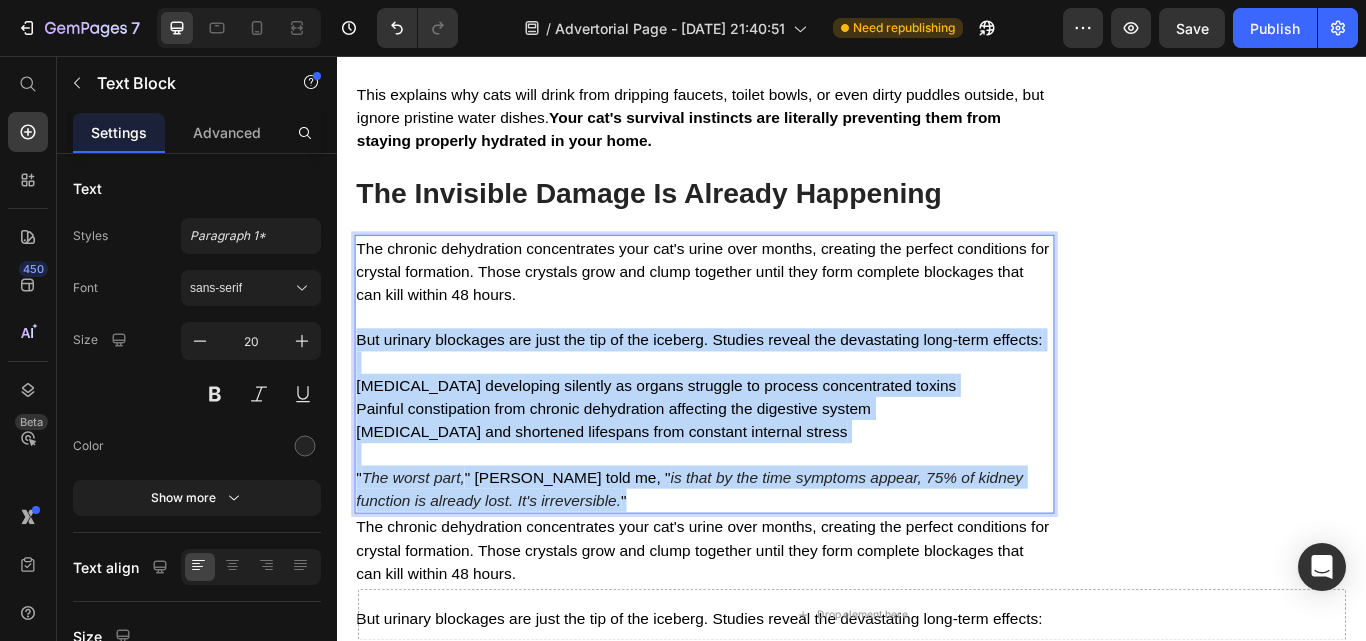 drag, startPoint x: 649, startPoint y: 497, endPoint x: 362, endPoint y: 309, distance: 343.0933 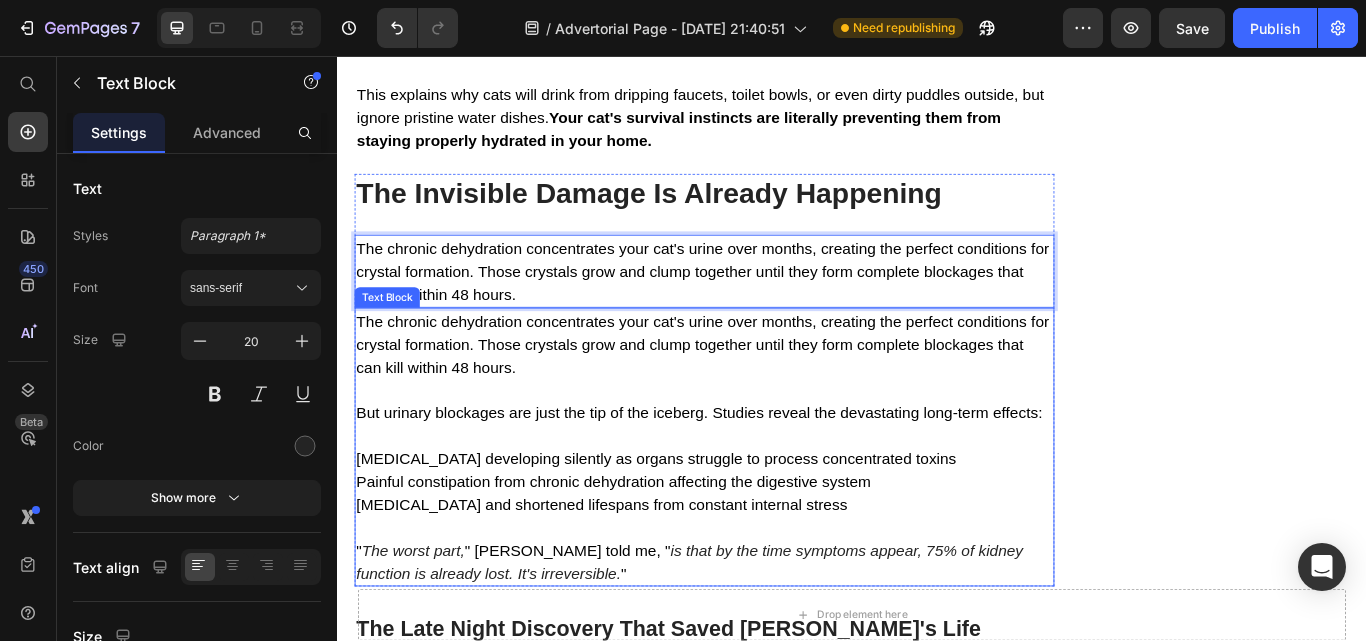 click on "The chronic dehydration concentrates your cat's urine over months, creating the perfect conditions for crystal formation. Those crystals grow and clump together until they form complete blockages that can kill within 48 hours." at bounding box center [763, 393] 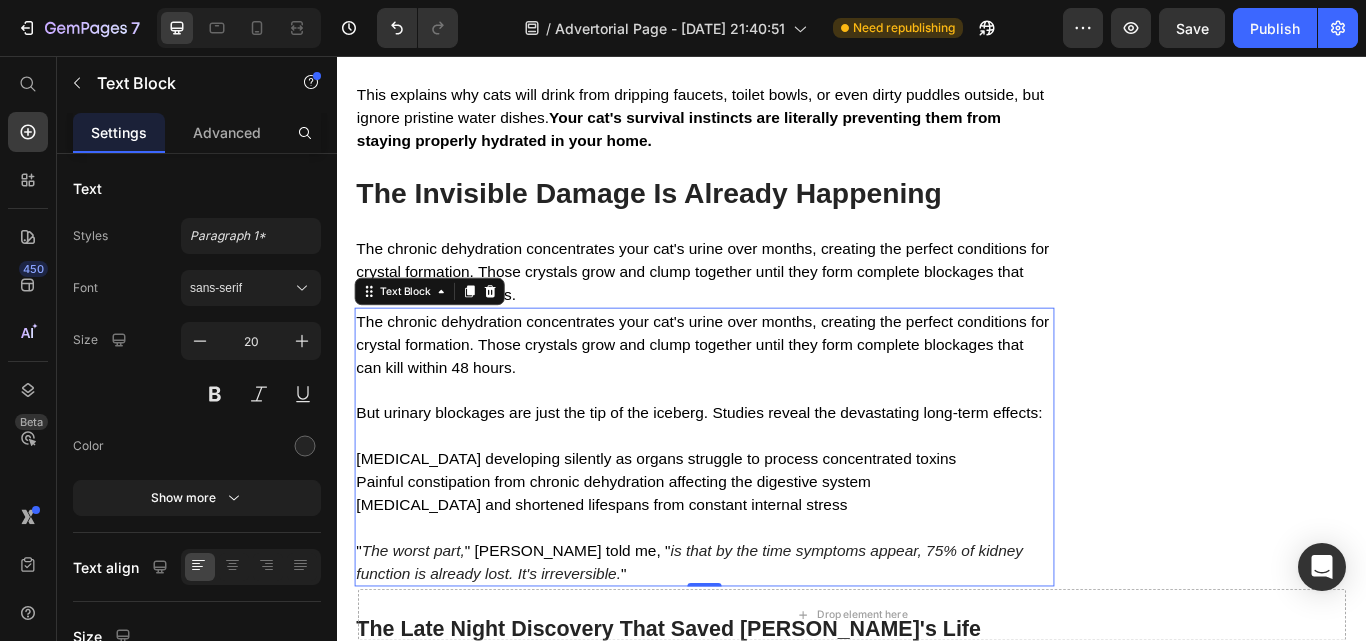 click on "The chronic dehydration concentrates your cat's urine over months, creating the perfect conditions for crystal formation. Those crystals grow and clump together until they form complete blockages that can kill within 48 hours. But urinary blockages are just the tip of the iceberg. Studies reveal the devastating long-term effects: [MEDICAL_DATA] developing silently as organs struggle to process concentrated toxins Painful constipation from chronic dehydration affecting the digestive system [MEDICAL_DATA] and shortened lifespans from constant internal stress " The worst part, " [PERSON_NAME] told me, " is that by the time symptoms appear, 75% of kidney function is already lost. It's irreversible. "" at bounding box center (765, 512) 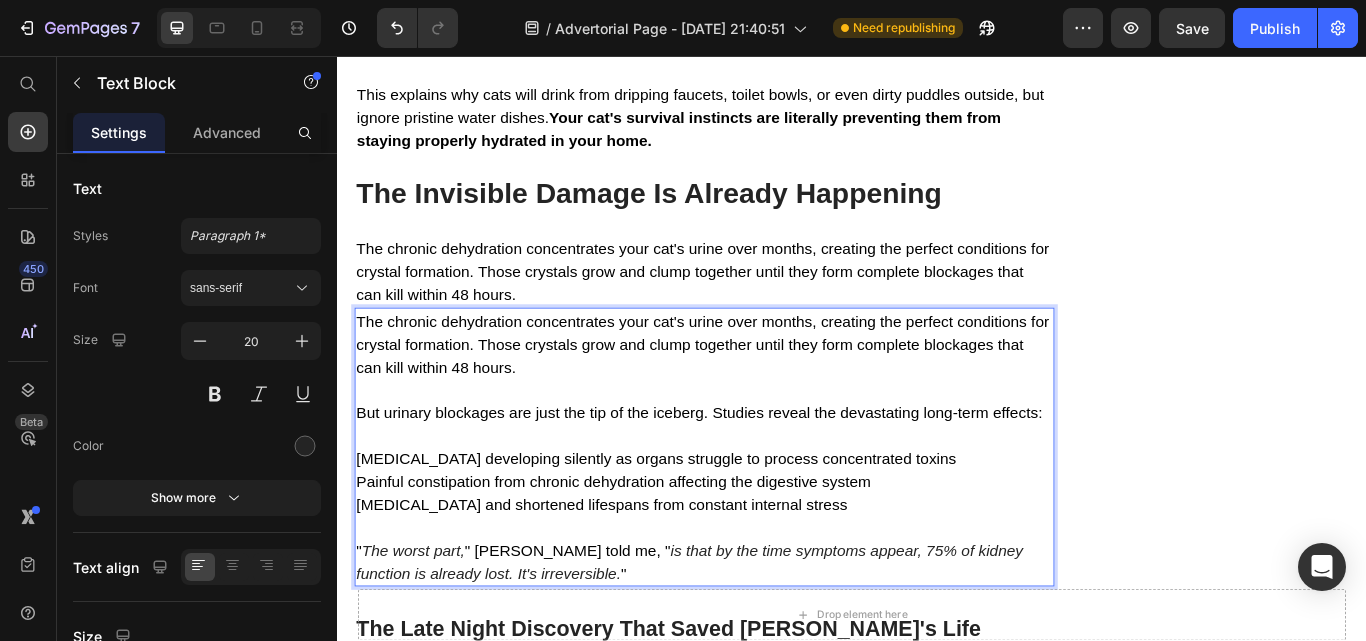click on "The chronic dehydration concentrates your cat's urine over months, creating the perfect conditions for crystal formation. Those crystals grow and clump together until they form complete blockages that can kill within 48 hours. But urinary blockages are just the tip of the iceberg. Studies reveal the devastating long-term effects: [MEDICAL_DATA] developing silently as organs struggle to process concentrated toxins Painful constipation from chronic dehydration affecting the digestive system [MEDICAL_DATA] and shortened lifespans from constant internal stress " The worst part, " [PERSON_NAME] told me, " is that by the time symptoms appear, 75% of kidney function is already lost. It's irreversible. "" at bounding box center [765, 512] 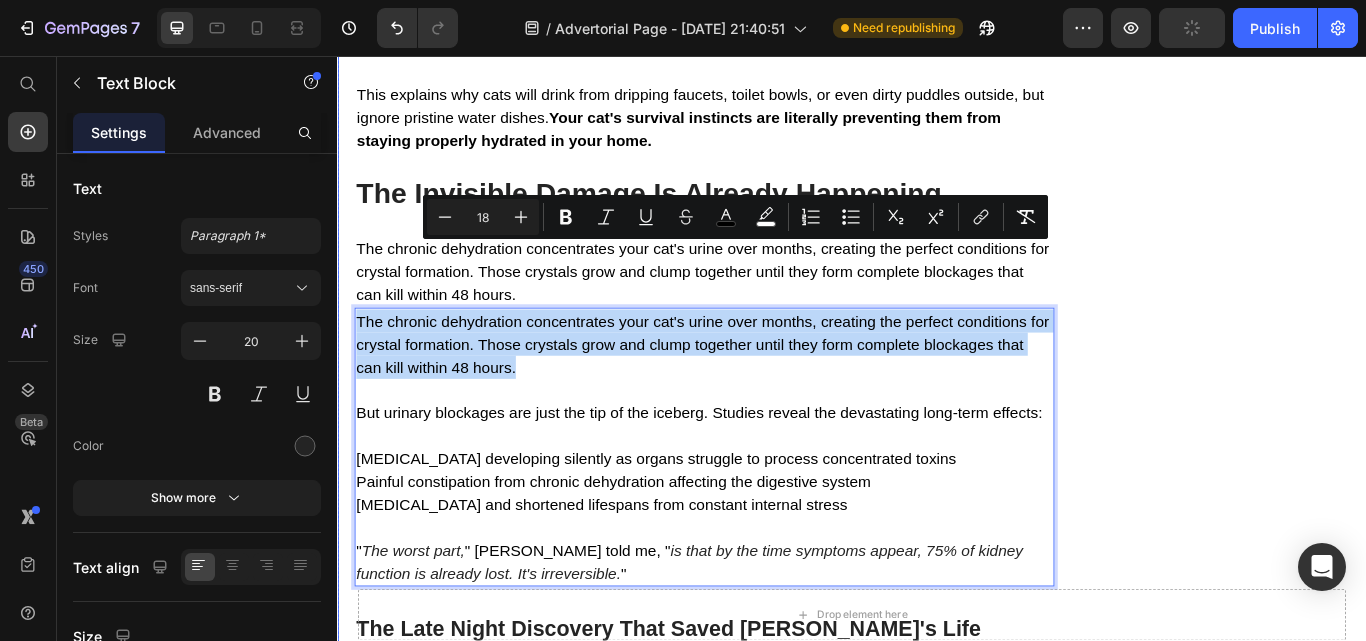 drag, startPoint x: 597, startPoint y: 341, endPoint x: 346, endPoint y: 278, distance: 258.7856 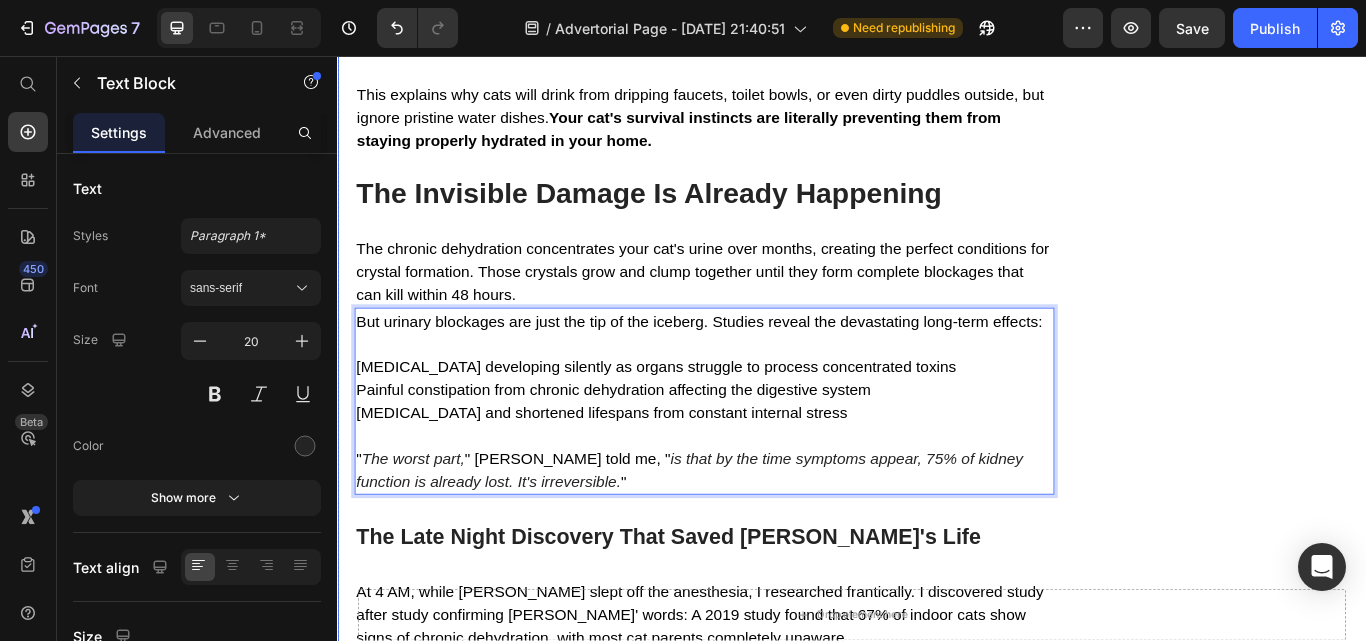 click on "Image Give Your Cats Years More Healthy Life With Gopet H2o Heading Image Get the #1 Vet-Recommended Secret For Giving Your Cat Healthy, Hydrated, And Longer Life Span Heading
Check Availability Button Row" at bounding box center (1376, 490) 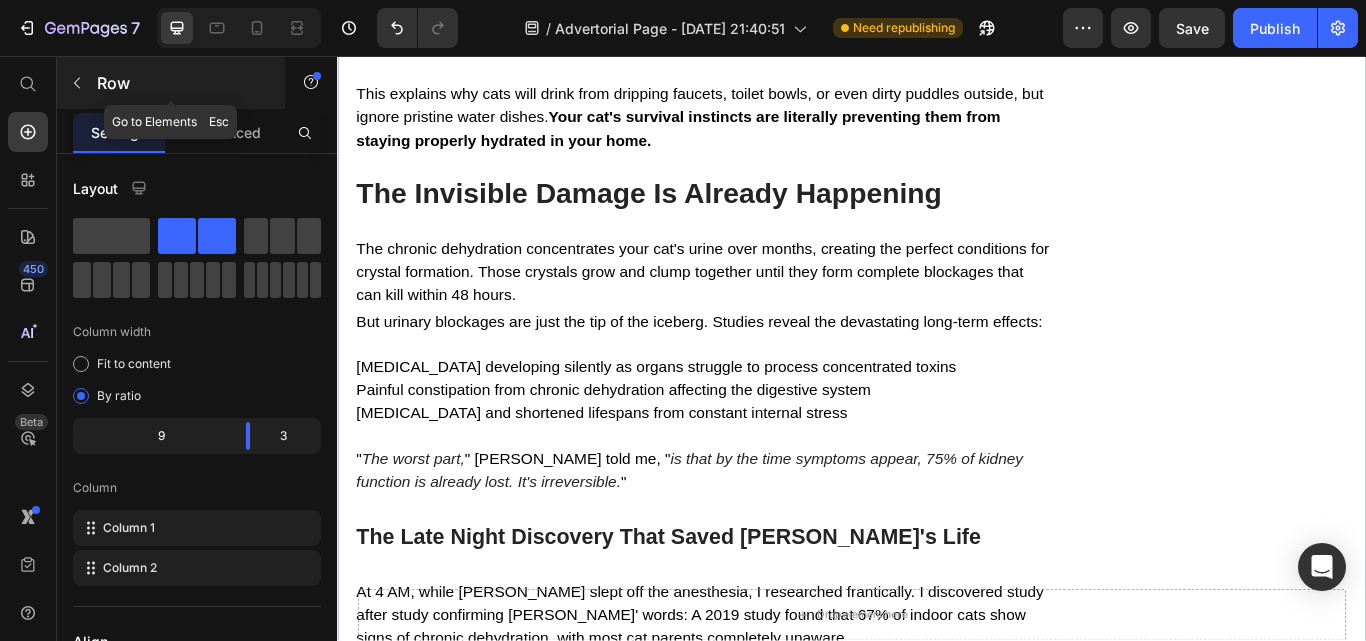 click 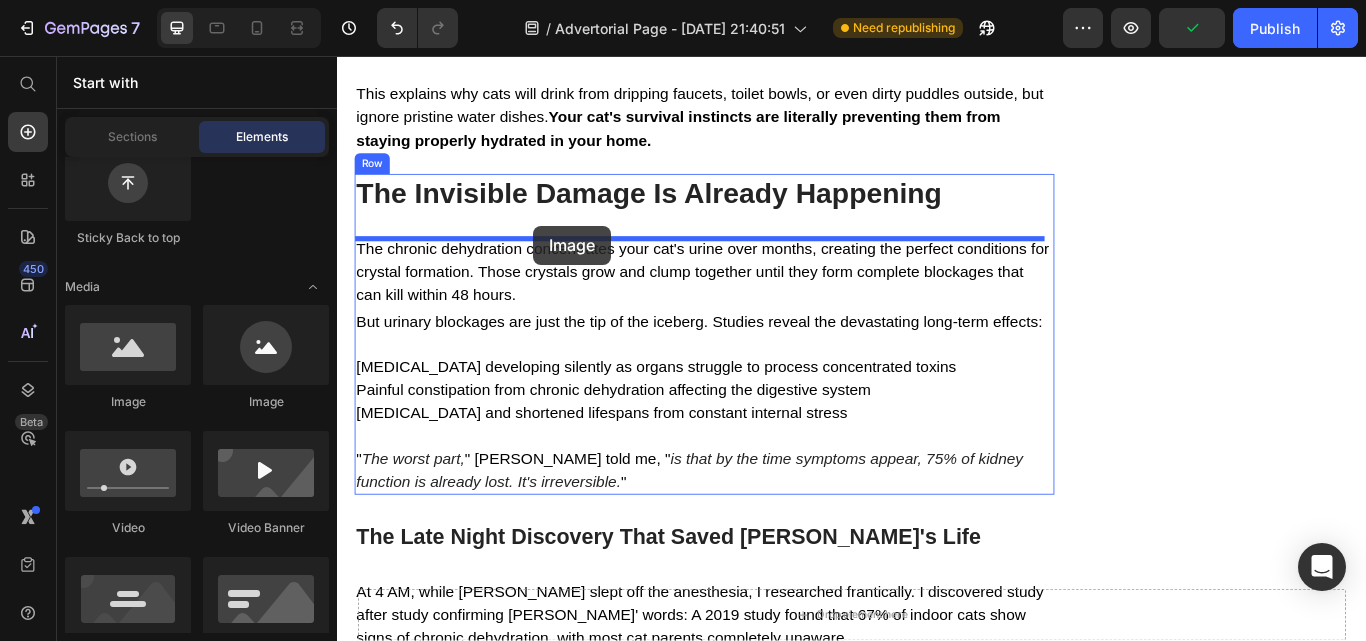 drag, startPoint x: 469, startPoint y: 400, endPoint x: 565, endPoint y: 254, distance: 174.73409 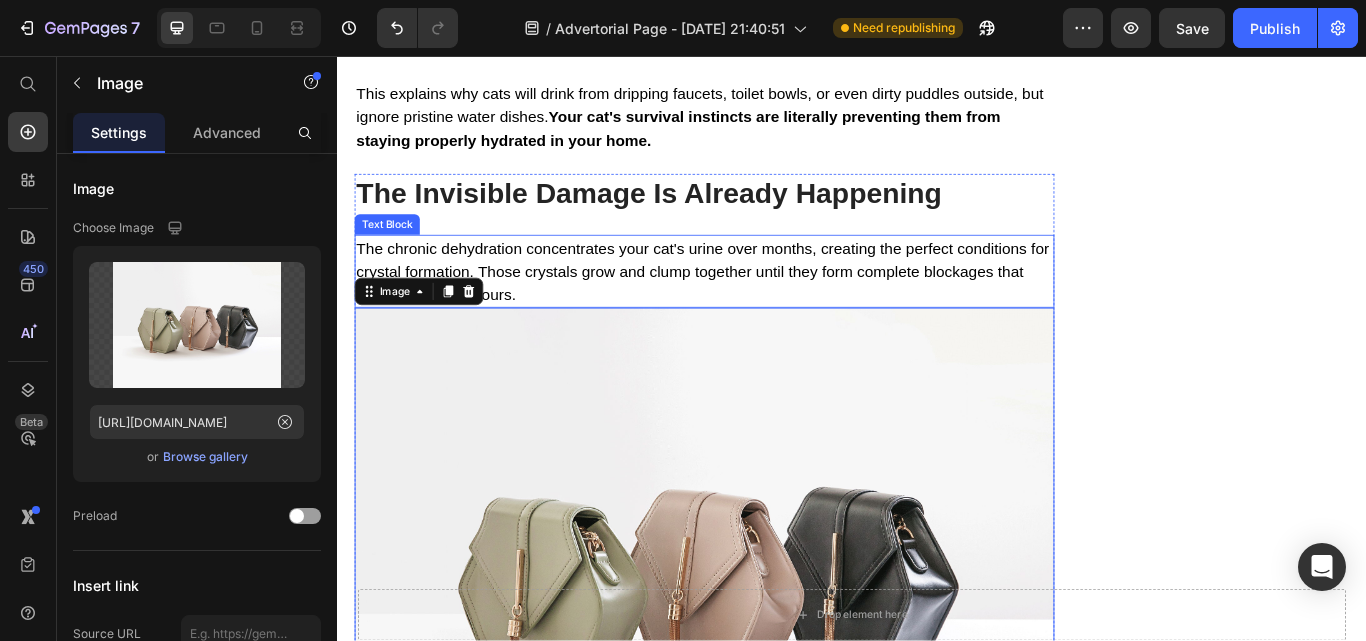 click on "The chronic dehydration concentrates your cat's urine over months, creating the perfect conditions for crystal formation. Those crystals grow and clump together until they form complete blockages that can kill within 48 hours." at bounding box center [763, 308] 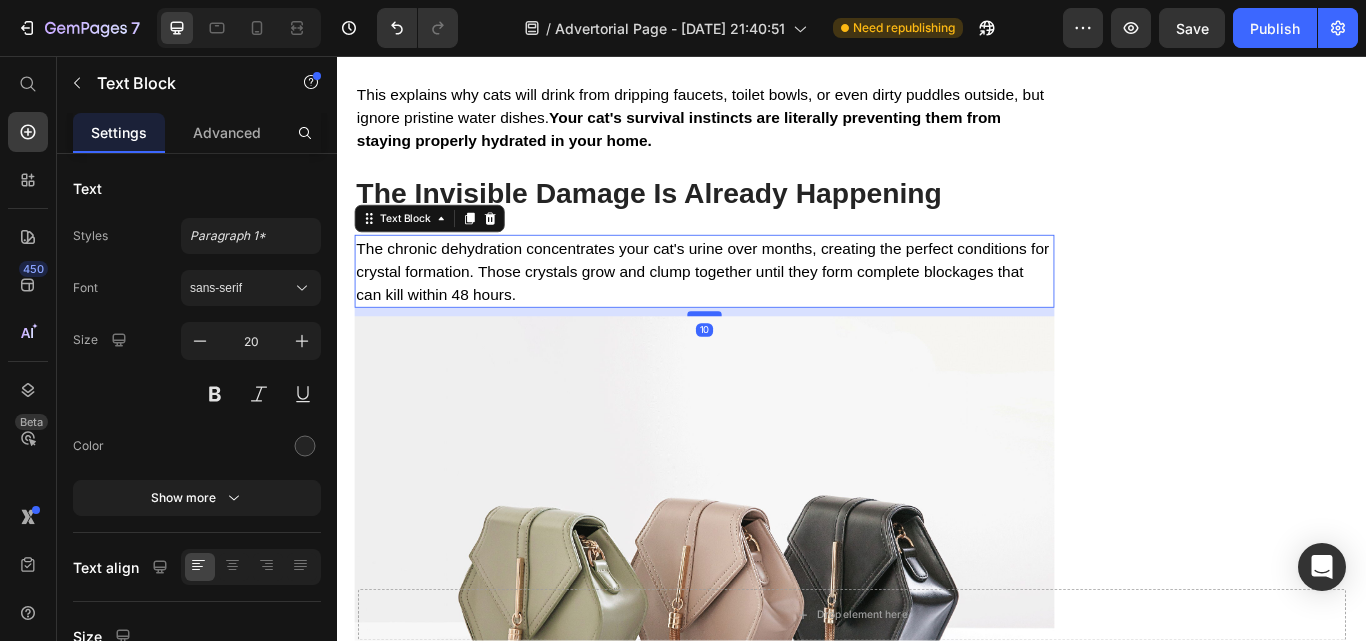 drag, startPoint x: 764, startPoint y: 267, endPoint x: 771, endPoint y: 277, distance: 12.206555 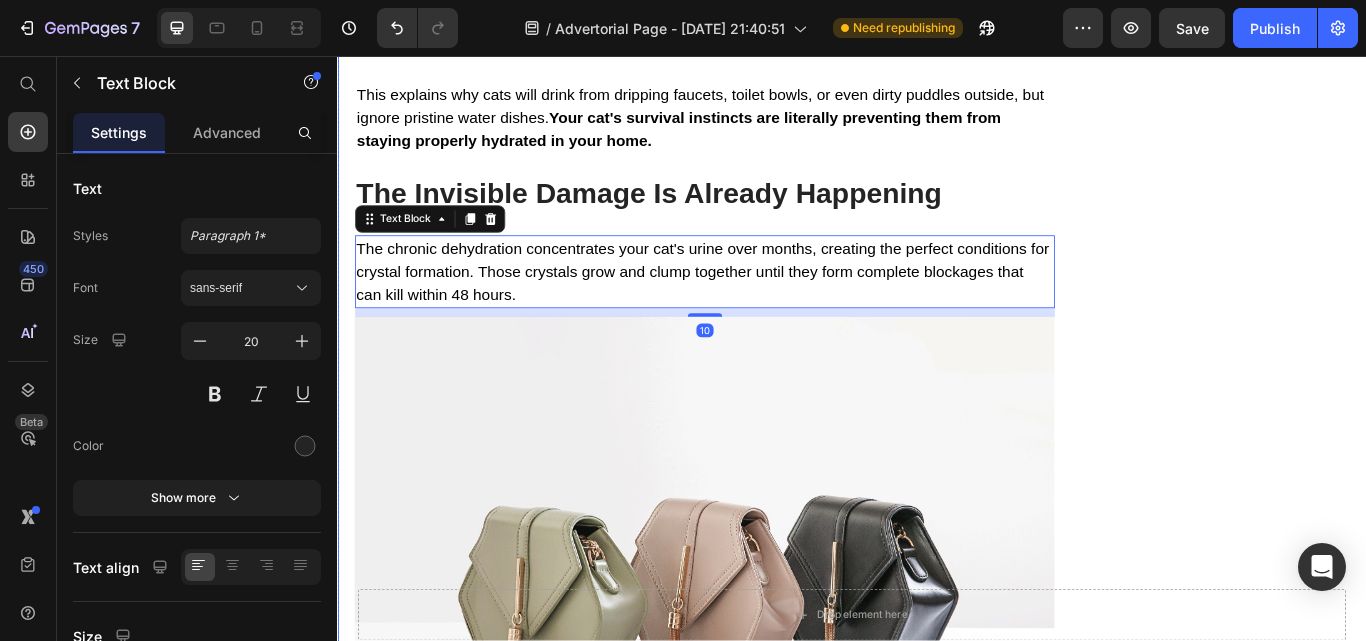 click on "Image Give Your Cats Years More Healthy Life With Gopet H2o Heading Image Get the #1 Vet-Recommended Secret For Giving Your Cat Healthy, Hydrated, And Longer Life Span Heading
Check Availability Button Row" at bounding box center (1376, 801) 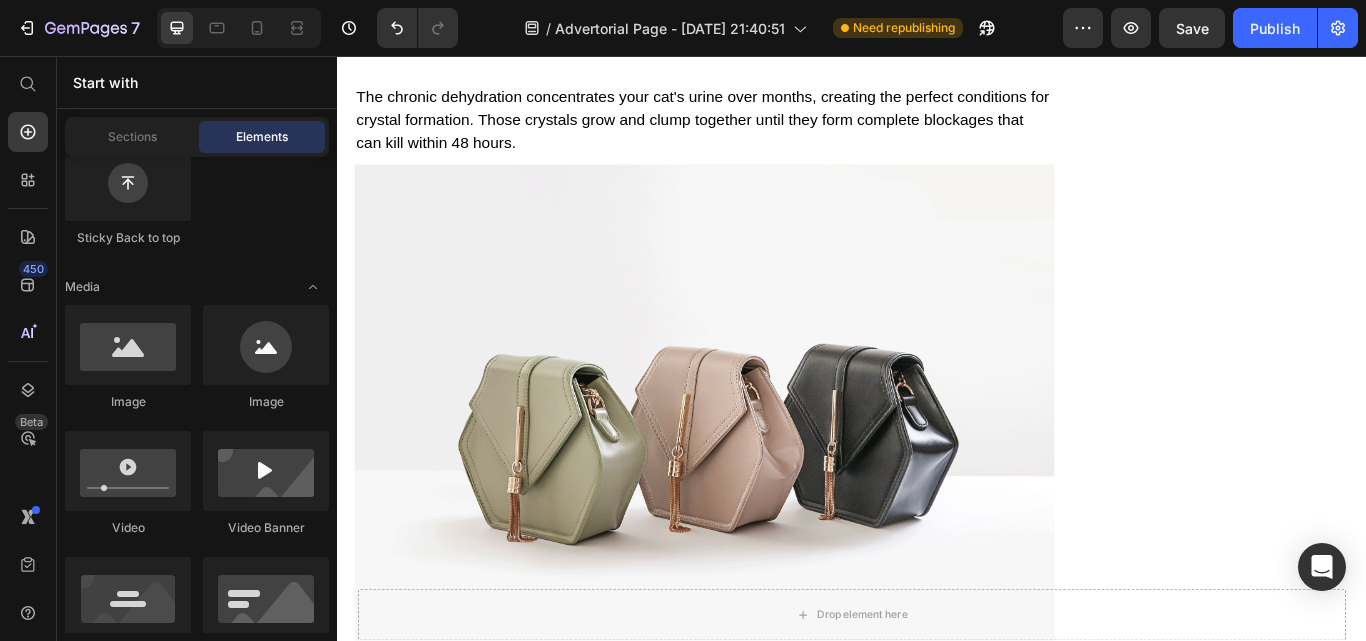 scroll, scrollTop: 4832, scrollLeft: 0, axis: vertical 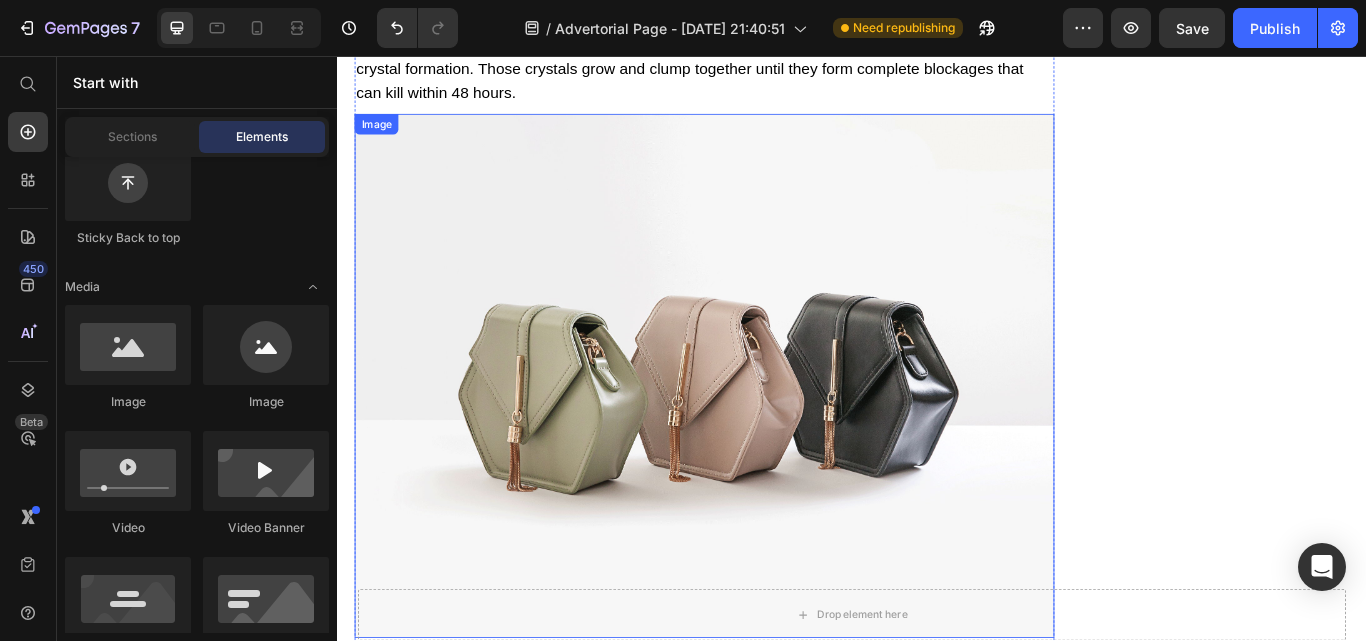 click at bounding box center [765, 430] 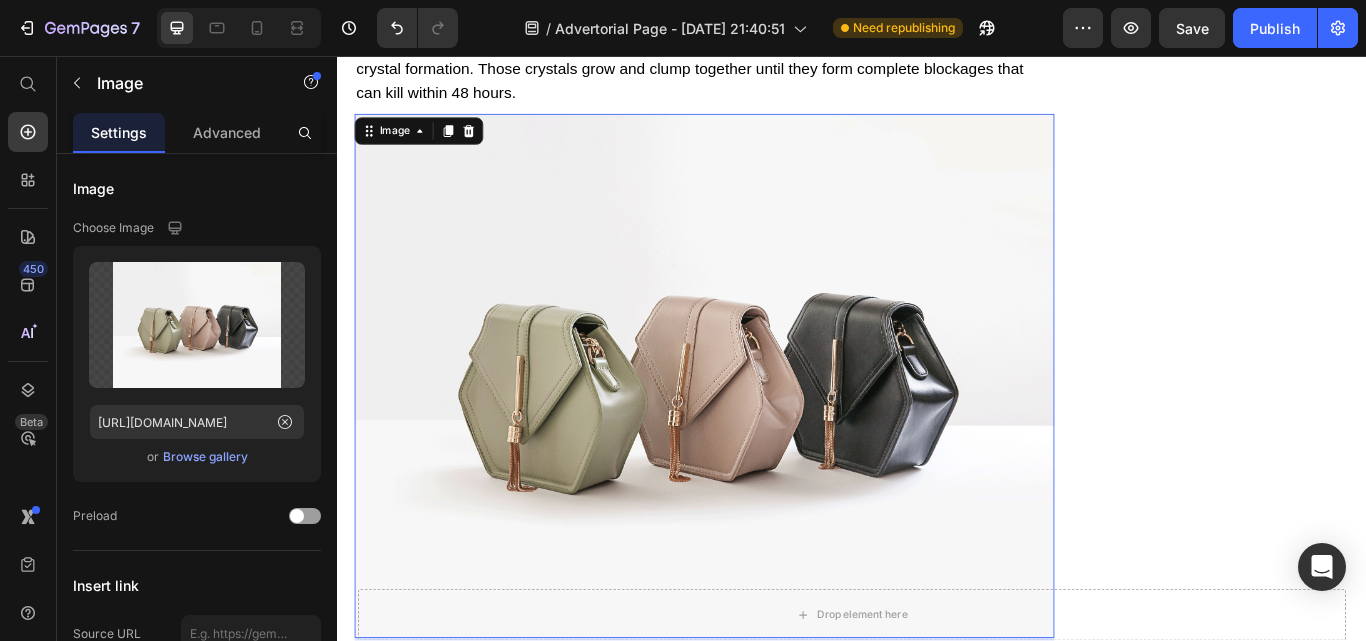 drag, startPoint x: 763, startPoint y: 644, endPoint x: 778, endPoint y: 654, distance: 18.027756 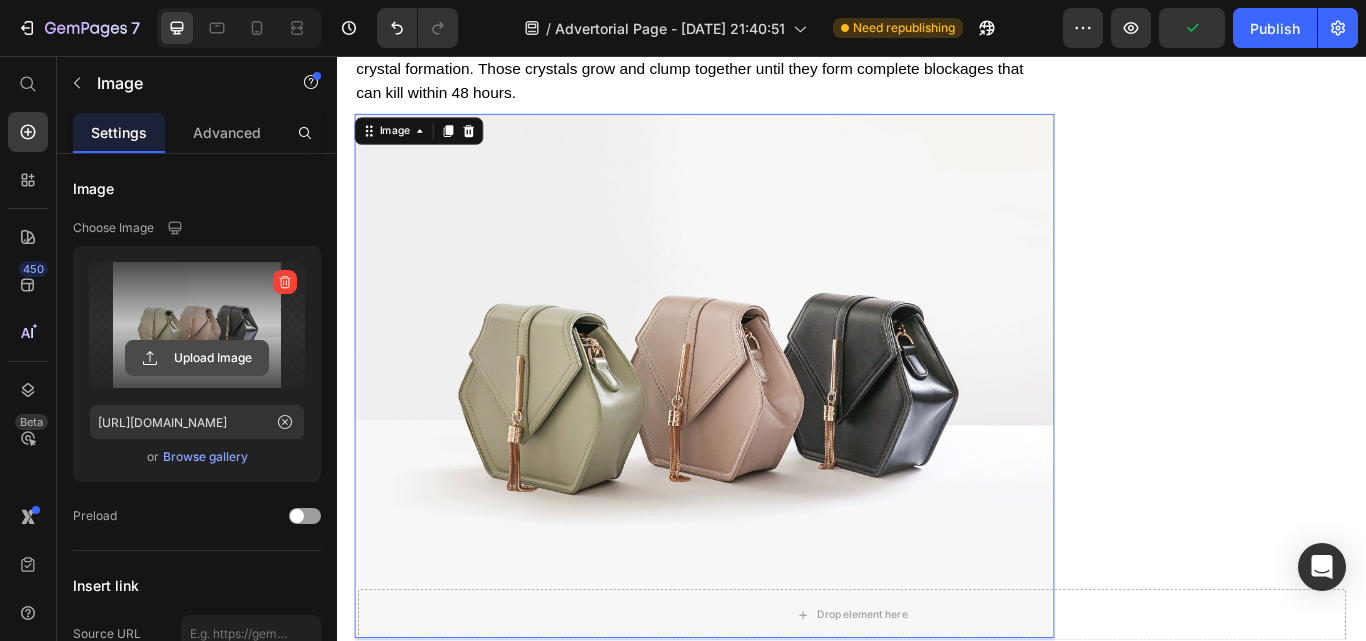 click 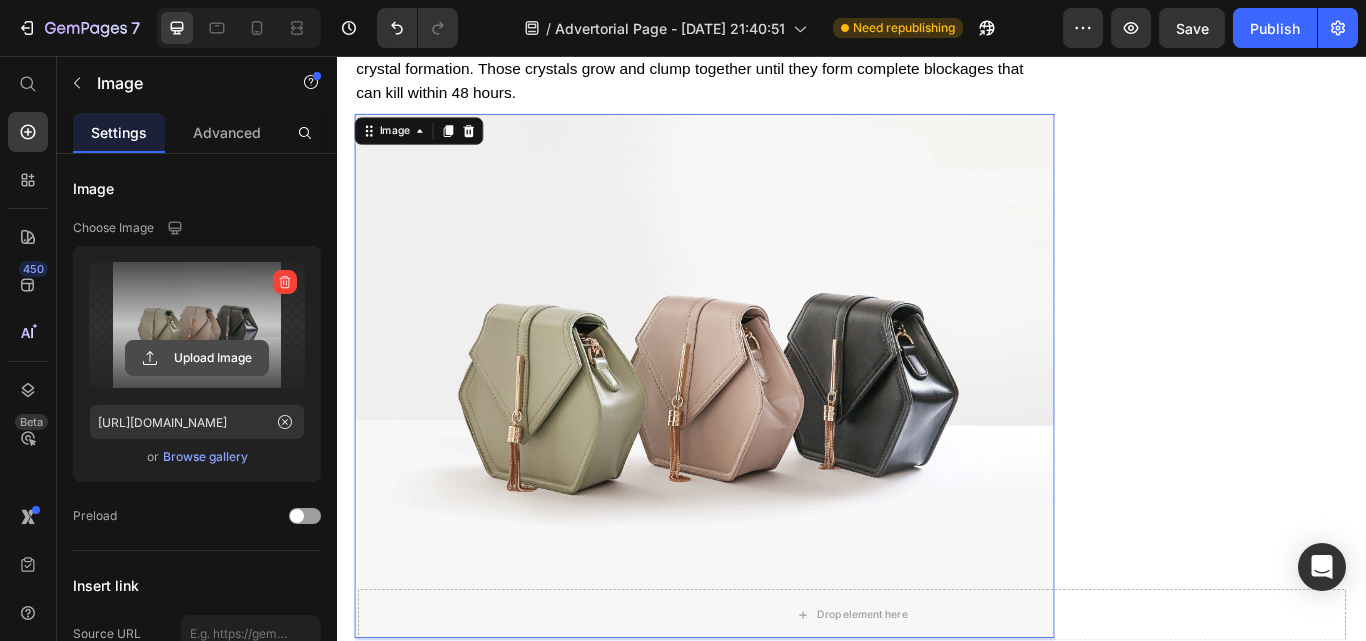 click 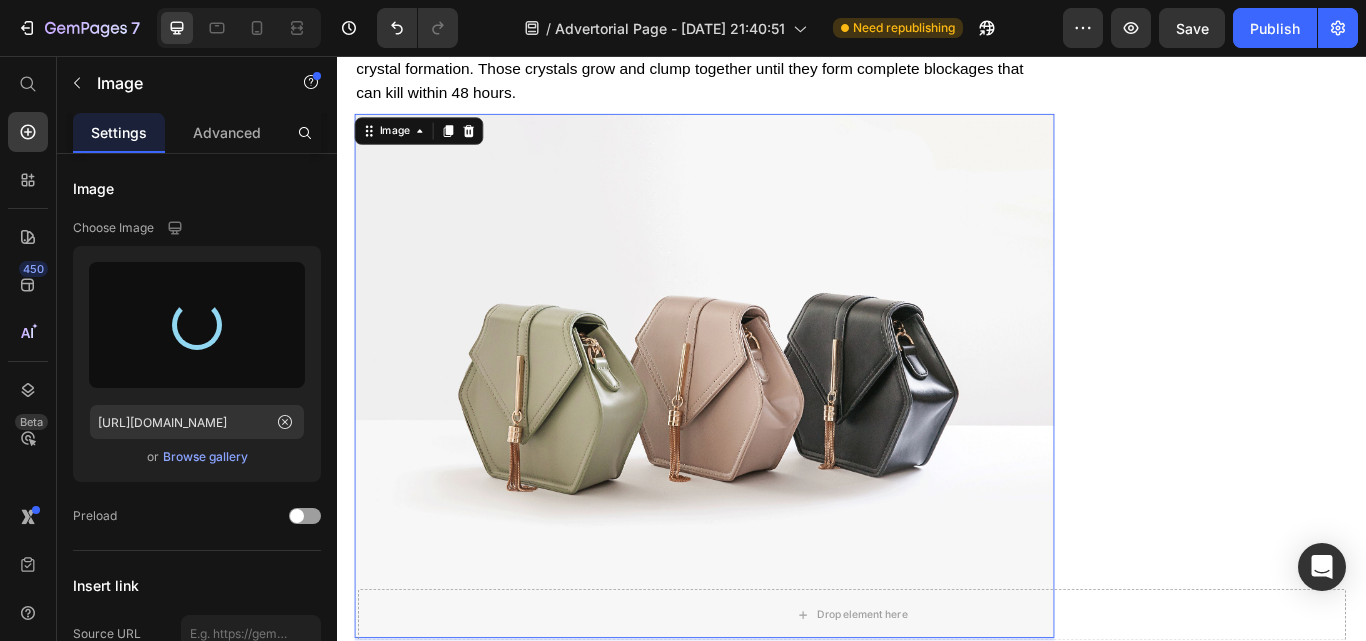 type on "[URL][DOMAIN_NAME]" 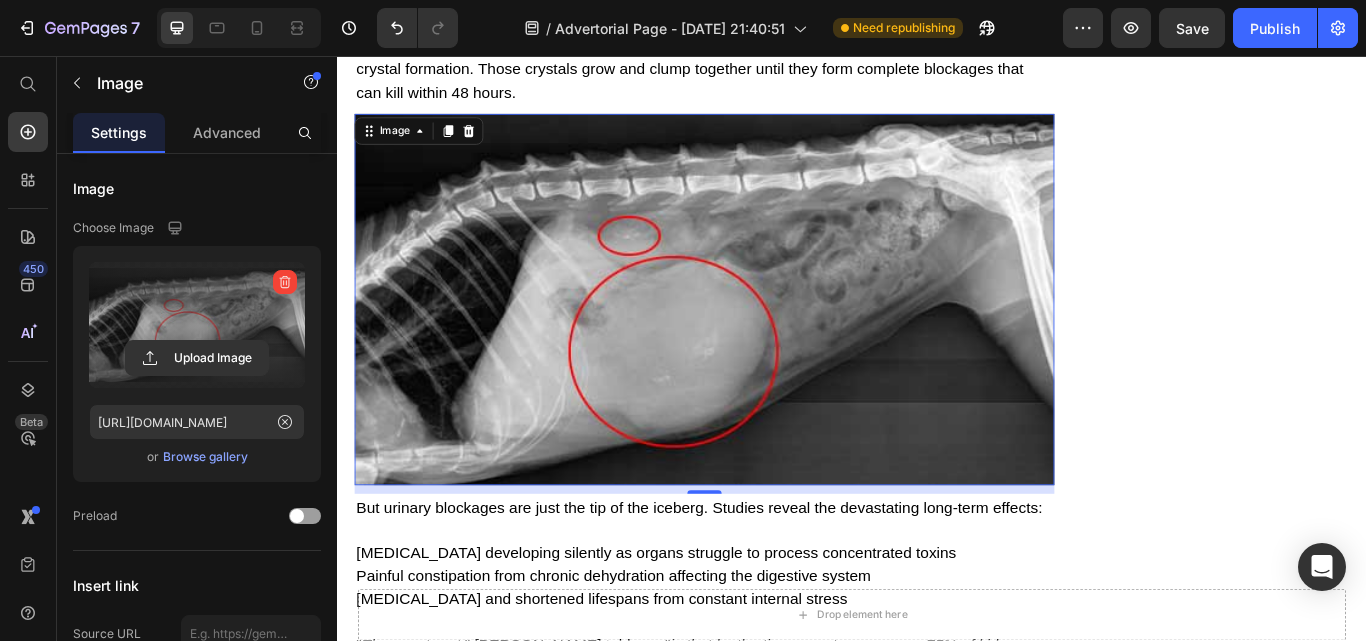 scroll, scrollTop: 5580, scrollLeft: 0, axis: vertical 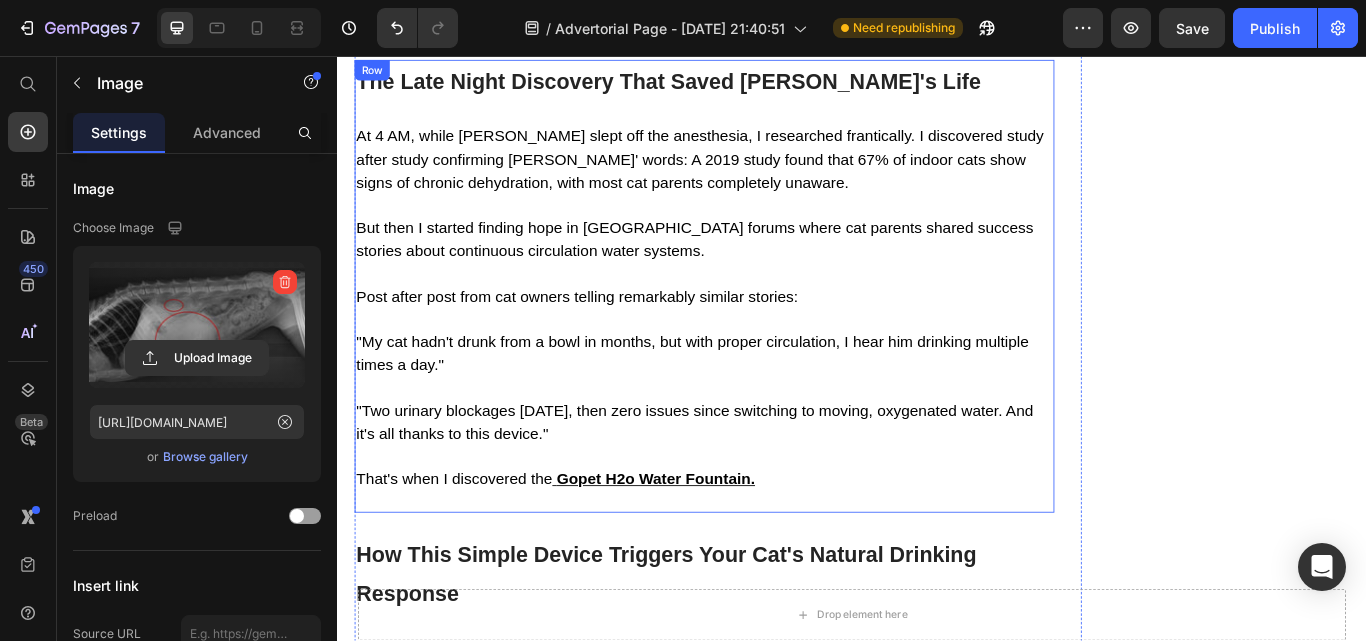 click on "The Late Night Discovery That Saved [PERSON_NAME]'s Life Heading At 4 AM, while [PERSON_NAME] slept off the anesthesia, I researched frantically. I discovered study after study confirming [PERSON_NAME]' words: A 2019 study found that 67% of indoor cats show signs of chronic dehydration, with most cat parents completely unaware. But then I started finding hope in Reddit forums where cat parents shared success stories about continuous circulation water systems. Post after post from cat owners telling remarkably similar stories: "My cat hadn't drunk from a bowl in months, but with proper circulation, I hear him drinking multiple times a day." "Two urinary blockages [DATE], then zero issues since switching to moving, oxygenated water. And it's all thanks to this device." That's when I discovered the   Gopet H2o Water Fountain. Text Block" at bounding box center [765, 325] 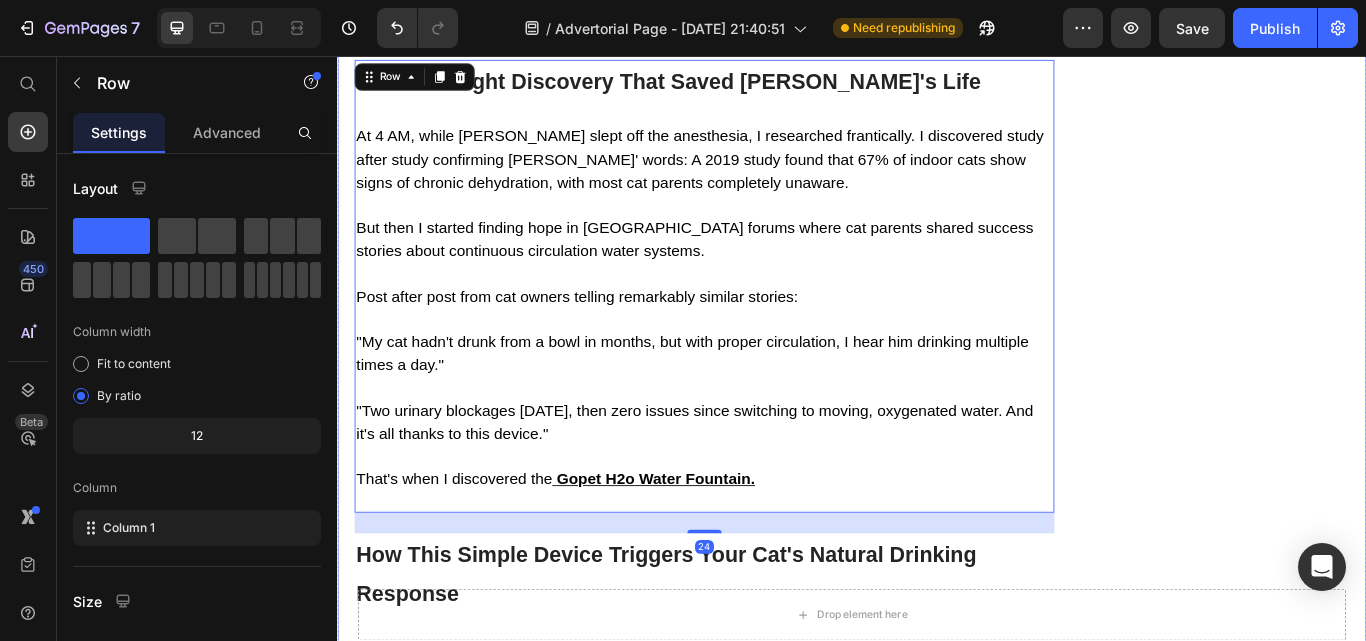 click on "Image Give Your Cats Years More Healthy Life With Gopet H2o Heading Image Get the #1 Vet-Recommended Secret For Giving Your Cat Healthy, Hydrated, And Longer Life Span Heading
Check Availability Button Row" at bounding box center [1376, -267] 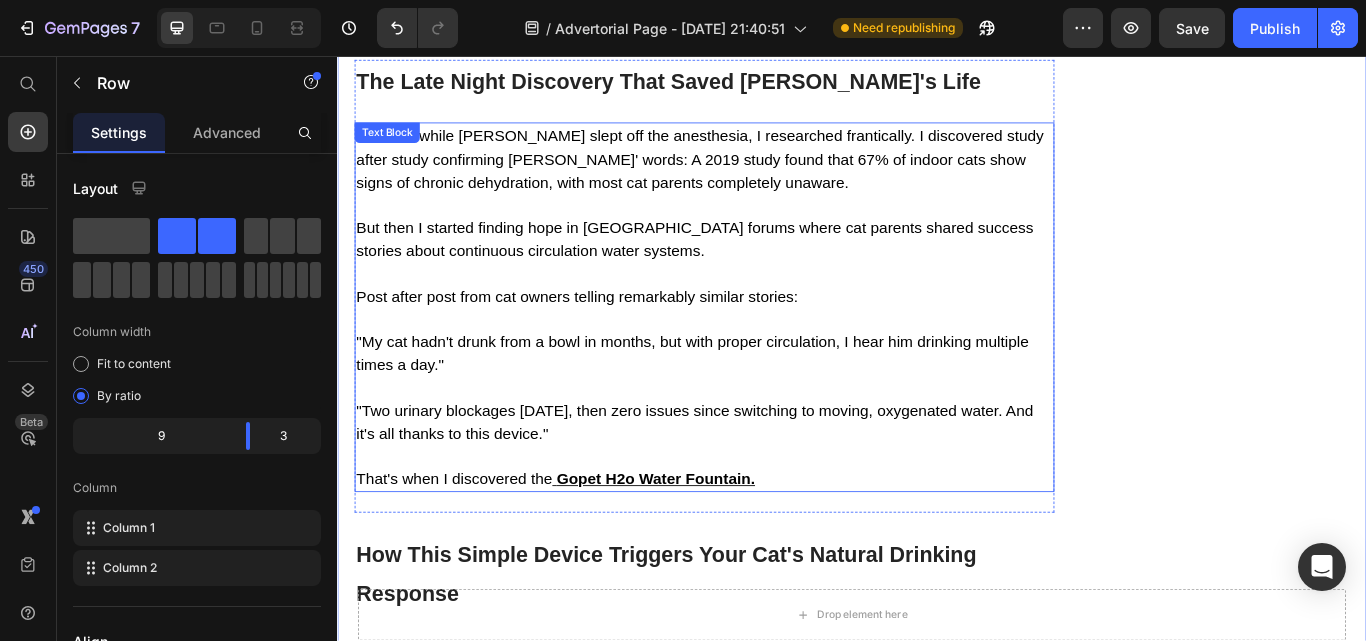 click on "At 4 AM, while [PERSON_NAME] slept off the anesthesia, I researched frantically. I discovered study after study confirming [PERSON_NAME]' words: A 2019 study found that 67% of indoor cats show signs of chronic dehydration, with most cat parents completely unaware. But then I started finding hope in Reddit forums where cat parents shared success stories about continuous circulation water systems. Post after post from cat owners telling remarkably similar stories: "My cat hadn't drunk from a bowl in months, but with proper circulation, I hear him drinking multiple times a day." "Two urinary blockages [DATE], then zero issues since switching to moving, oxygenated water. And it's all thanks to this device." That's when I discovered the   Gopet H2o Water Fountain." at bounding box center [765, 349] 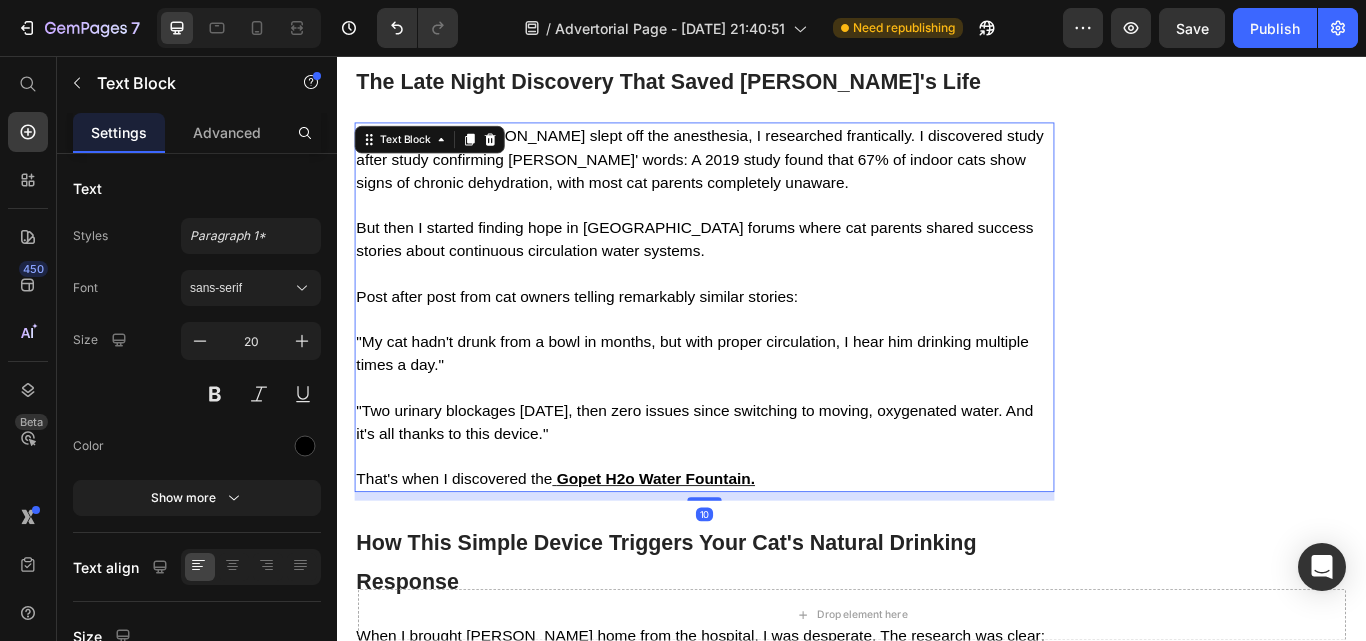 drag, startPoint x: 762, startPoint y: 501, endPoint x: 787, endPoint y: 487, distance: 28.653097 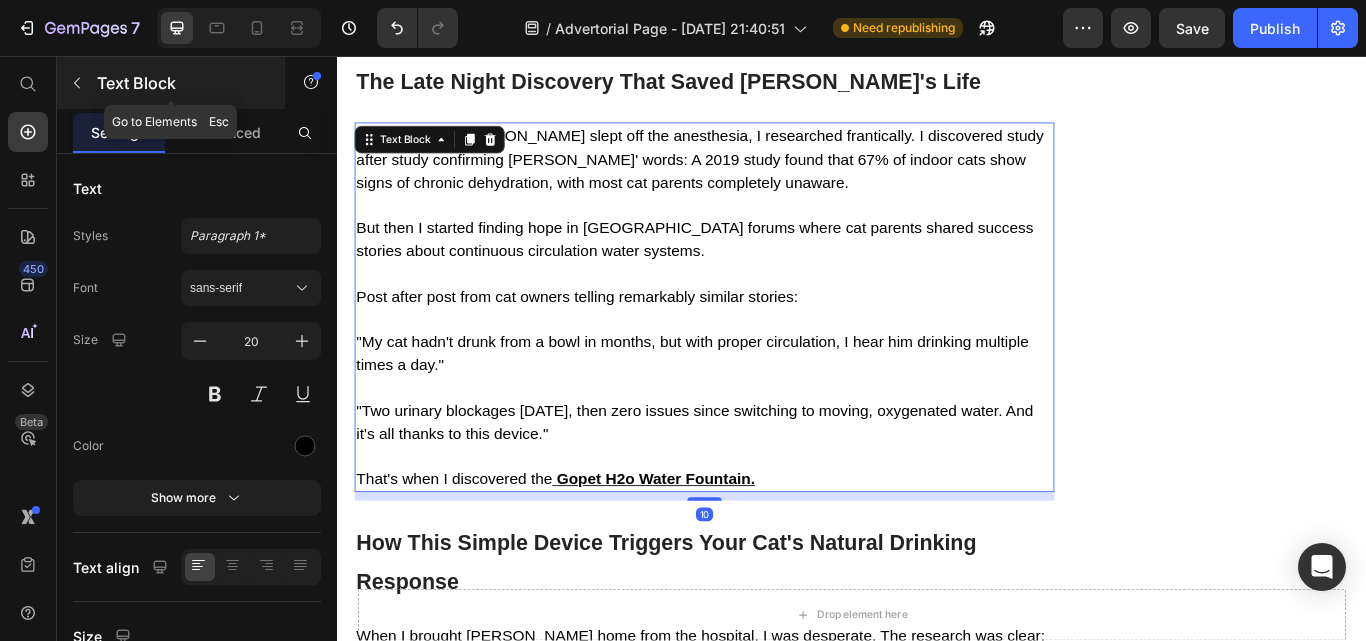 click 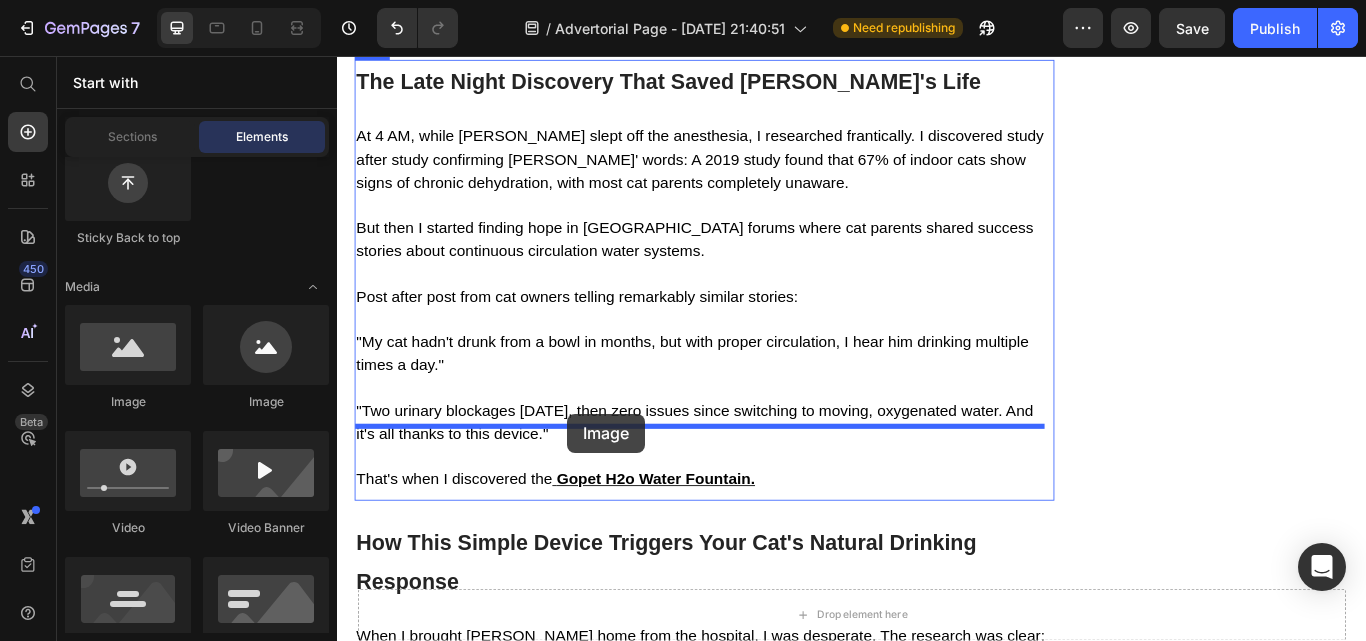 drag, startPoint x: 480, startPoint y: 396, endPoint x: 605, endPoint y: 473, distance: 146.8128 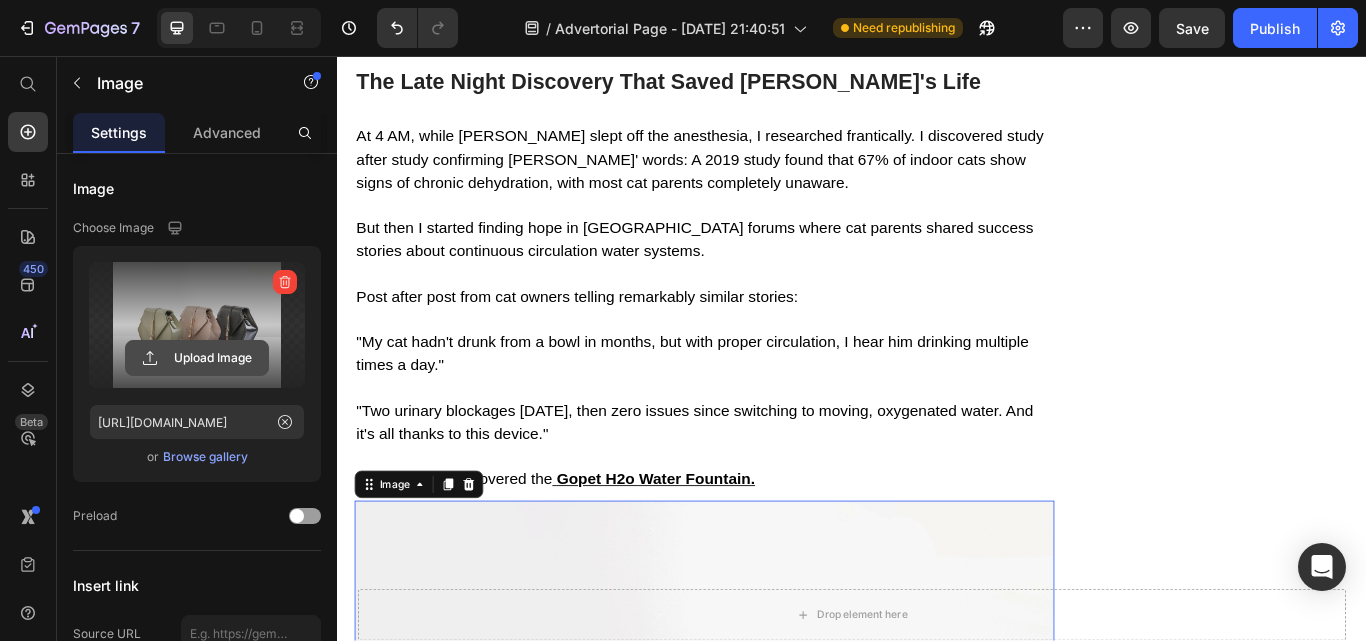 click 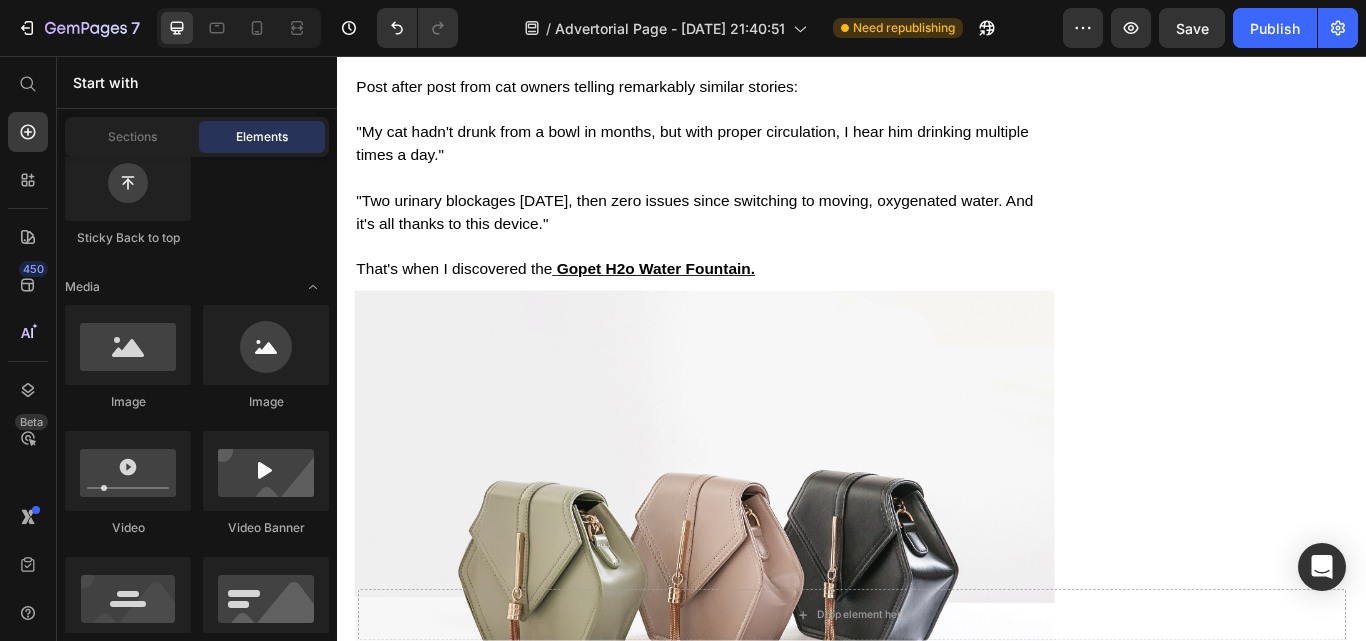scroll, scrollTop: 5988, scrollLeft: 0, axis: vertical 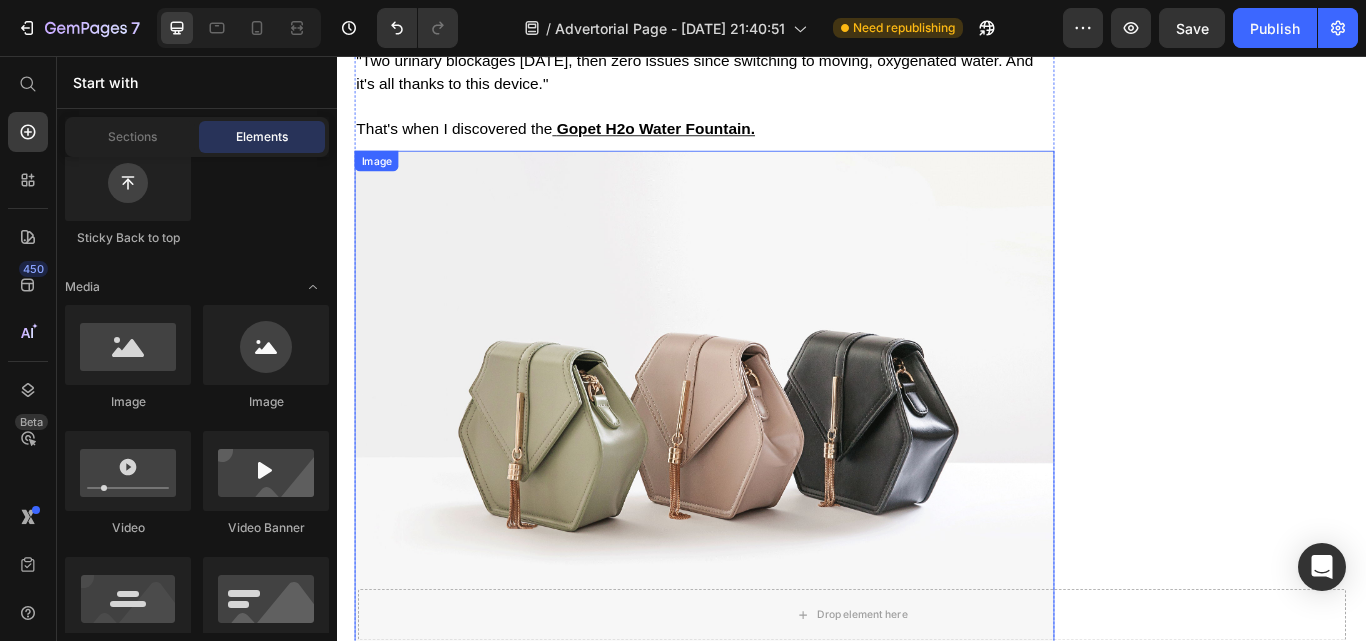 click at bounding box center (765, 473) 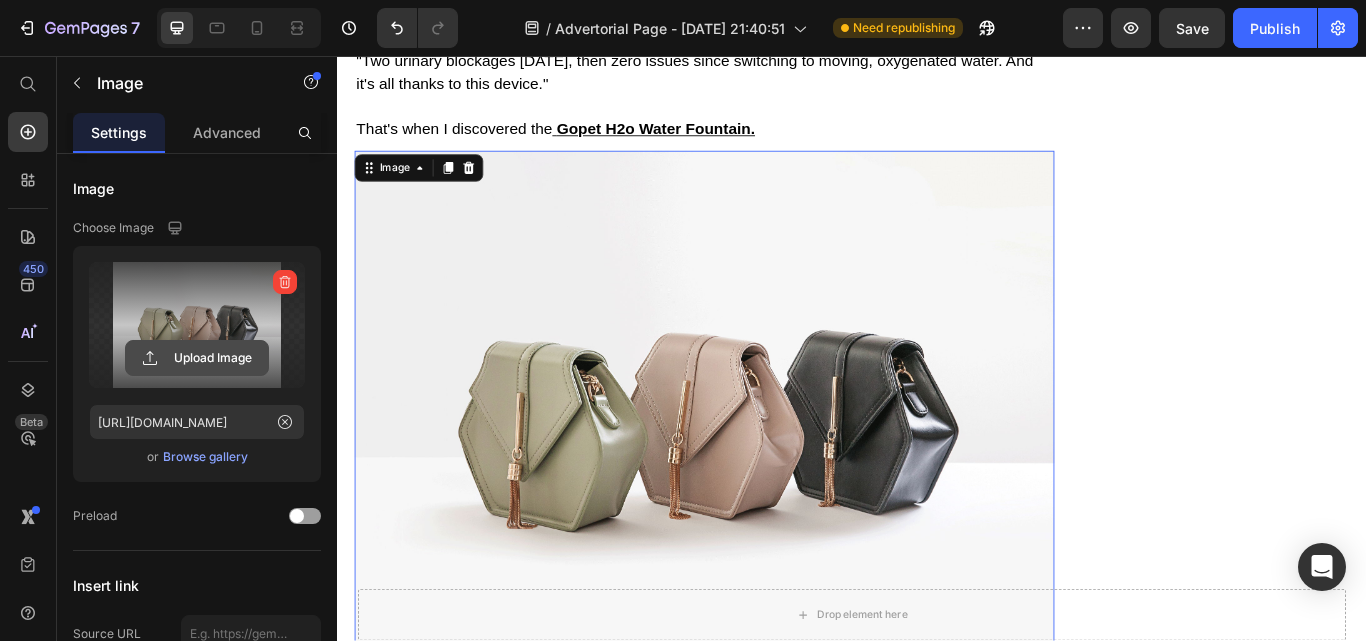 click 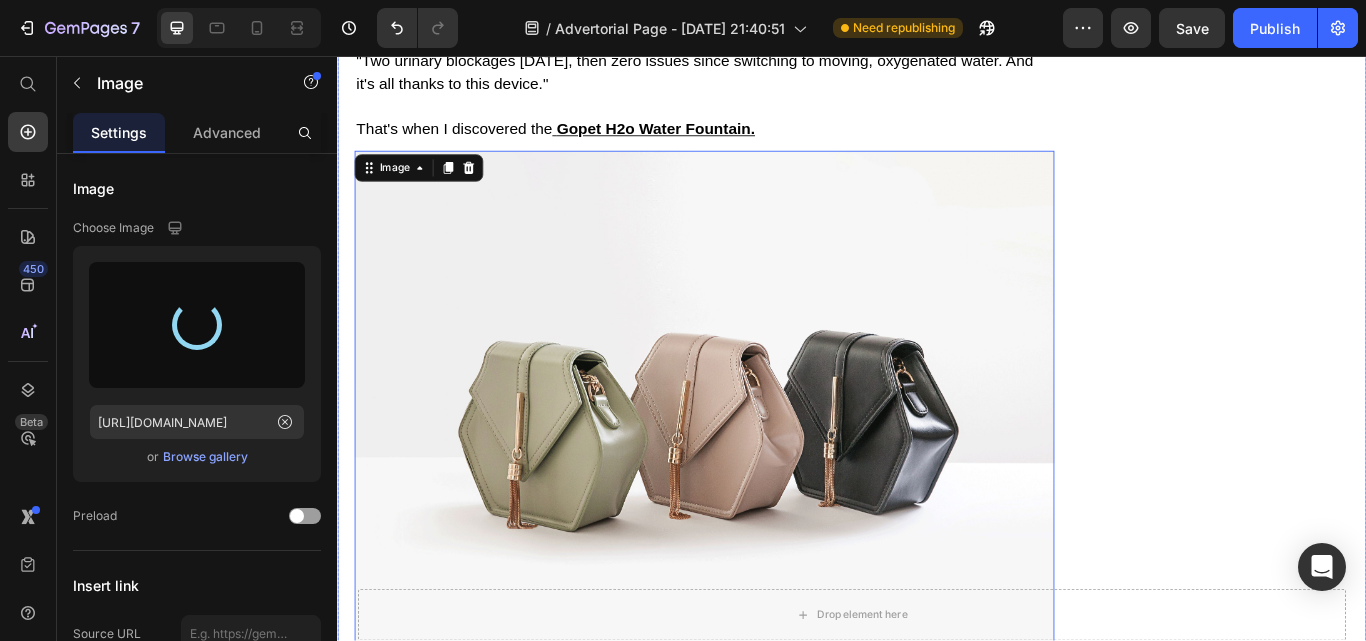 click on "Vet Exposes the Shocking Truth: Why 2 Out of 3 Indoor Cats Are Slowly Dying From Dehydration Heading [DATE] 9:17 am EDT Text Block "By the time you notice symptoms, the damage is often irreversible. This is the most preventable tragedy I see in my practice every single day." —Dr. [PERSON_NAME] Text Block Row Image [PERSON_NAME] was dying, and it was my fault. Heading If you've ever wondered why your cat barely touches their water... If you've noticed something feels "off" but can't put your finger on it... Then what I'm about to share could save your cat's life. There's a hidden epidemic sweeping through homes right now. It's harming  2 out of every 3 indoor cats. And here's the scary part:  The thing you think is keeping your cat healthy might actually be making the problem worse. I'm talking about something vets call  "silent dehydration." But this isn't the obvious kind that sends you [PERSON_NAME] to the emergency room. This is the sneaky kind that works in shadows for months or years... Text Block Image Heading" at bounding box center (937, -376) 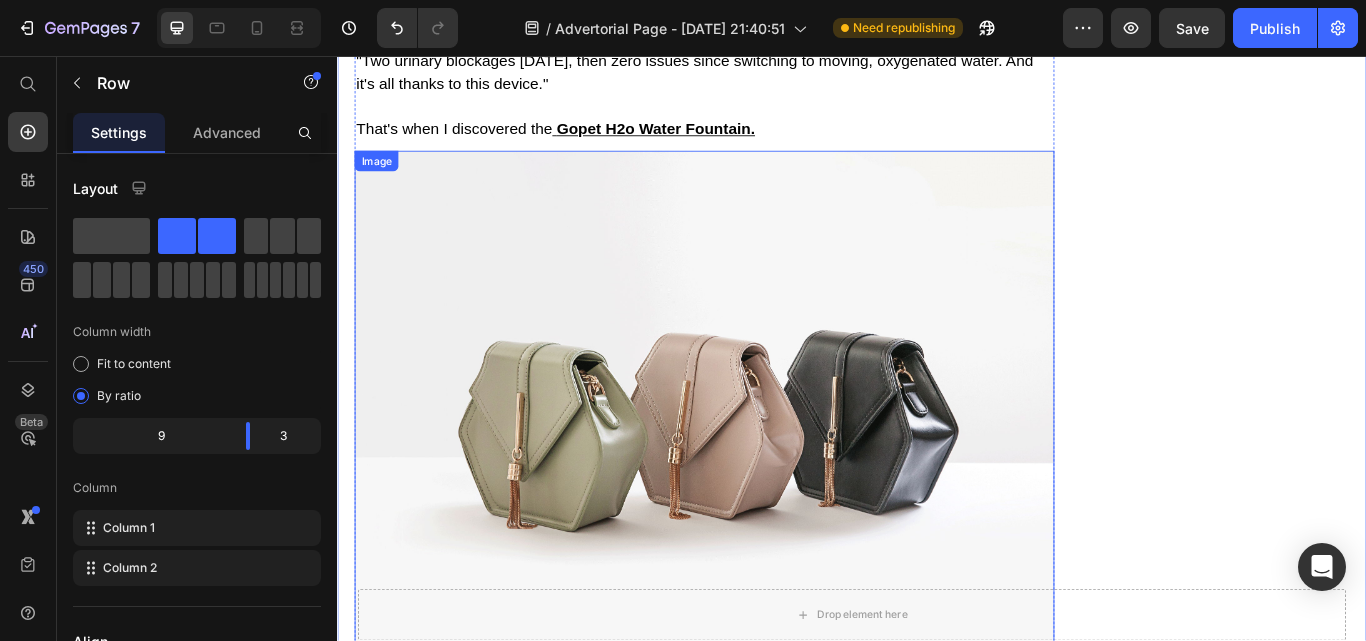 click at bounding box center (765, 473) 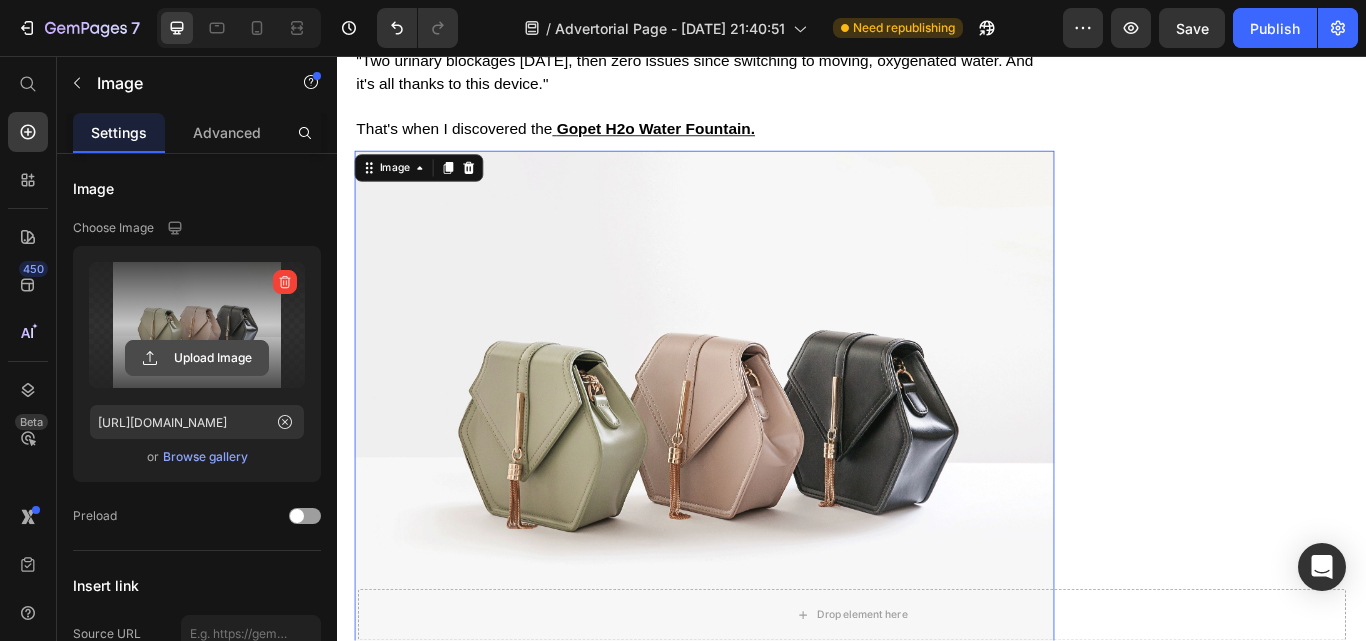 click 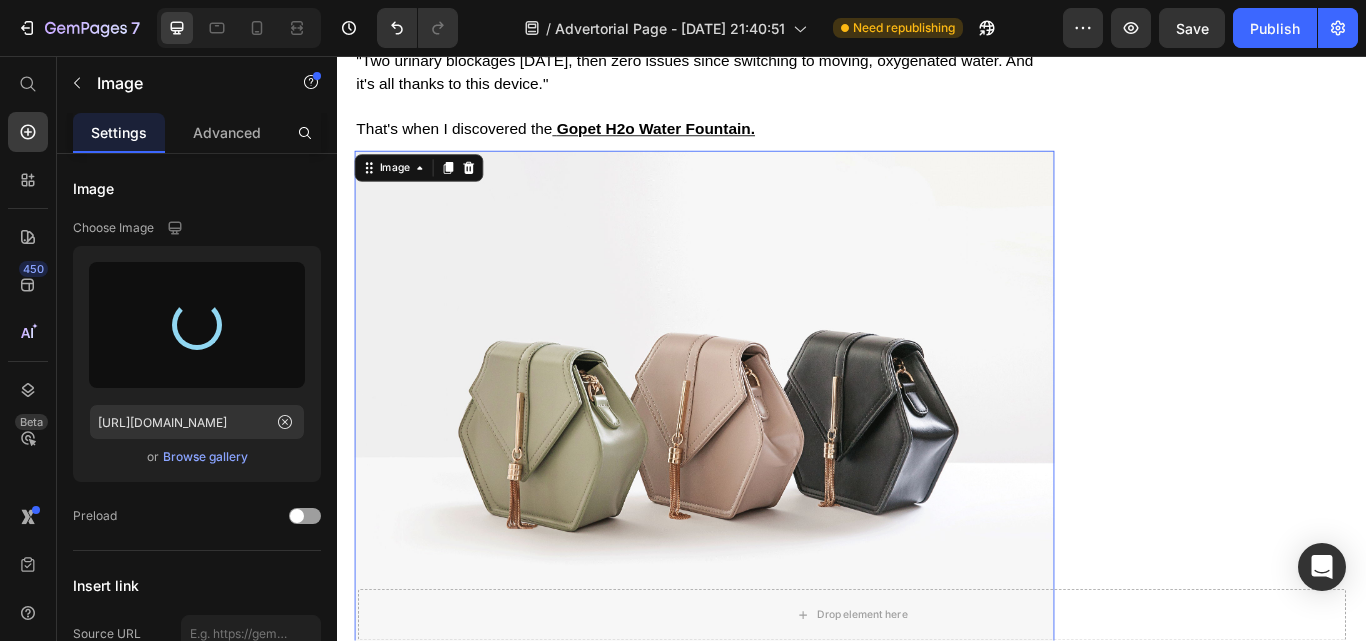 type on "[URL][DOMAIN_NAME]" 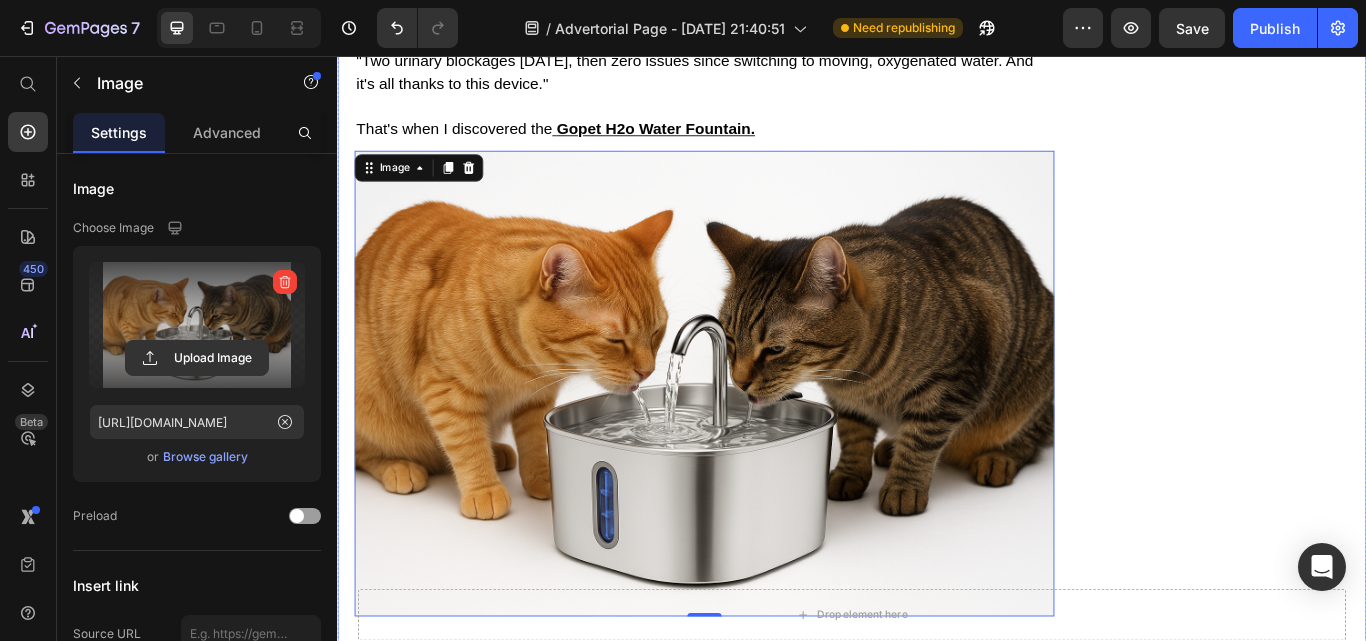click on "Image Give Your Cats Years More Healthy Life With Gopet H2o Heading Image Get the #1 Vet-Recommended Secret For Giving Your Cat Healthy, Hydrated, And Longer Life Span Heading
Check Availability Button Row" at bounding box center [1376, -410] 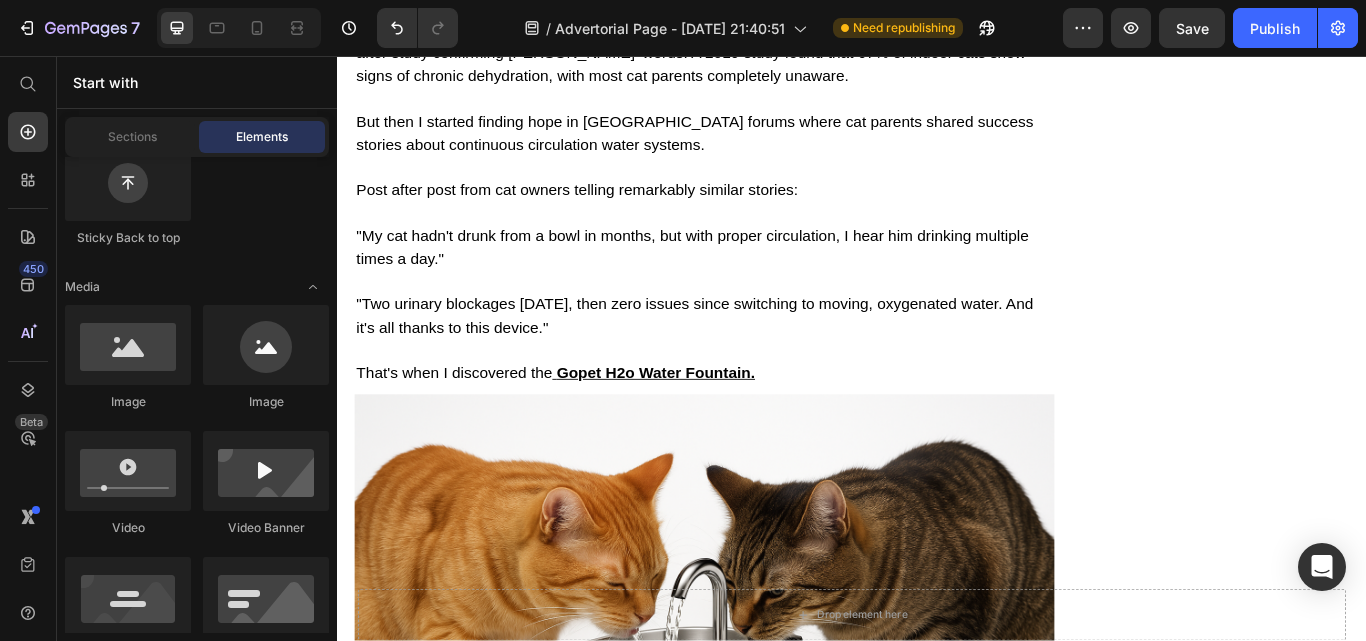 scroll, scrollTop: 5643, scrollLeft: 0, axis: vertical 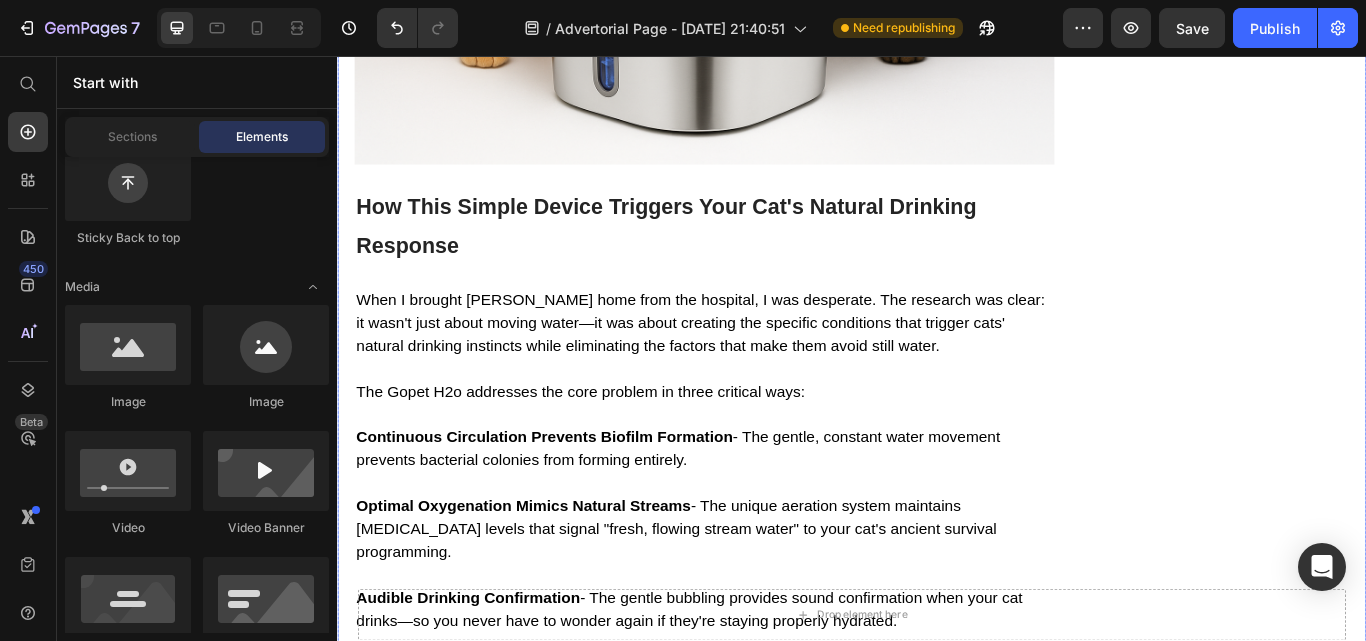 click on "Image Give Your Cats Years More Healthy Life With Gopet H2o Heading Image Get the #1 Vet-Recommended Secret For Giving Your Cat Healthy, Hydrated, And Longer Life Span Heading
Check Availability Button Row" at bounding box center [1376, -937] 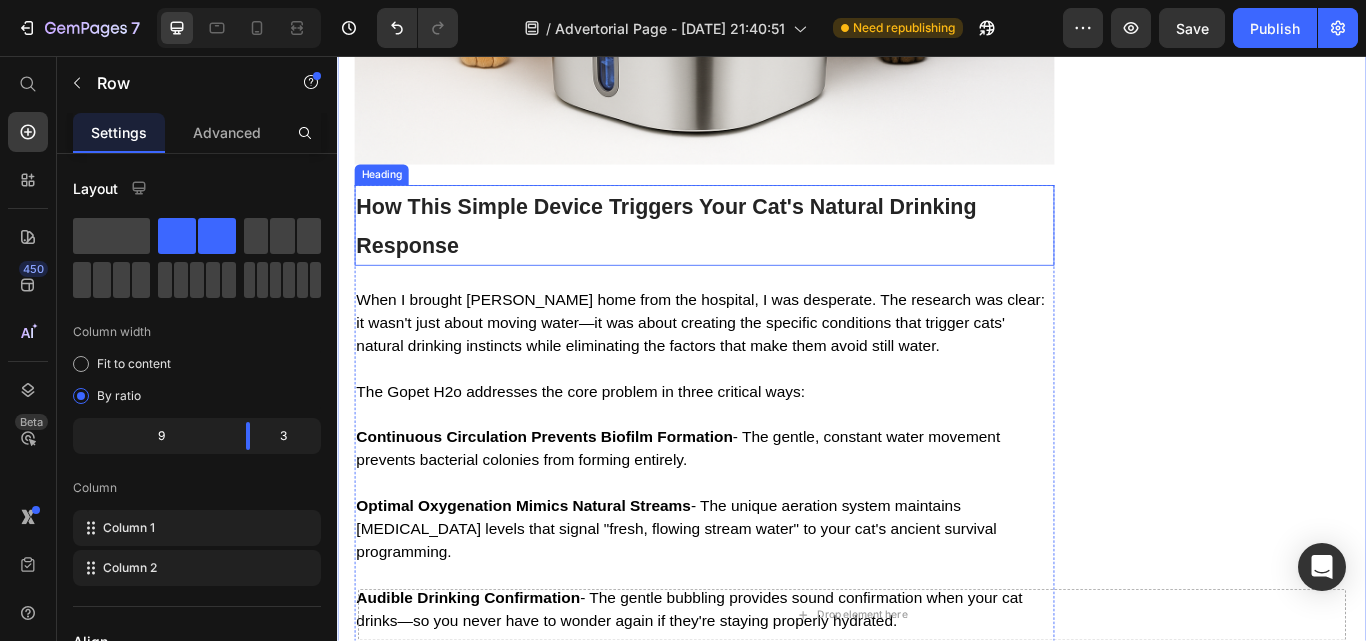 click on "How This Simple Device Triggers Your Cat's Natural Drinking Response" at bounding box center (720, 254) 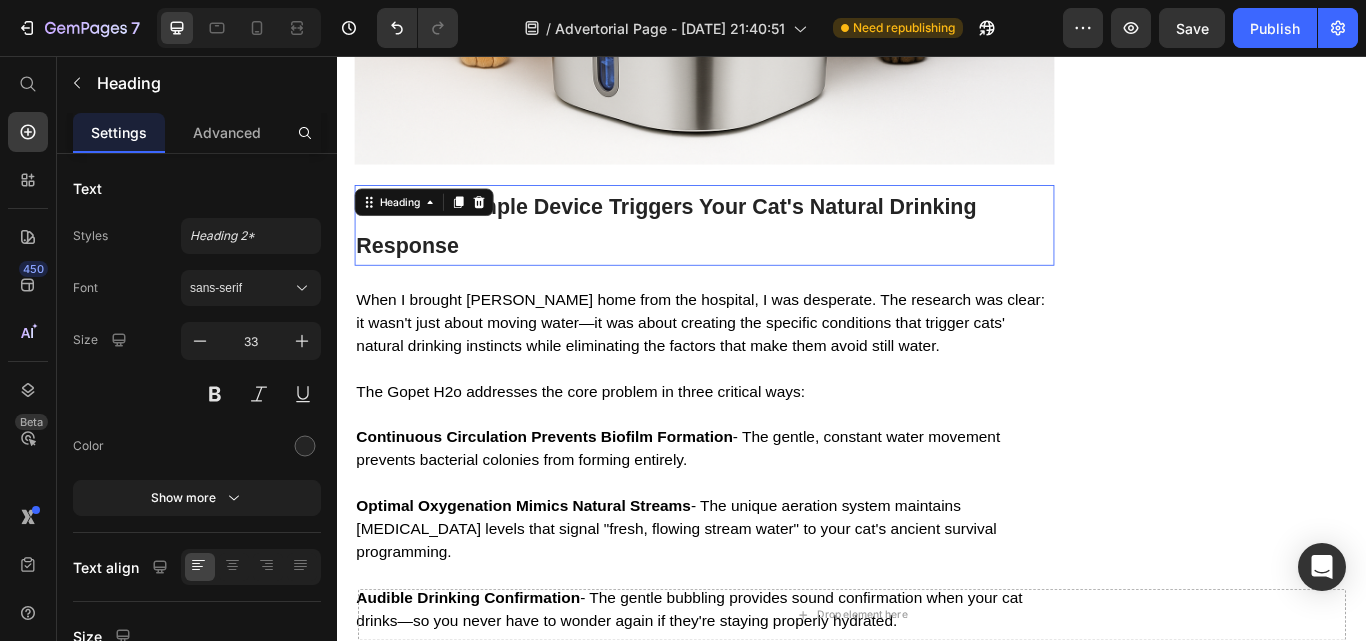 click on "How This Simple Device Triggers Your Cat's Natural Drinking Response" at bounding box center [720, 254] 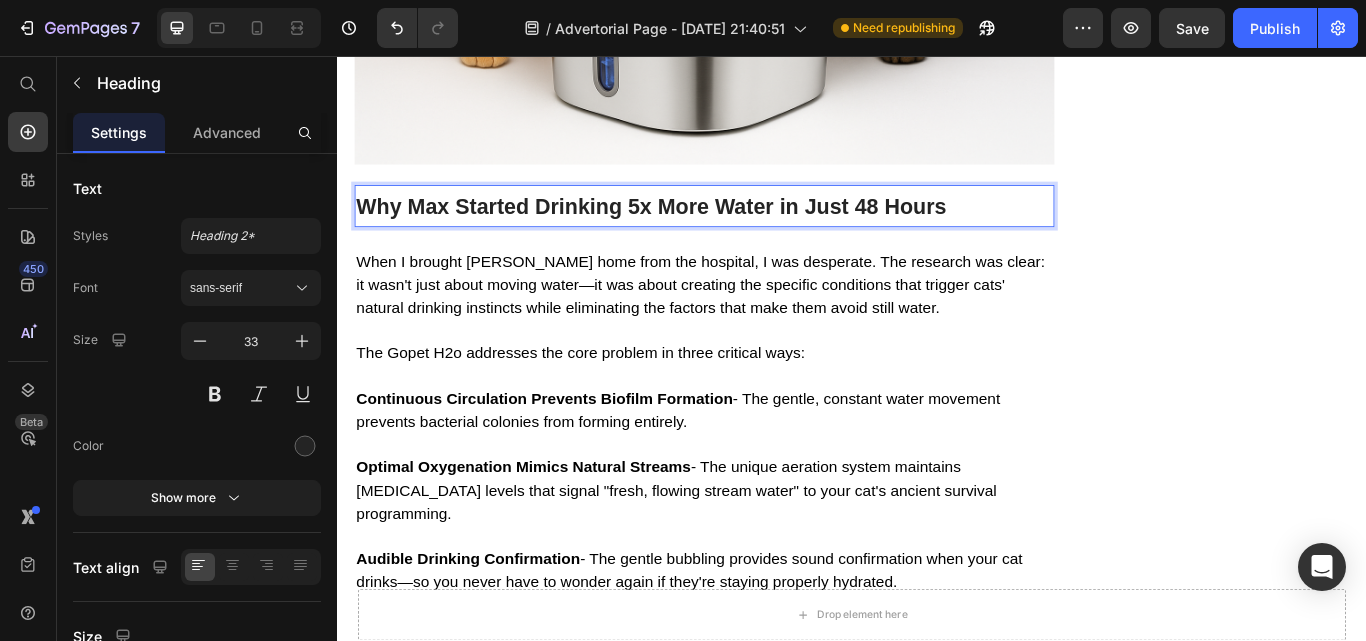 click on "Why Max Started Drinking 5x More Water in Just 48 Hours" at bounding box center [703, 232] 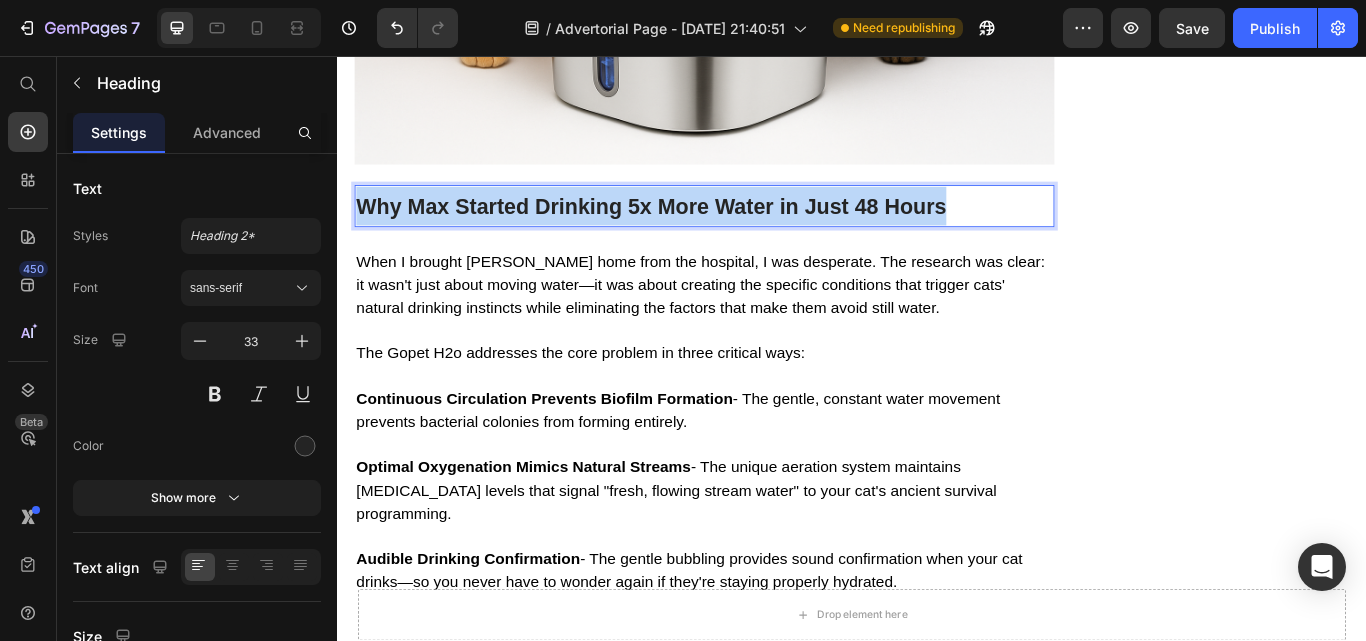 click on "Why Max Started Drinking 5x More Water in Just 48 Hours" at bounding box center (703, 232) 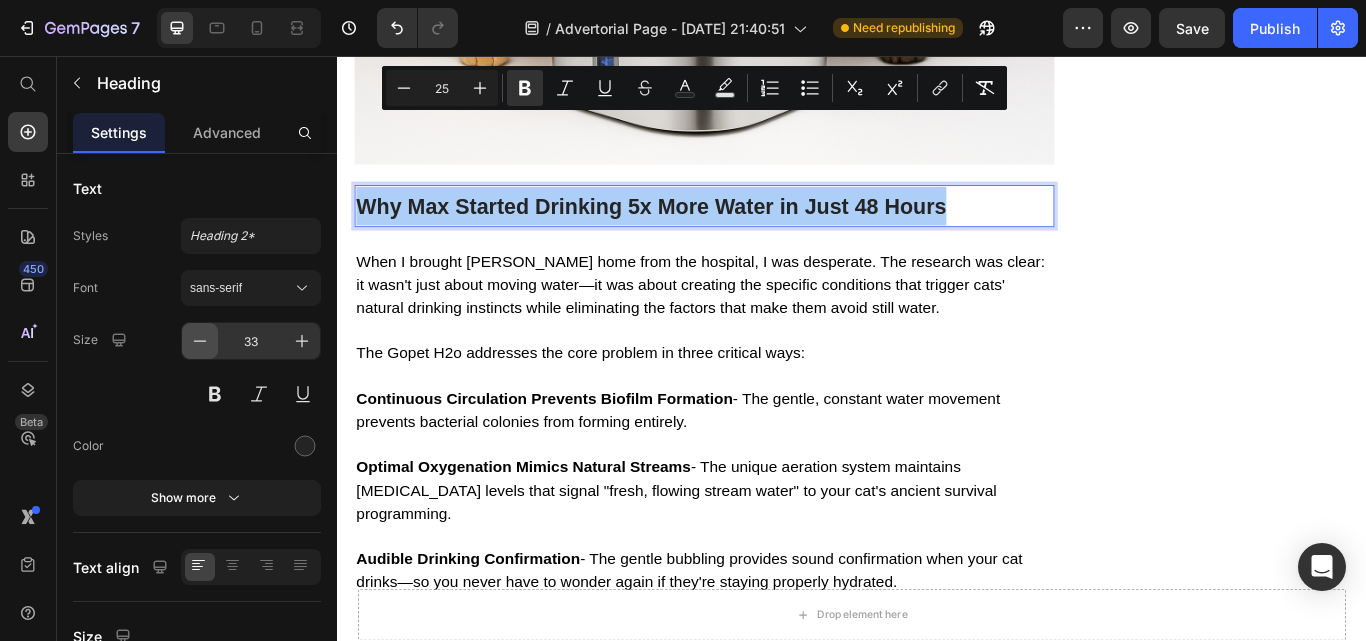 click 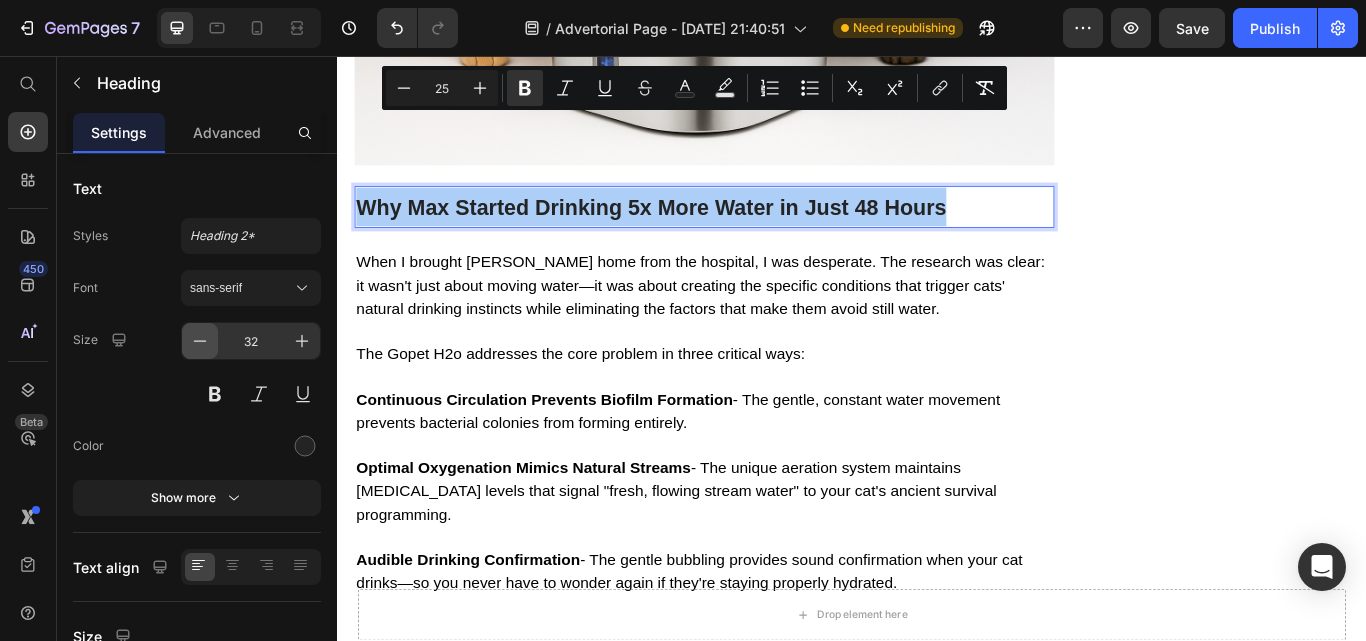 click 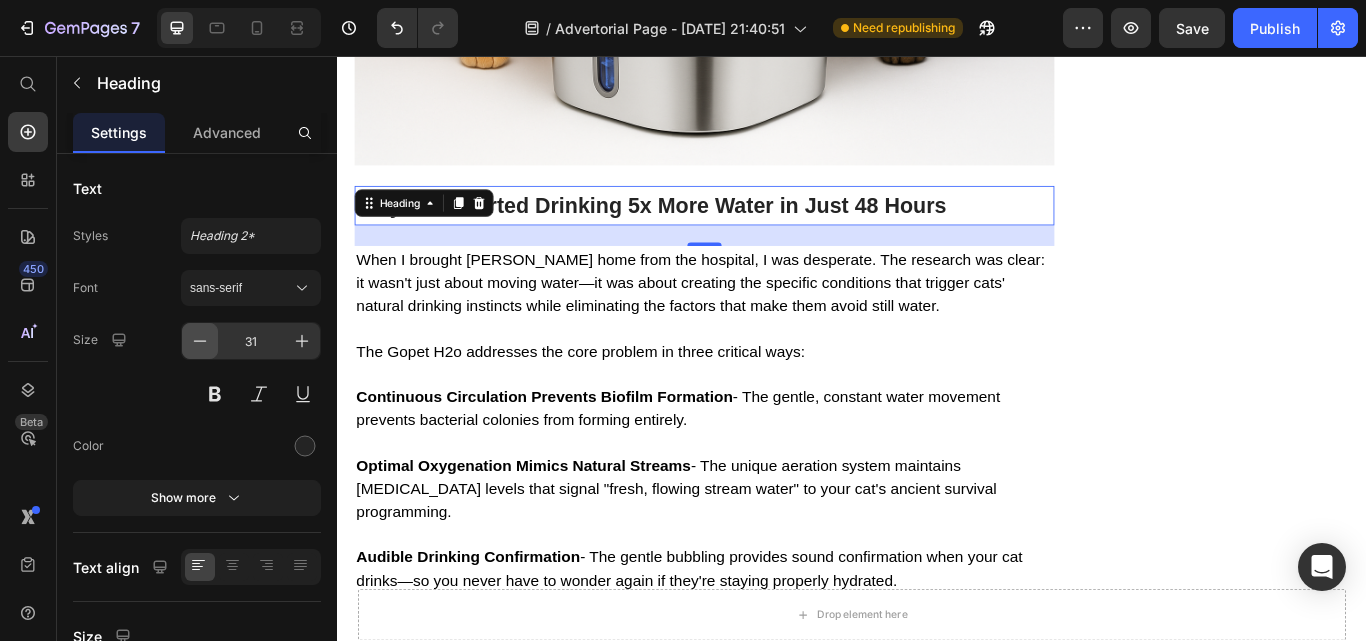 click 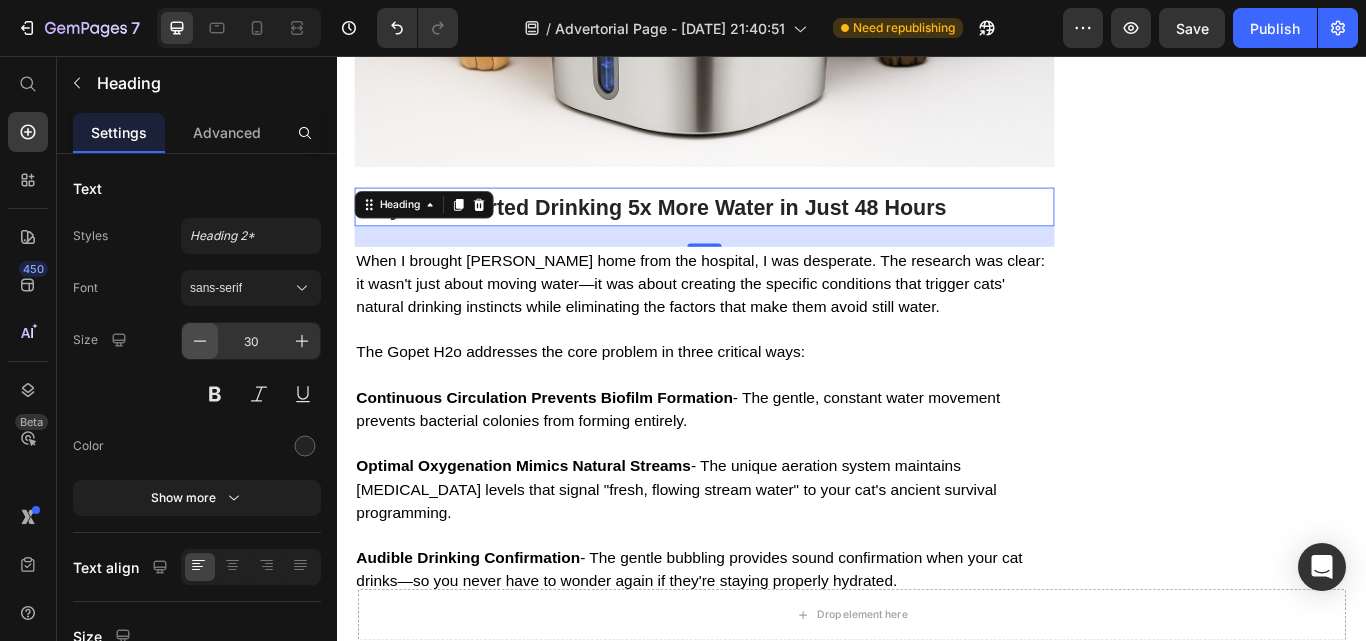 click 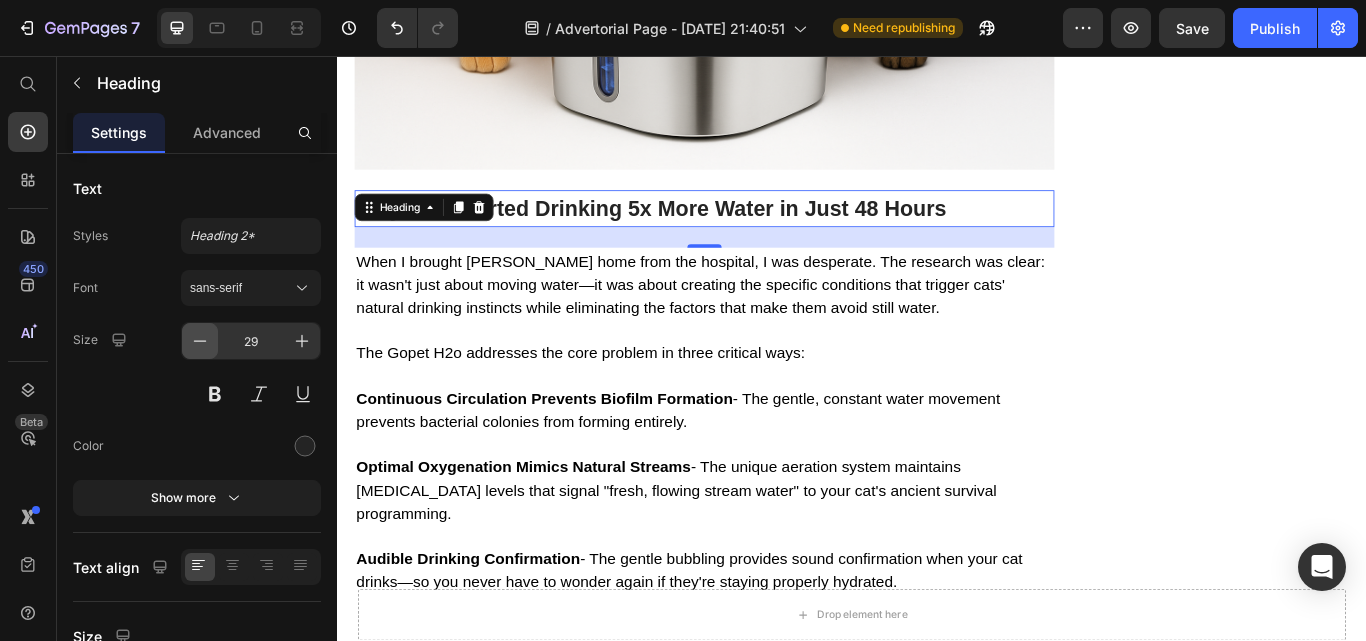 click 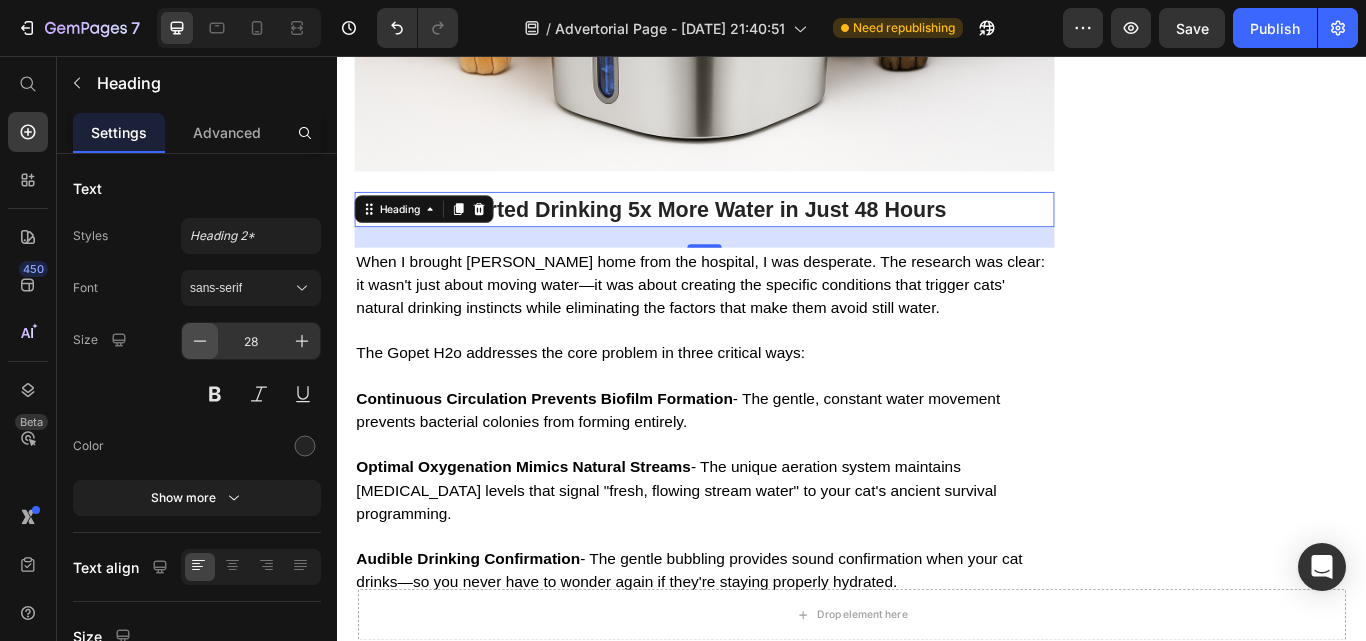 click 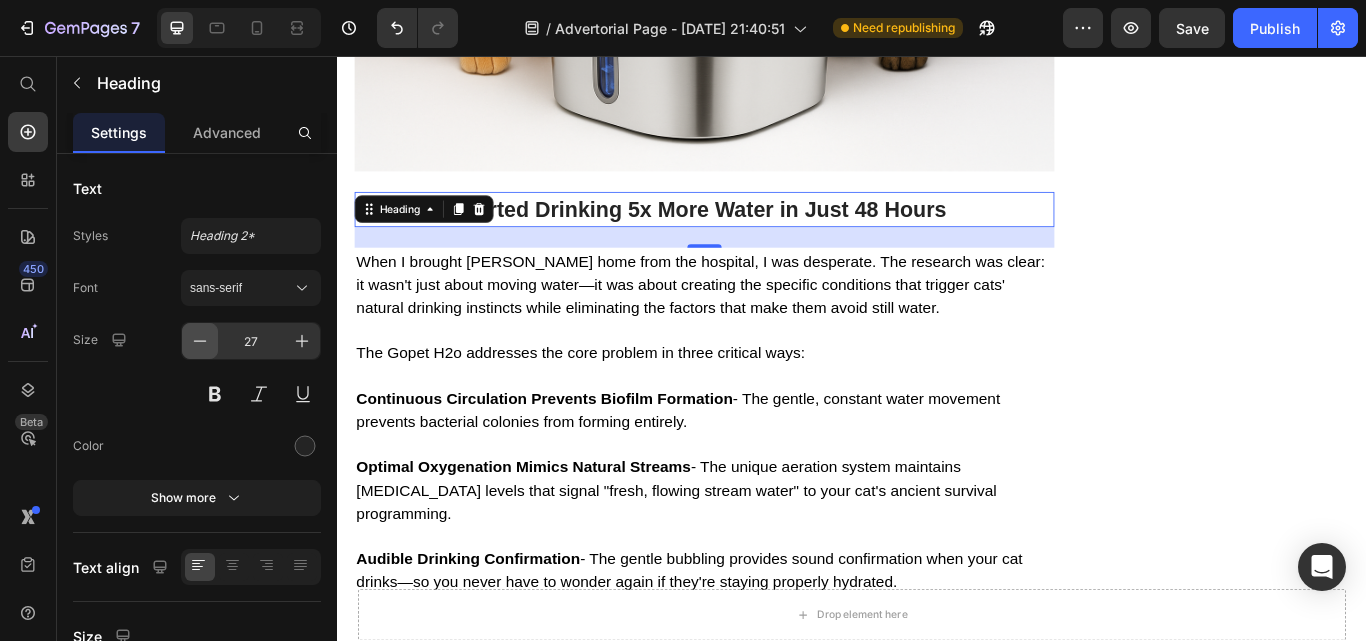 scroll, scrollTop: 6506, scrollLeft: 0, axis: vertical 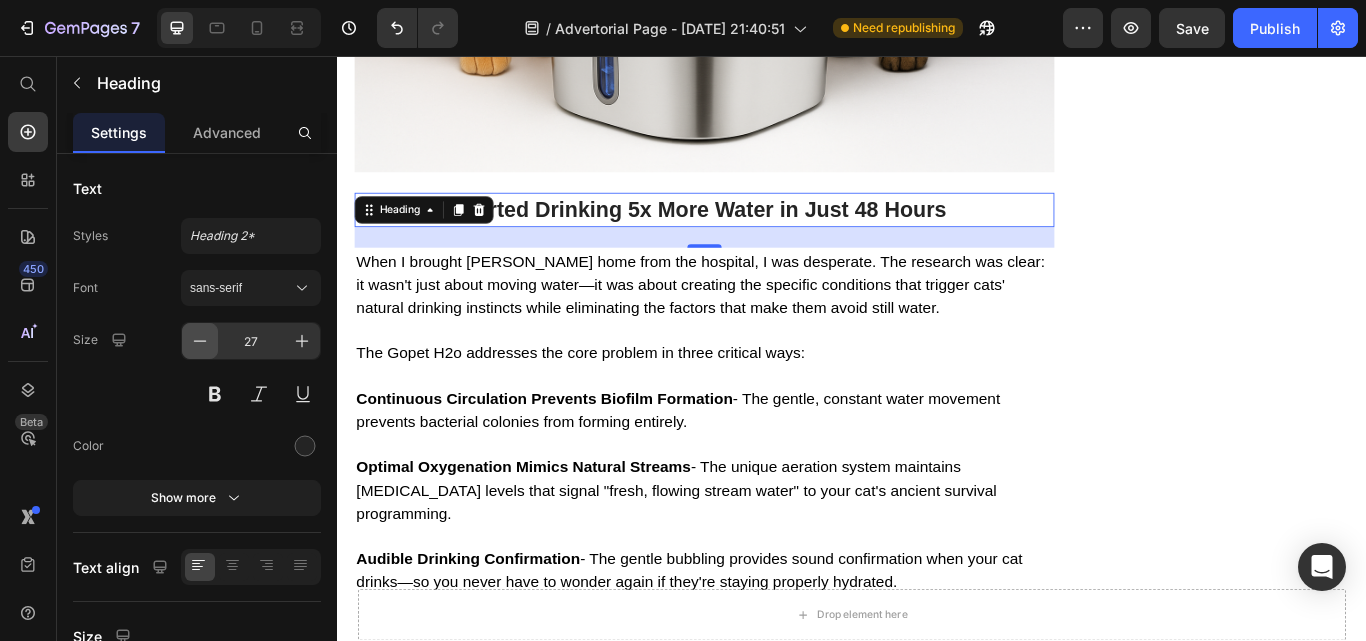 click 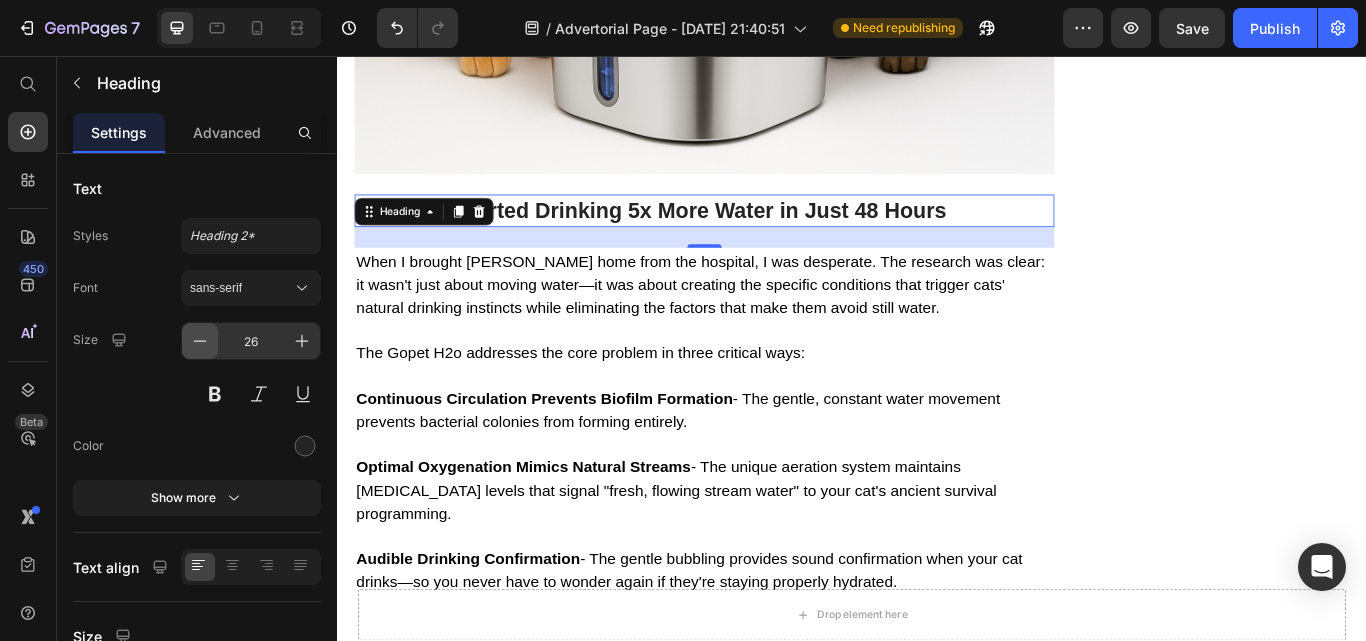 click 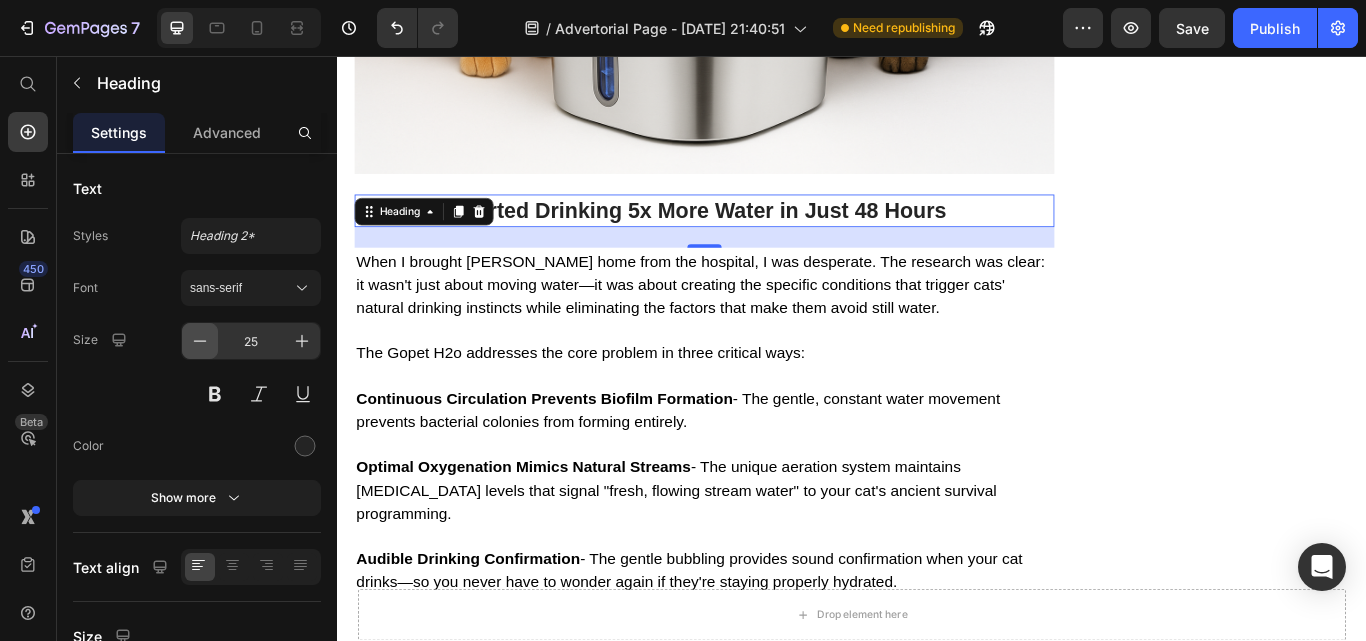 scroll, scrollTop: 6503, scrollLeft: 0, axis: vertical 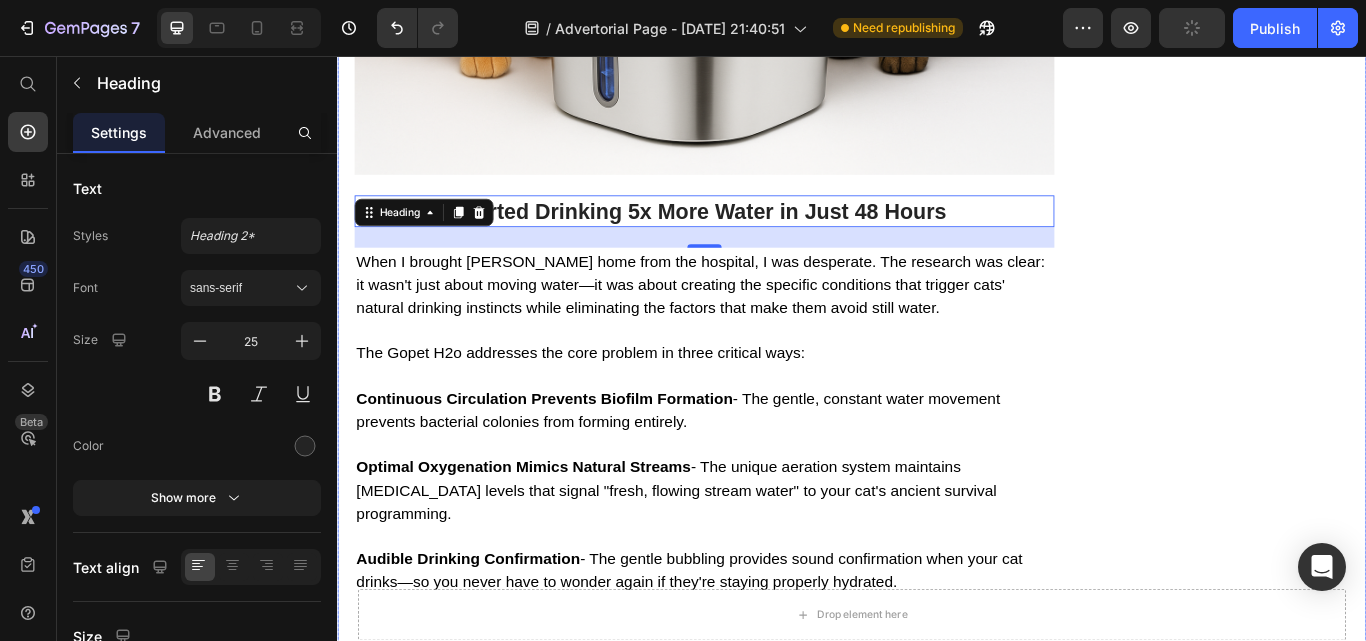 click on "Image Give Your Cats Years More Healthy Life With Gopet H2o Heading Image Get the #1 Vet-Recommended Secret For Giving Your Cat Healthy, Hydrated, And Longer Life Span Heading
Check Availability Button Row" at bounding box center (1376, -954) 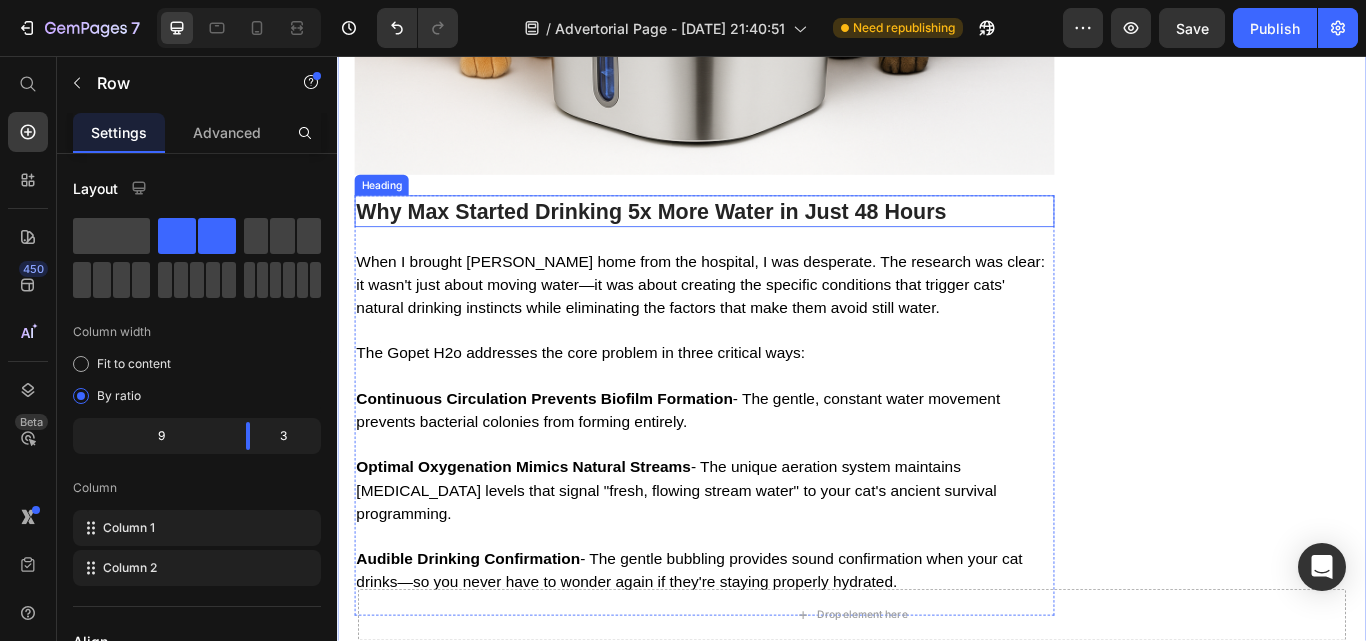 click on "Why Max Started Drinking 5x More Water in Just 48 Hours" at bounding box center (703, 237) 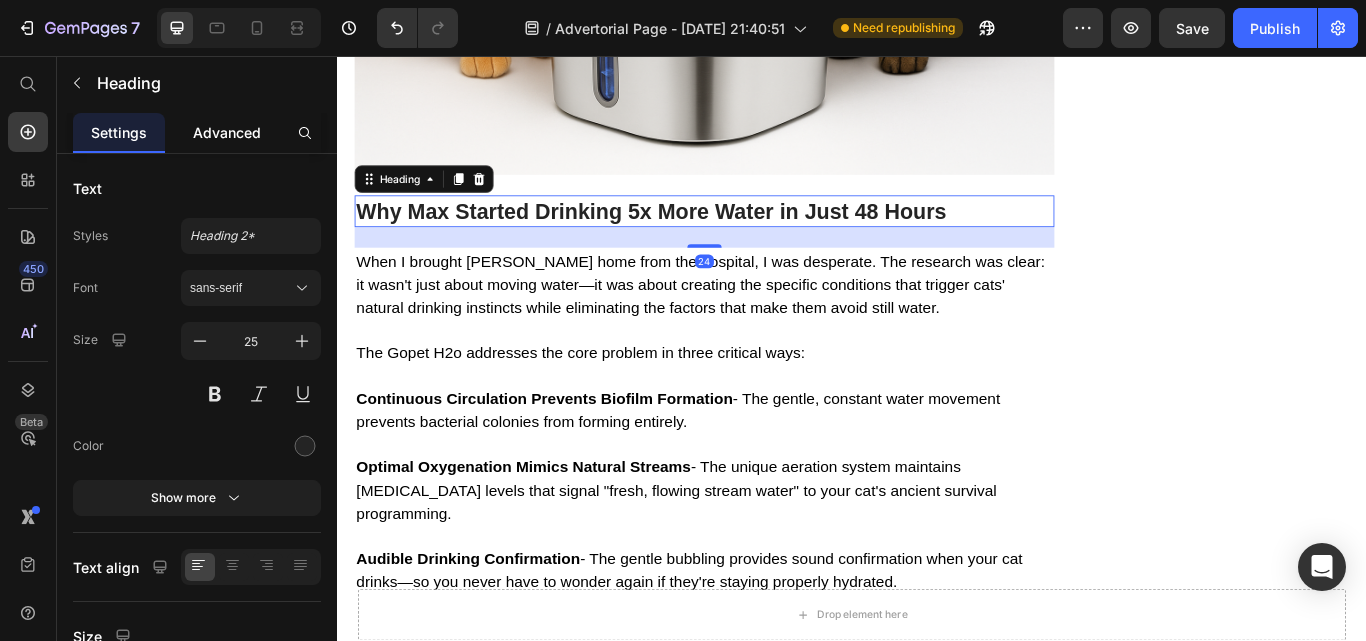 click on "Advanced" at bounding box center (227, 132) 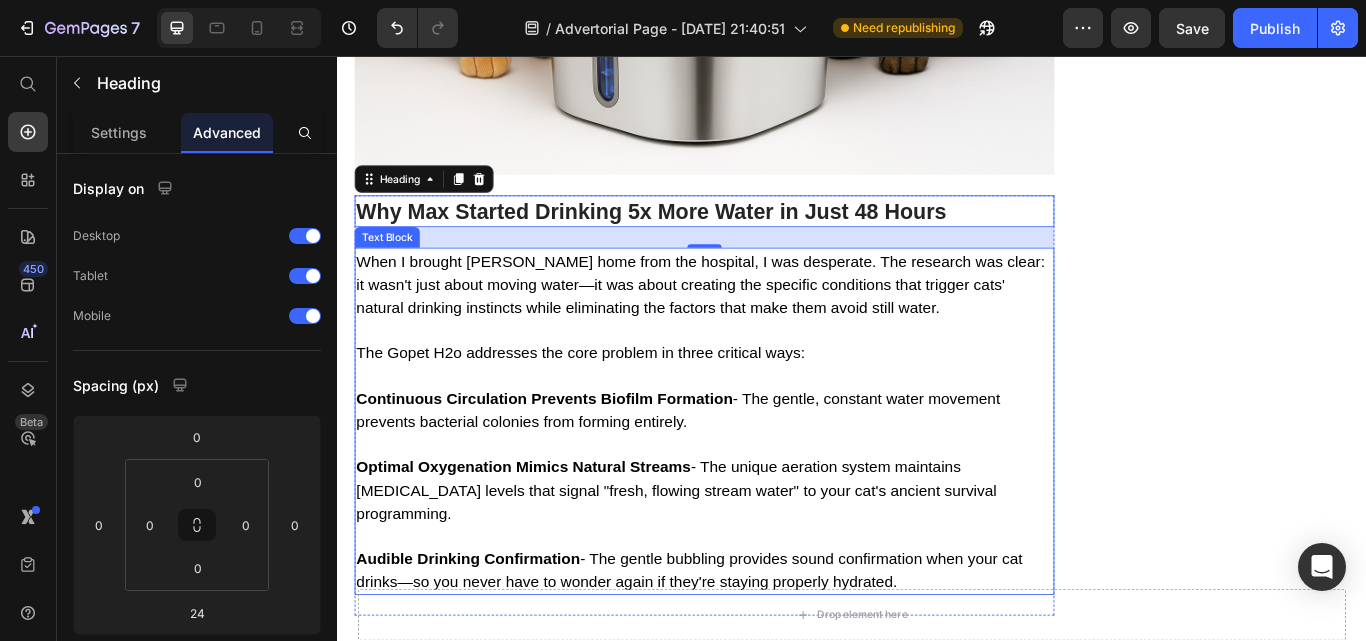 click on "The Gopet H2o addresses the core problem in three critical ways:" at bounding box center [620, 403] 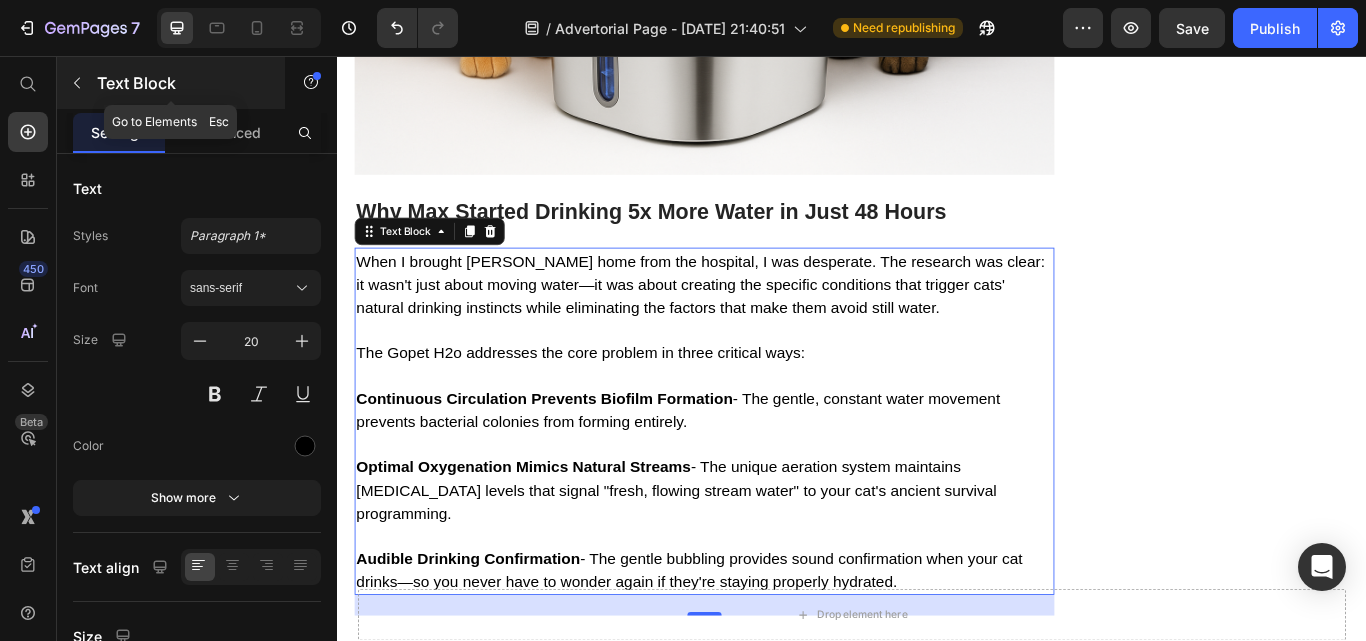 click at bounding box center [77, 83] 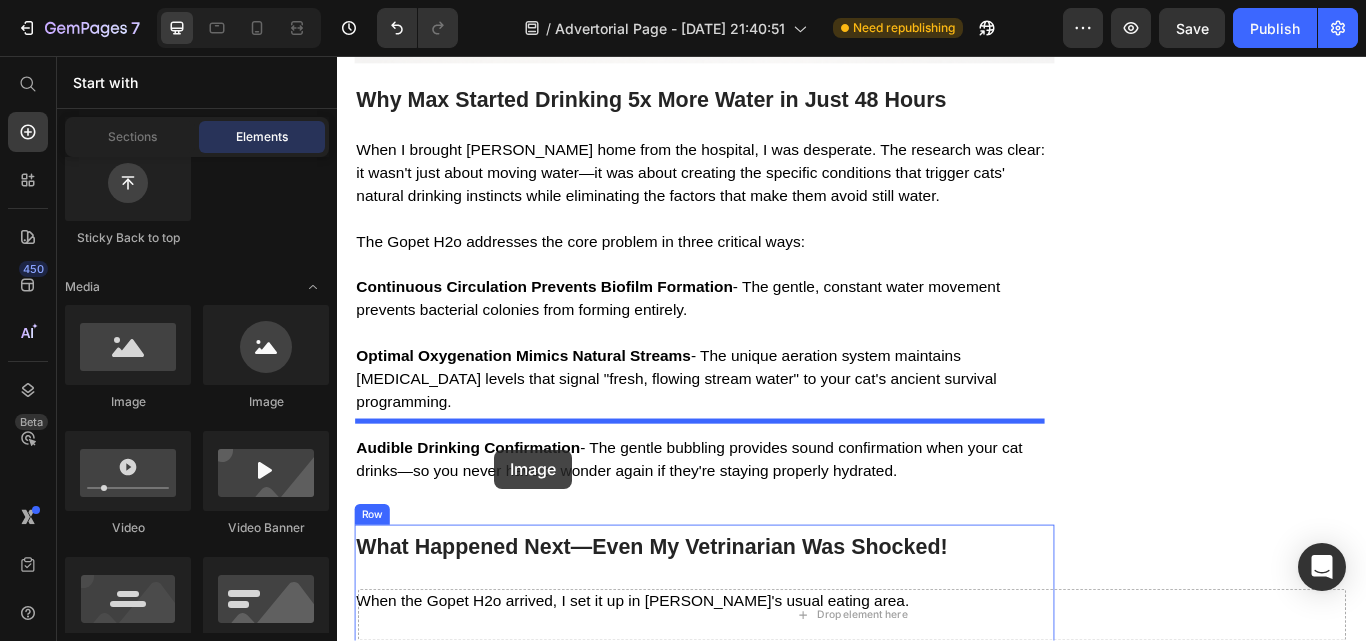 scroll, scrollTop: 6641, scrollLeft: 0, axis: vertical 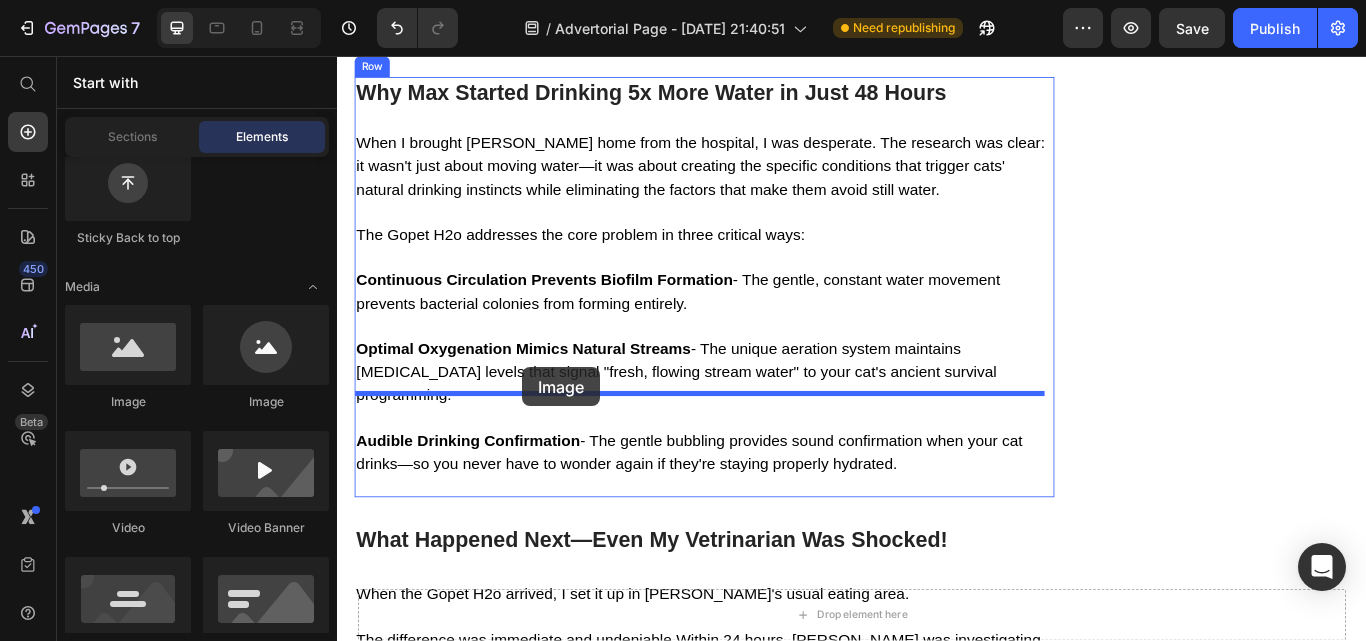 drag, startPoint x: 478, startPoint y: 391, endPoint x: 553, endPoint y: 419, distance: 80.05623 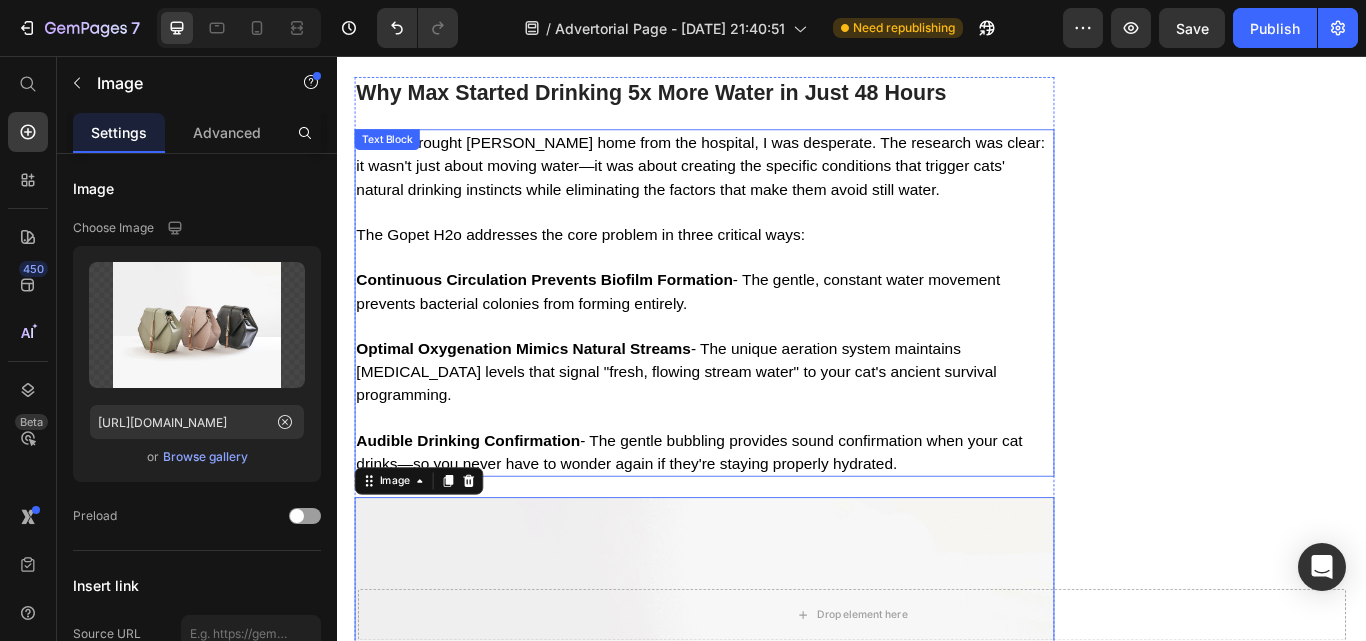click on "When I brought [PERSON_NAME] home from the hospital, I was desperate. The research was clear: it wasn't just about moving water—it was about creating the specific conditions that trigger cats' natural drinking instincts while eliminating the factors that make them avoid still water. The Gopet H2o addresses the core problem in three critical ways: Continuous Circulation Prevents Biofilm Formation  - The gentle, constant water movement prevents bacterial colonies from forming entirely. Optimal Oxygenation Mimics Natural Streams  - The unique aeration system maintains [MEDICAL_DATA] levels that signal "fresh, flowing stream water" to your cat's ancient survival programming. Audible Drinking Confirmation  - The gentle bubbling provides sound confirmation when your cat drinks—so you never have to wonder again if they're staying properly hydrated." at bounding box center (765, 344) 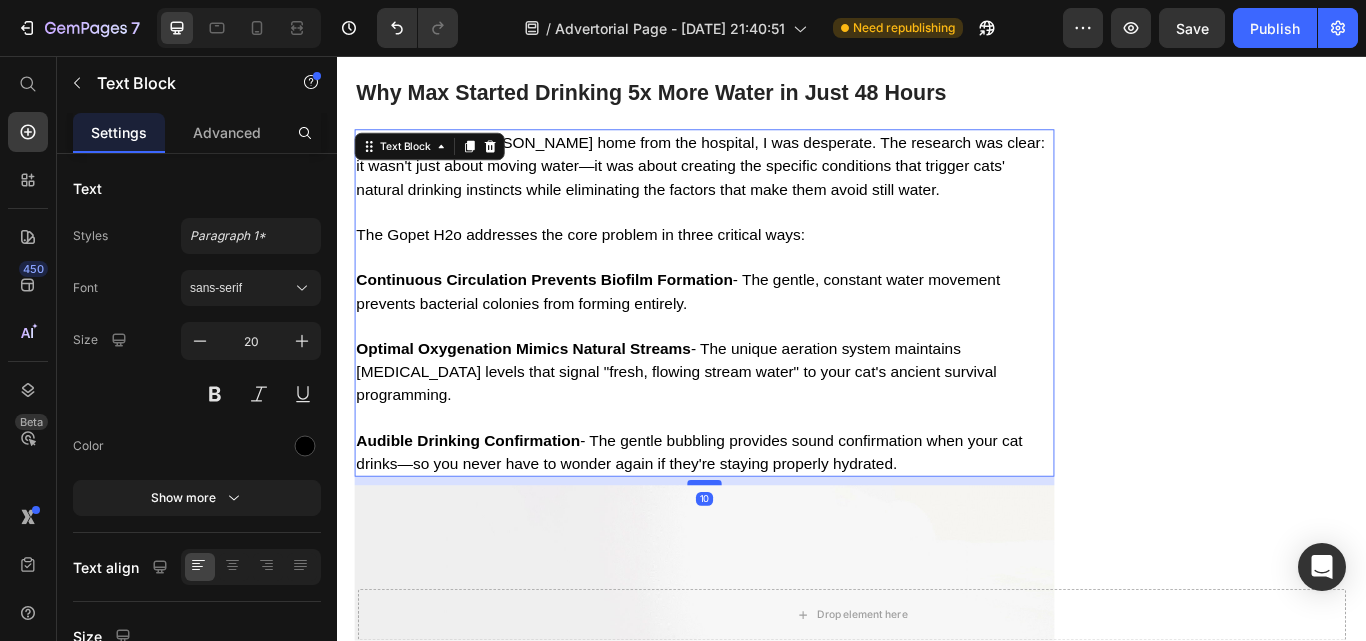 drag, startPoint x: 748, startPoint y: 447, endPoint x: 757, endPoint y: 433, distance: 16.643316 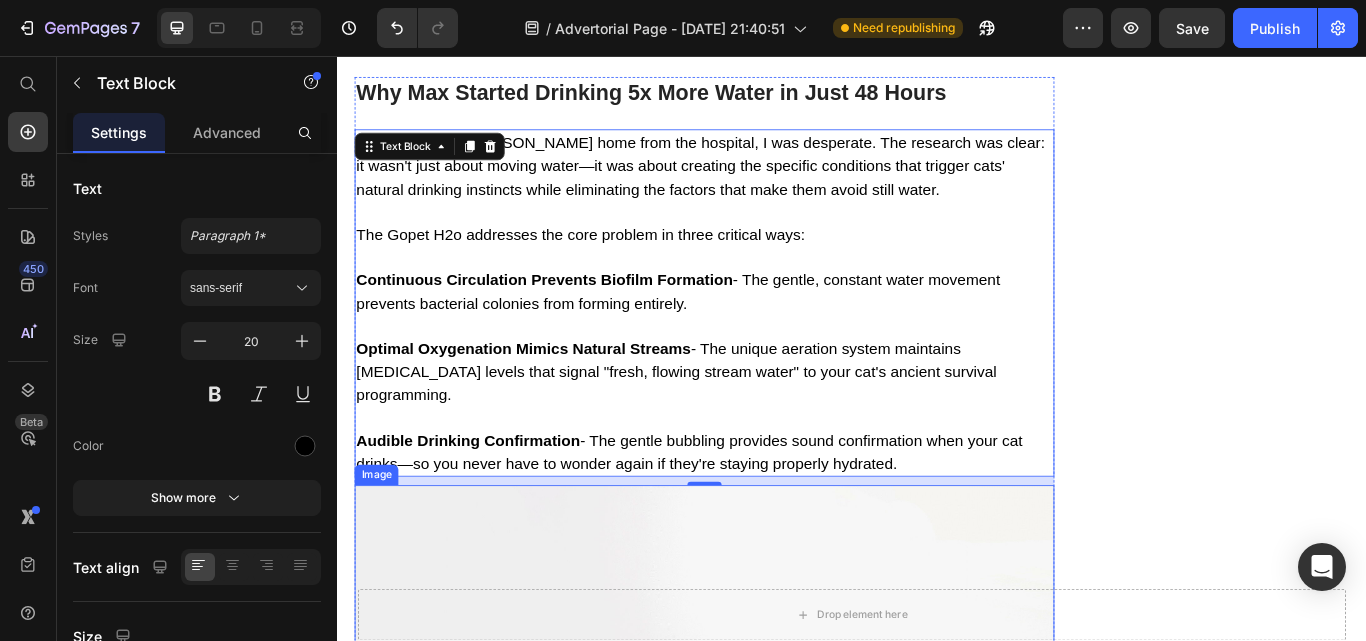 click at bounding box center (765, 863) 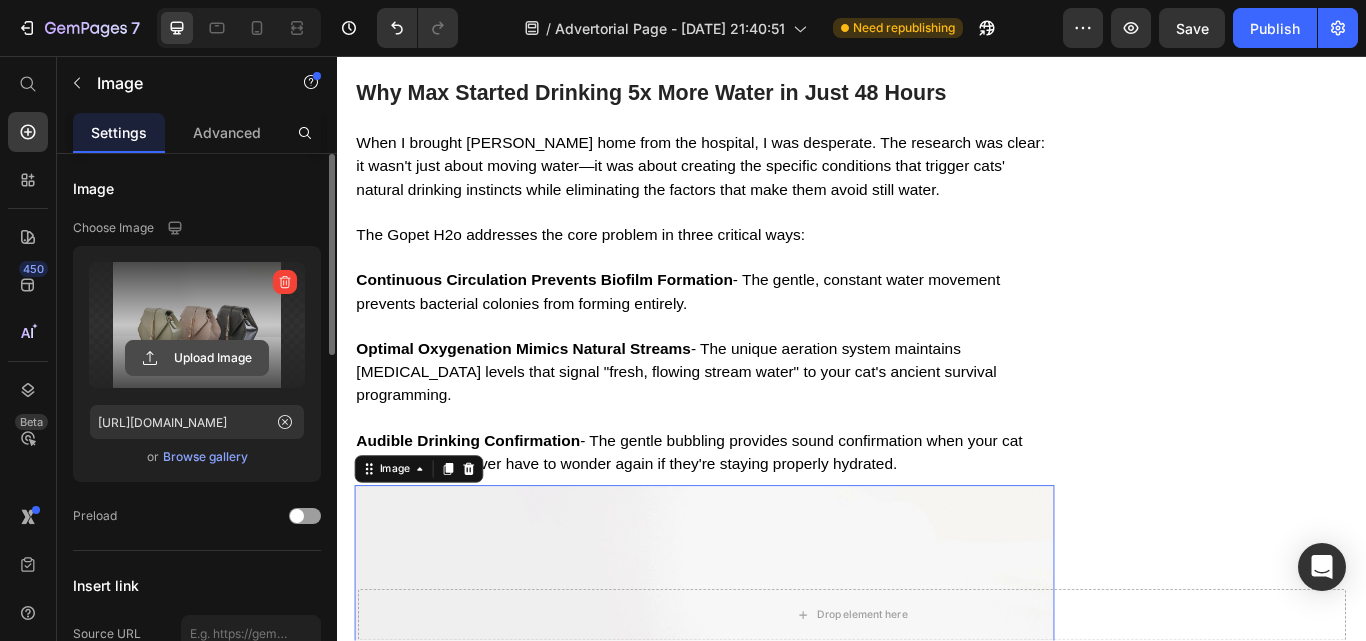 click 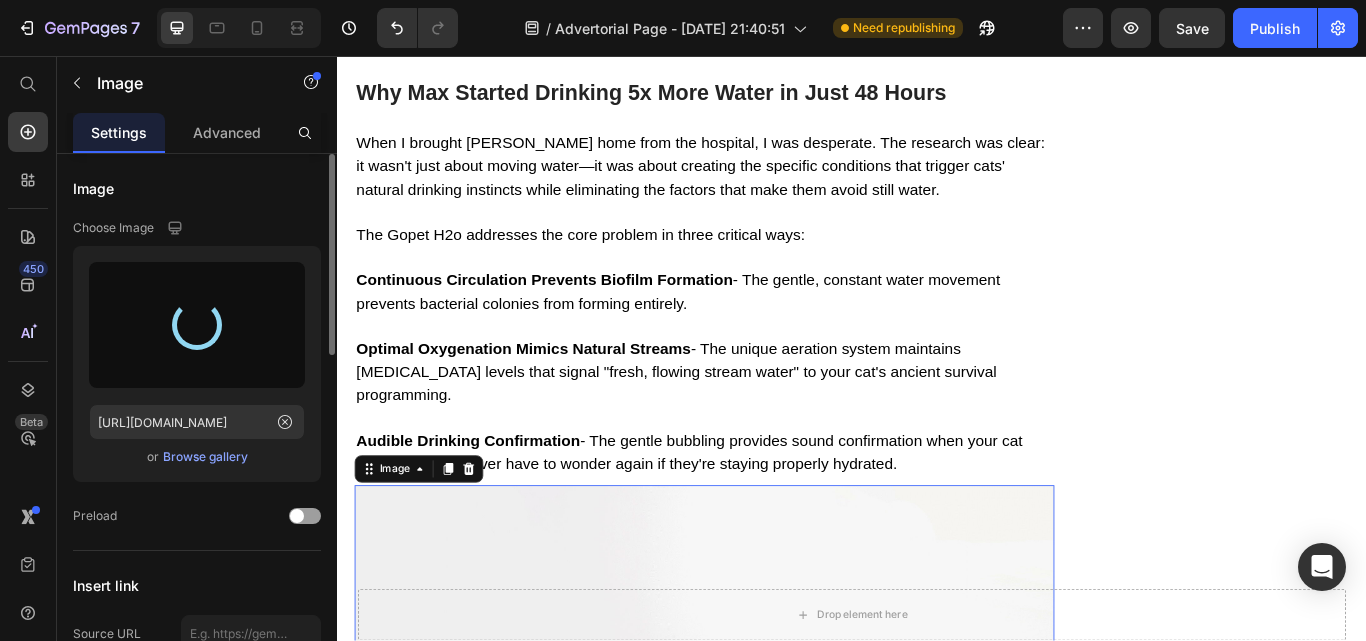 type on "[URL][DOMAIN_NAME]" 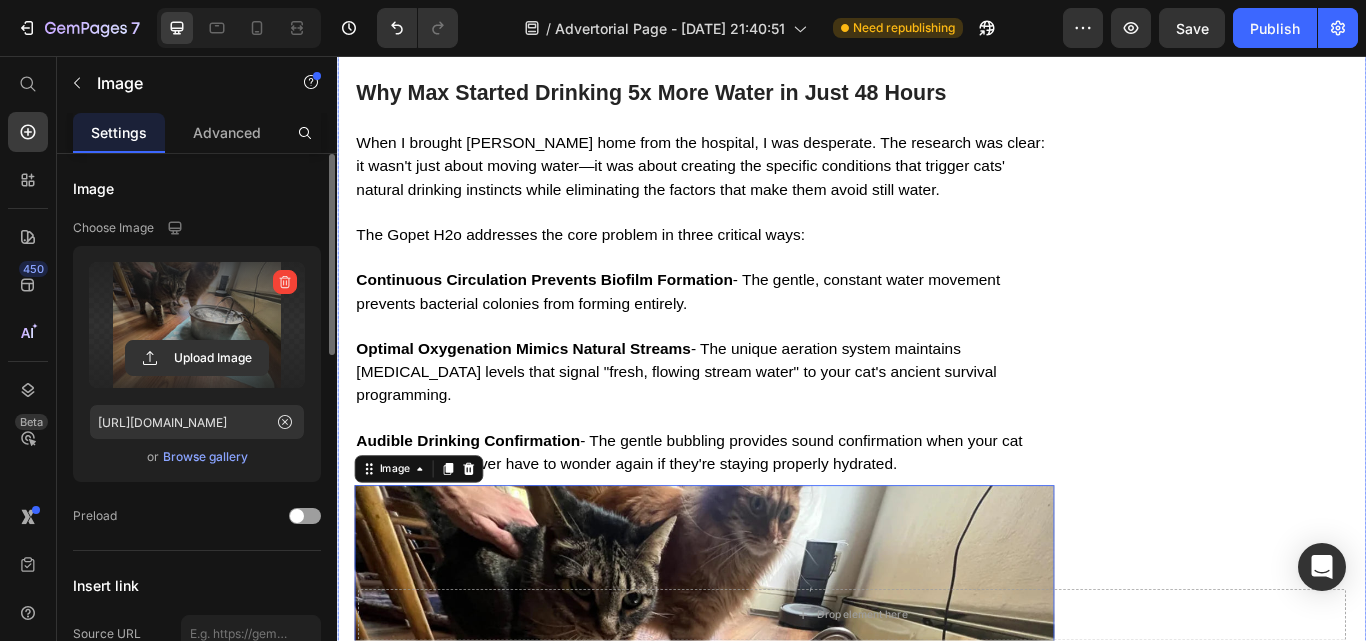 click on "Image Give Your Cats Years More Healthy Life With Gopet H2o Heading Image Get the #1 Vet-Recommended Secret For Giving Your Cat Healthy, Hydrated, And Longer Life Span Heading
Check Availability Button Row" at bounding box center [1376, -793] 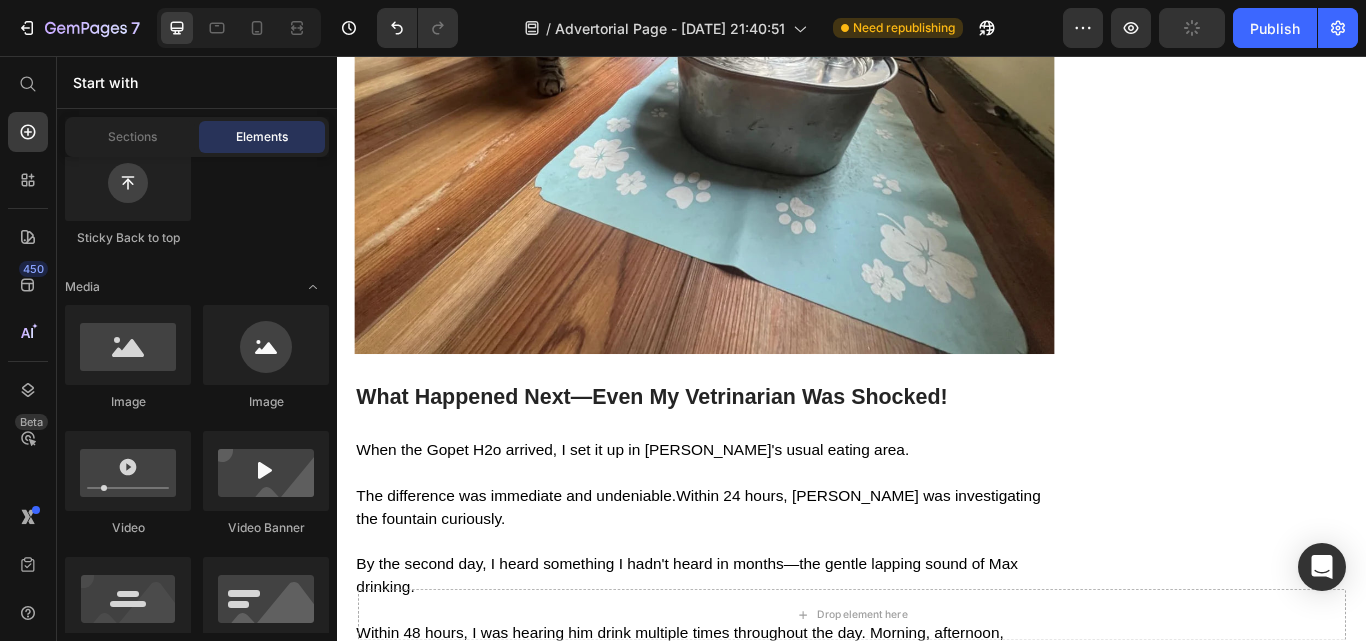 scroll, scrollTop: 7427, scrollLeft: 0, axis: vertical 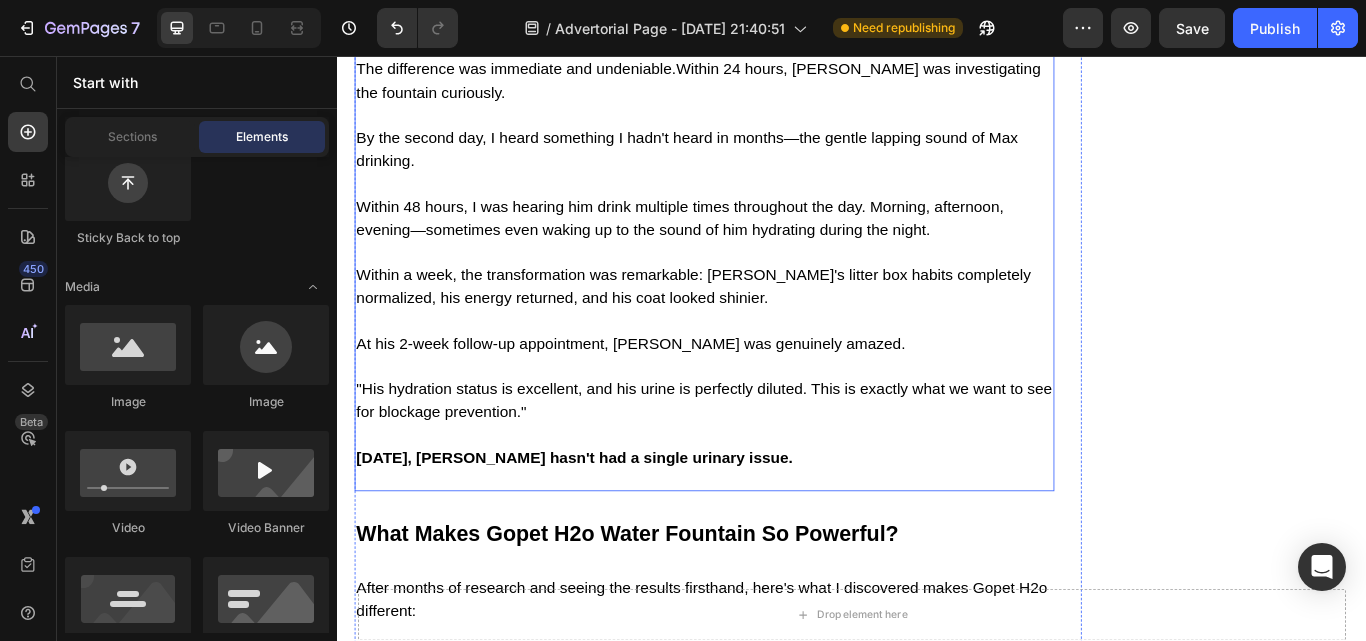 click on "What Happened Next—Even My Vetrinarian Was Shocked!  Heading When the Gopet H2o arrived, I set it up in [PERSON_NAME]'s usual eating area. The difference was immediate and undeniable.Within 24 hours, [PERSON_NAME] was investigating the fountain curiously. By the second day, I heard something I hadn't heard in months—the gentle lapping sound of Max drinking. Within 48 hours, I was hearing him drink multiple times throughout the day. Morning, afternoon, evening—sometimes even waking up to the sound of him hydrating during the night. Within a week, the transformation was remarkable: [PERSON_NAME]'s litter box habits completely normalized, his energy returned, and his coat looked shinier. At his 2-week follow-up appointment, [PERSON_NAME] was genuinely amazed. "His hydration status is excellent, and his urine is perfectly diluted. This is exactly what we want to see for blockage prevention." [DATE], [PERSON_NAME] hasn't had a single urinary issue. Text Block" at bounding box center [765, 248] 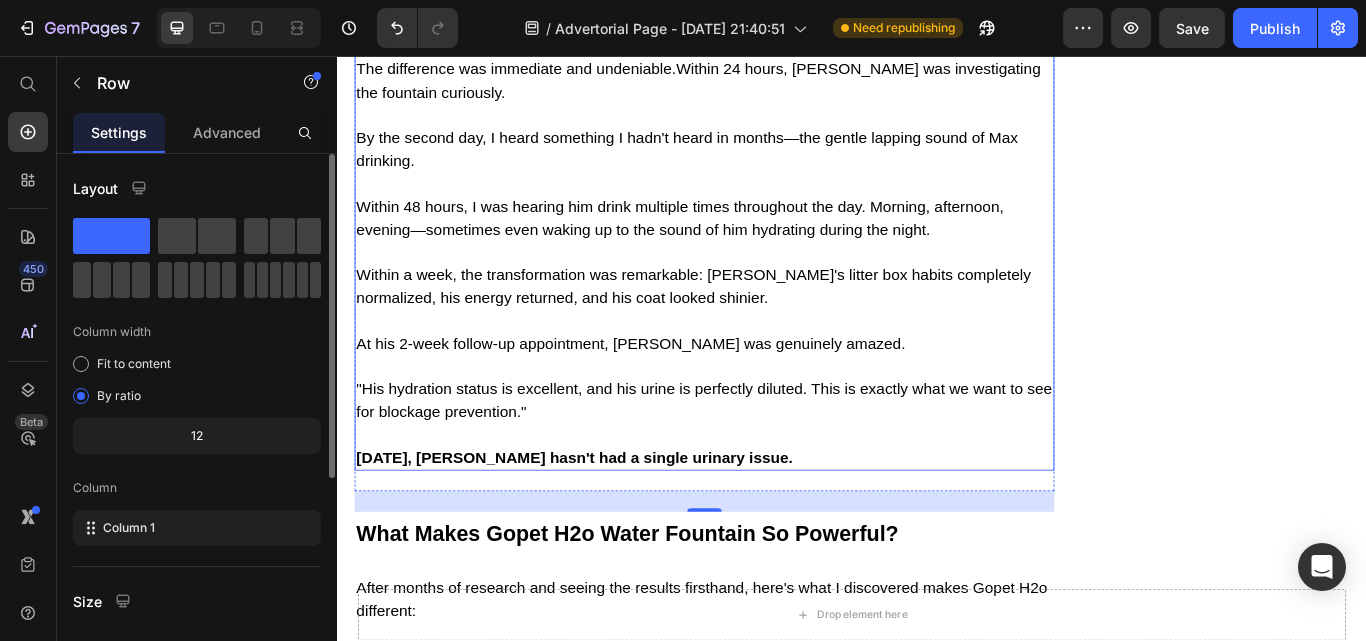 click on "[DATE], [PERSON_NAME] hasn't had a single urinary issue." at bounding box center (613, 525) 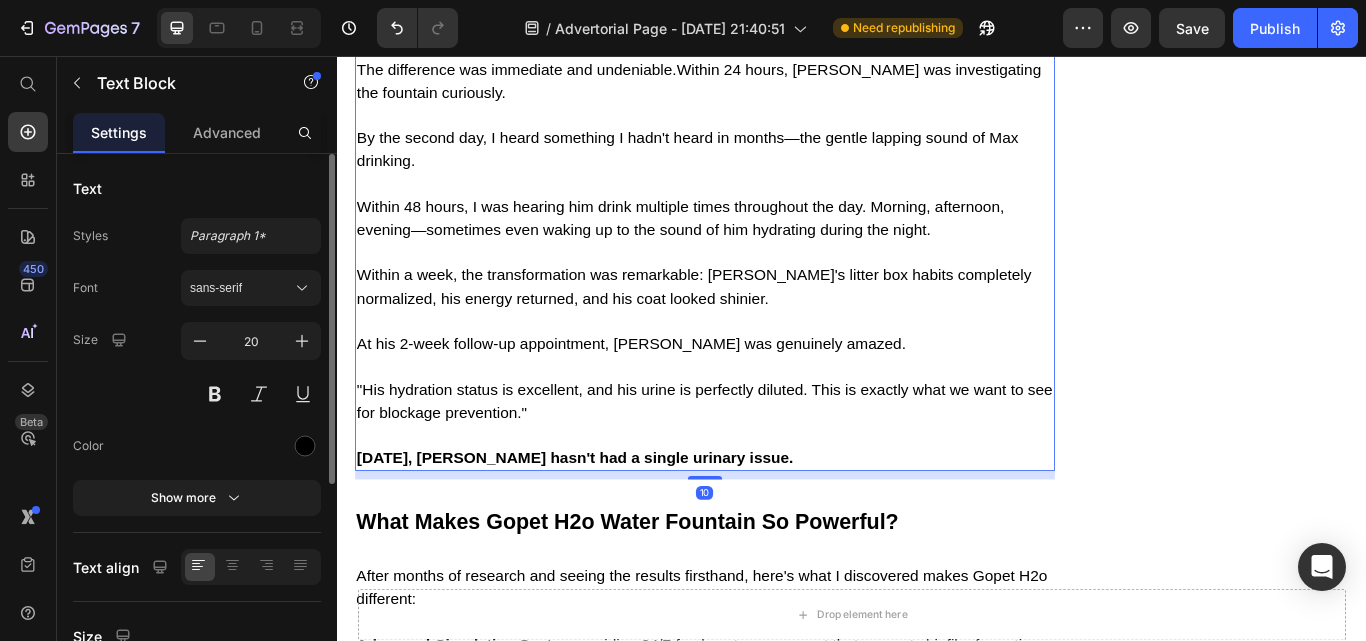 drag, startPoint x: 763, startPoint y: 434, endPoint x: 767, endPoint y: 420, distance: 14.56022 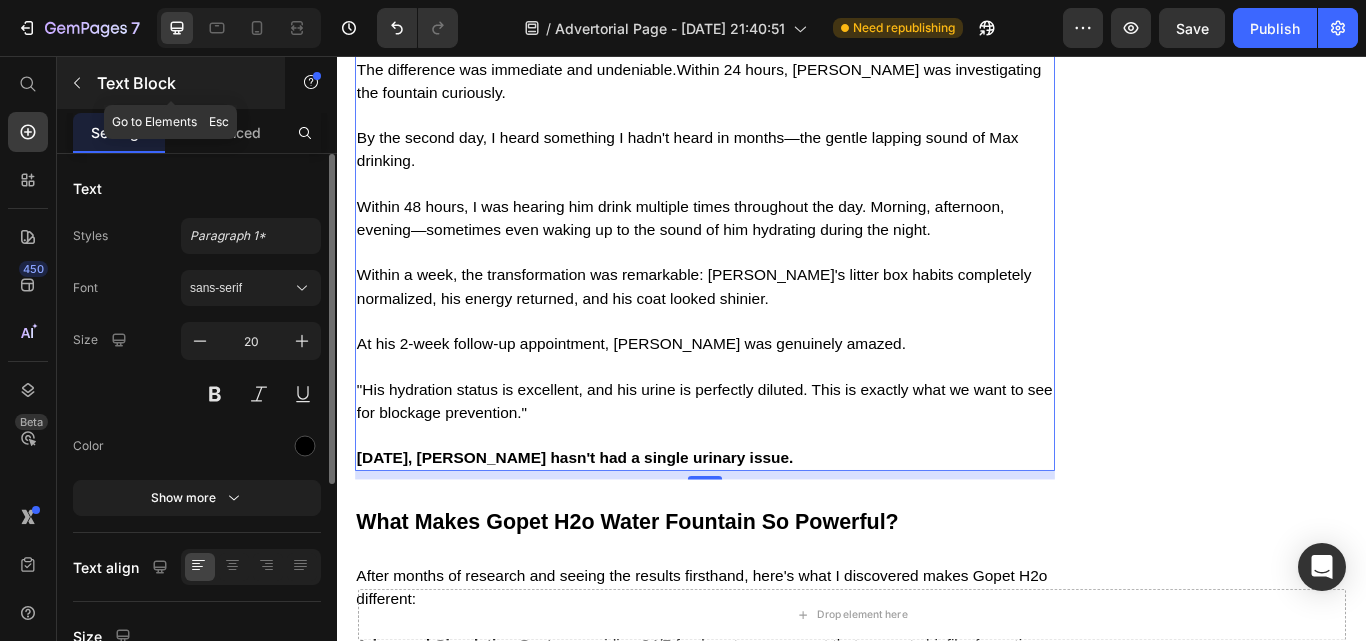click 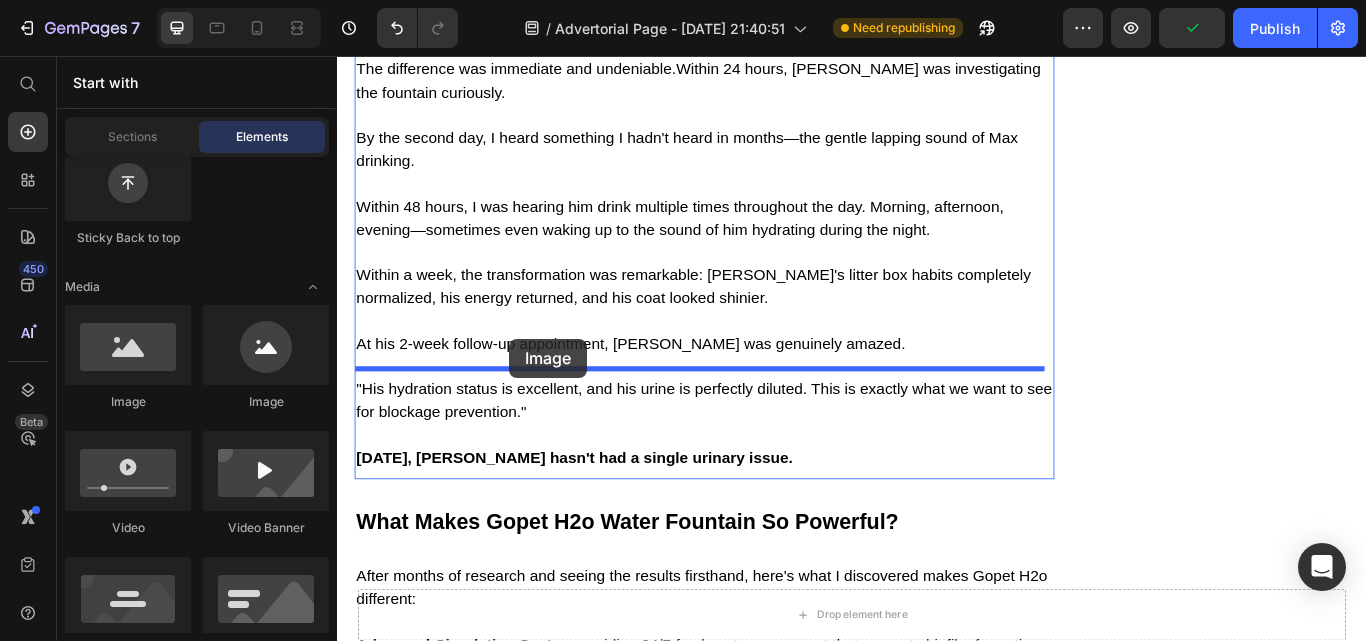 drag, startPoint x: 447, startPoint y: 384, endPoint x: 538, endPoint y: 386, distance: 91.02197 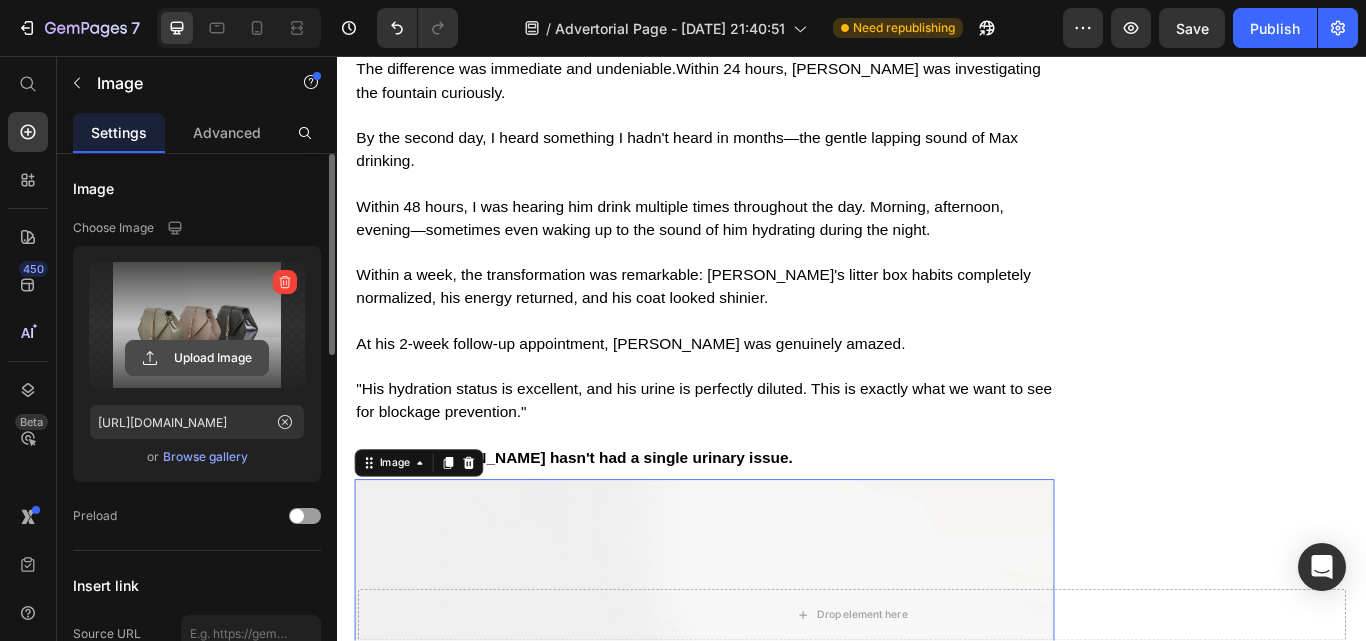 click 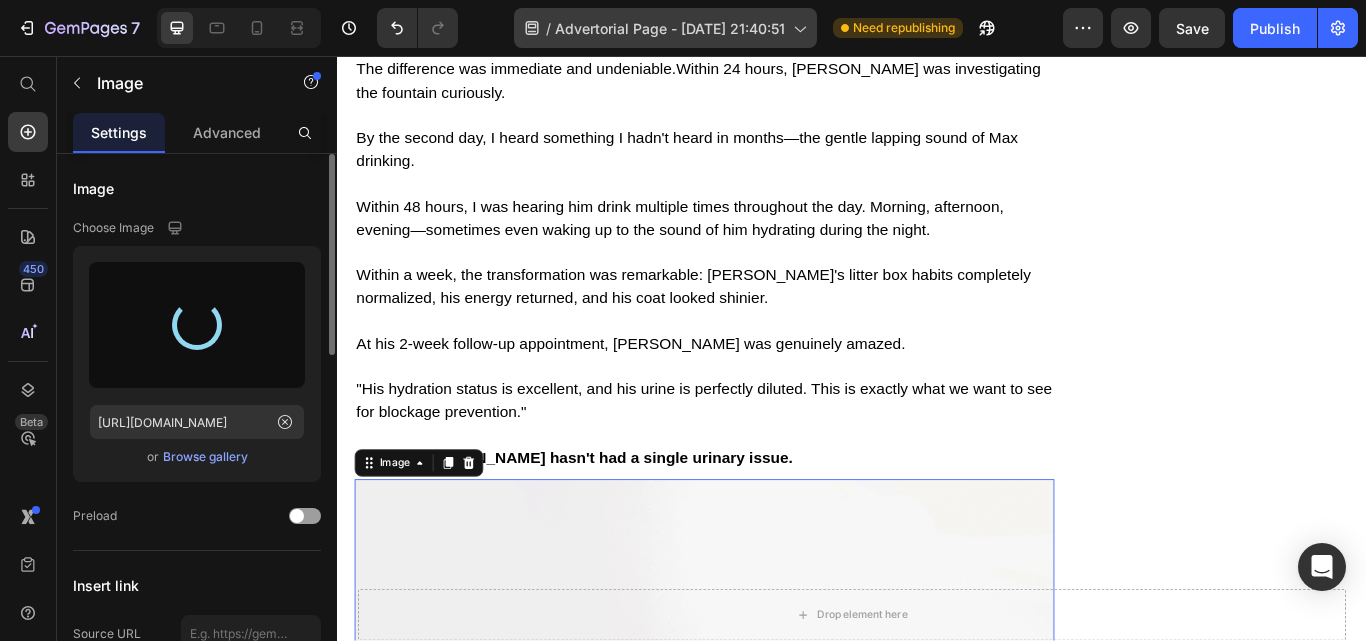type on "[URL][DOMAIN_NAME]" 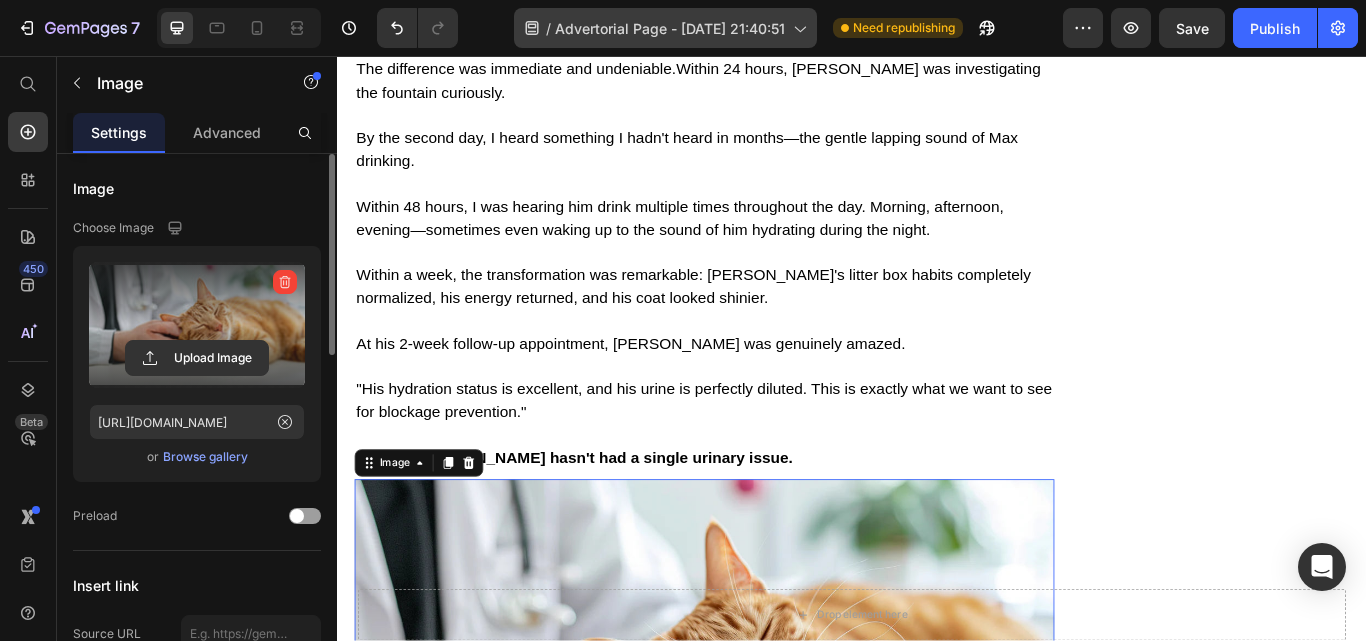 scroll, scrollTop: 9028, scrollLeft: 0, axis: vertical 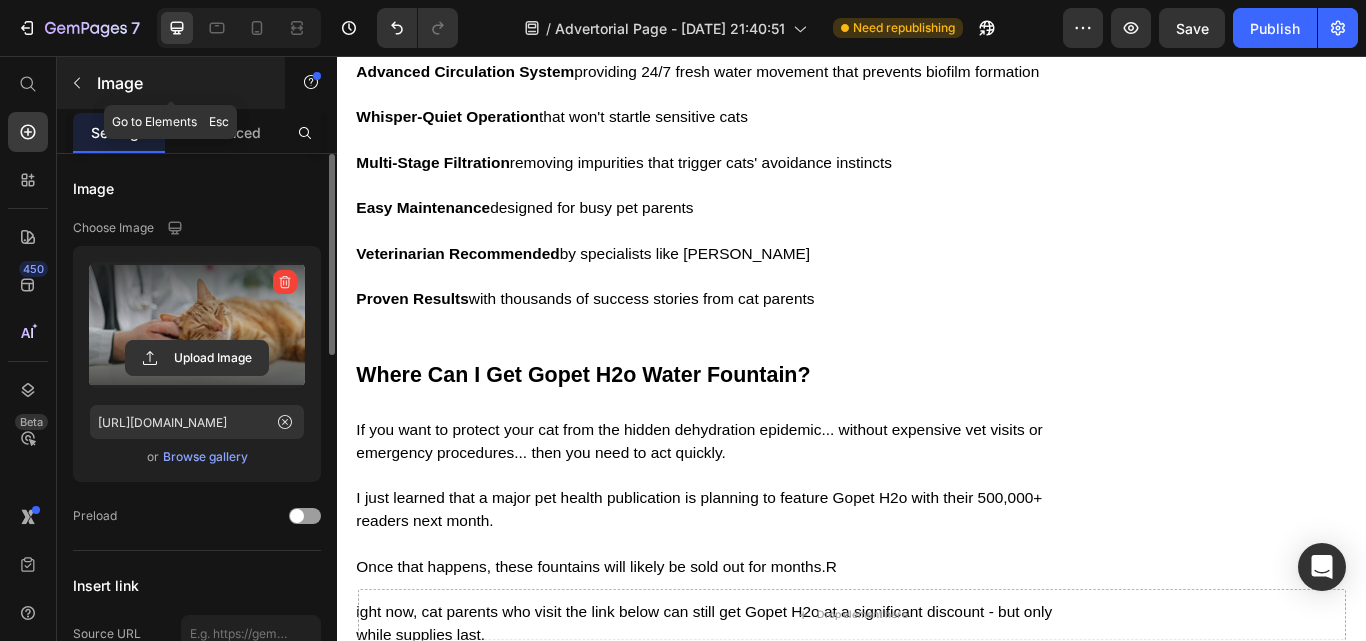 click 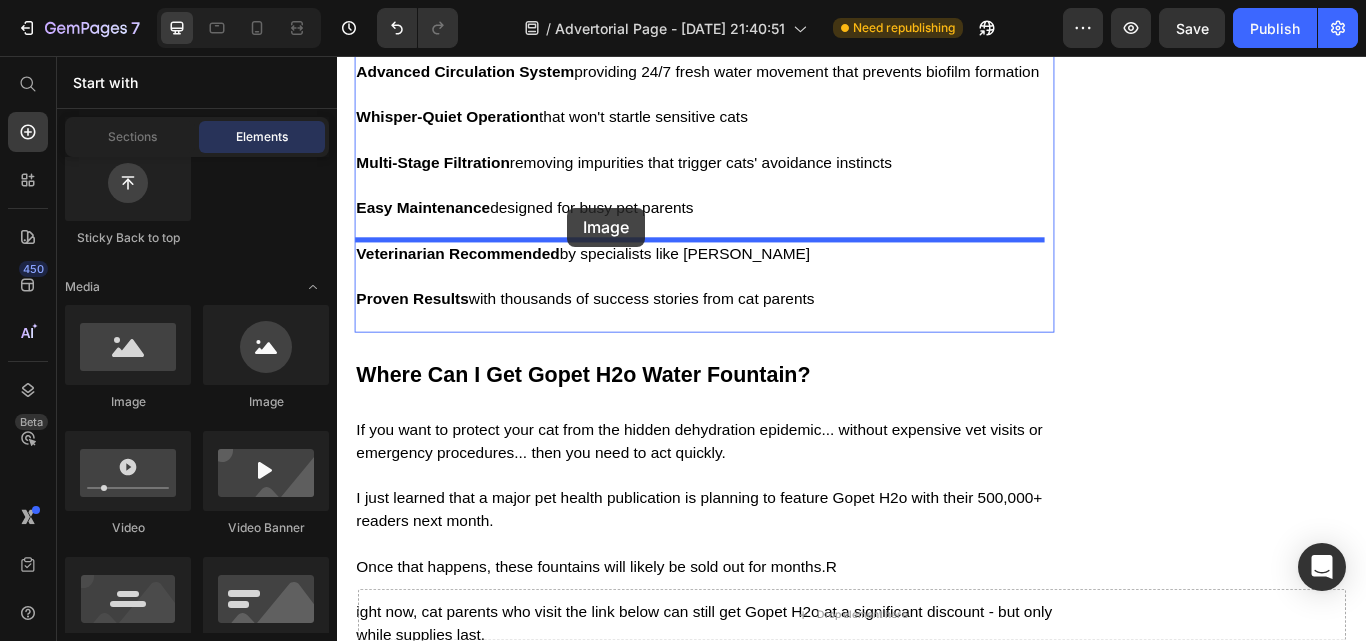 drag, startPoint x: 447, startPoint y: 404, endPoint x: 605, endPoint y: 233, distance: 232.81967 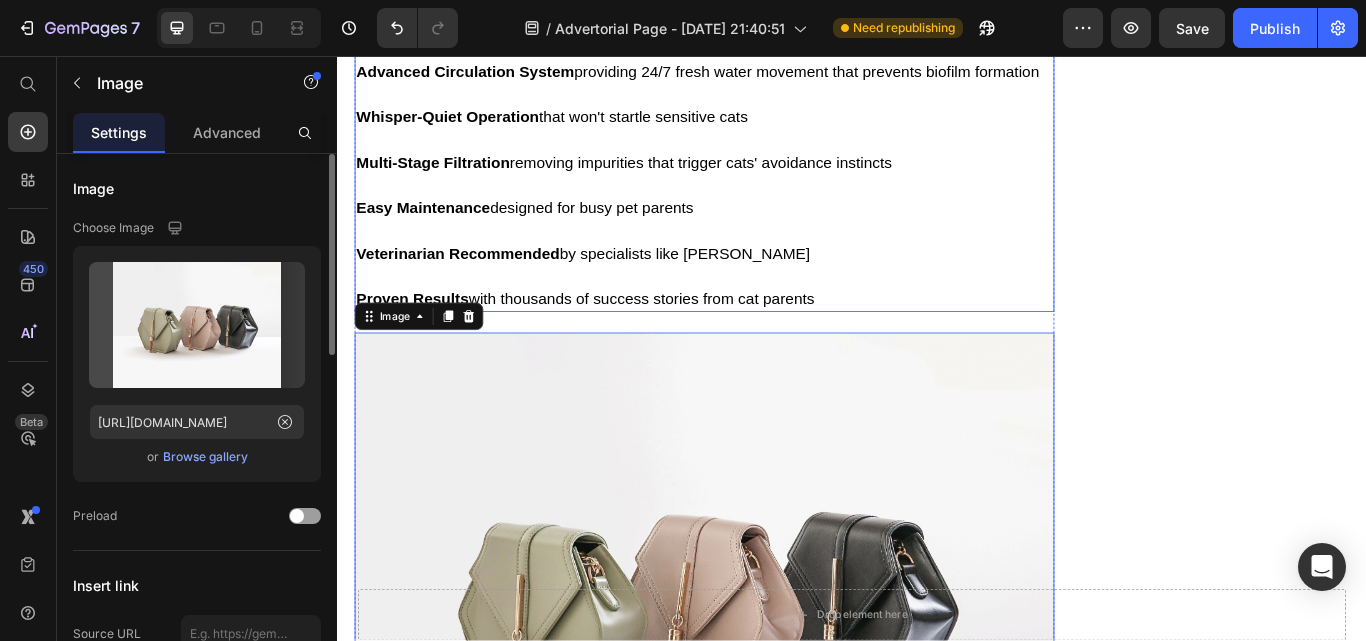 scroll, scrollTop: 9632, scrollLeft: 0, axis: vertical 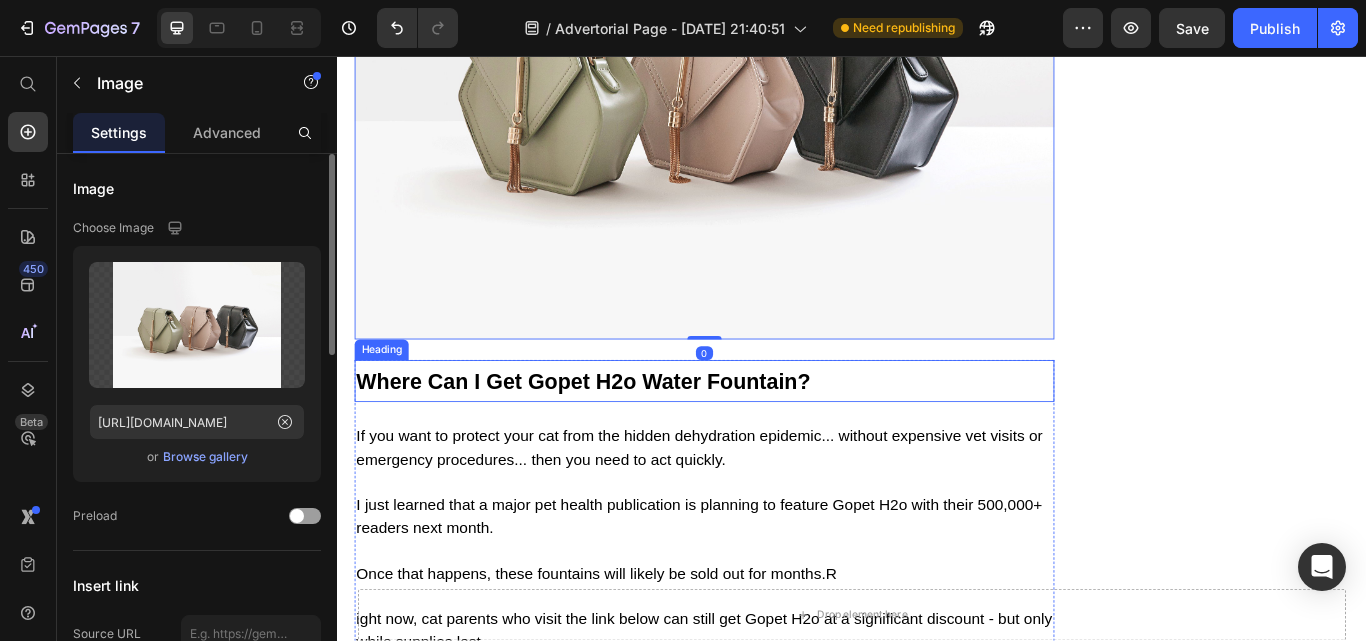 click on "Where Can I Get Gopet H2o Water Fountain?" at bounding box center [624, 436] 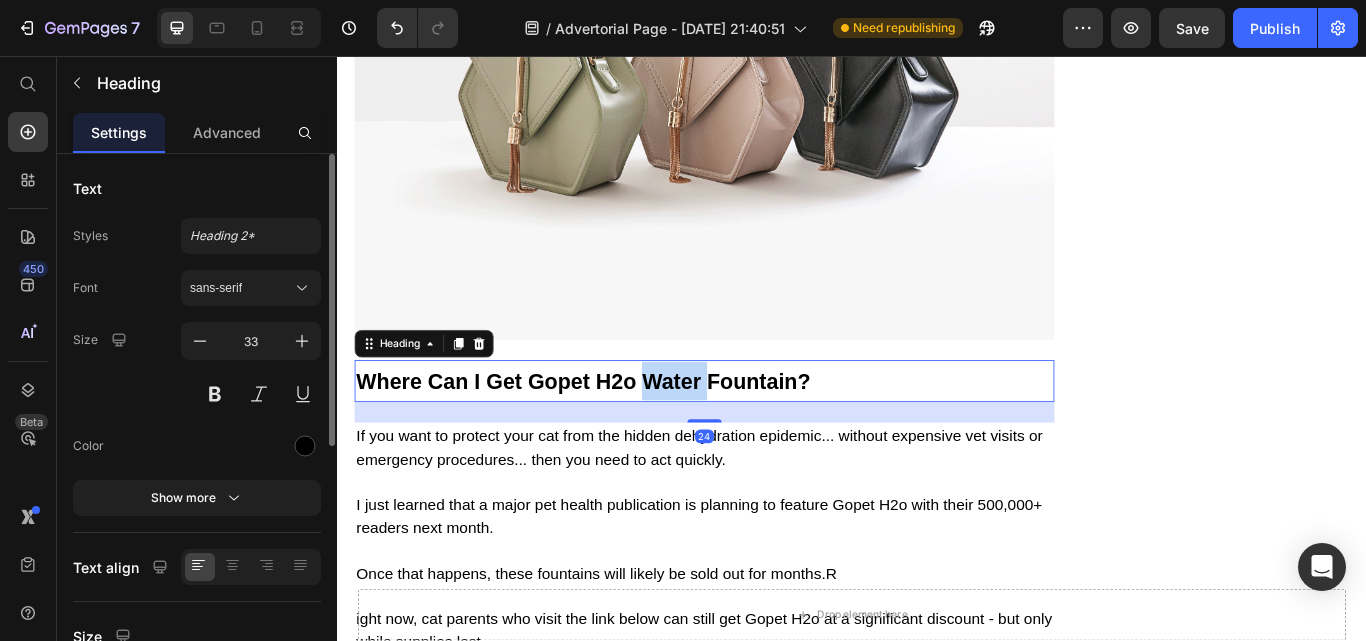 click on "Where Can I Get Gopet H2o Water Fountain?" at bounding box center (624, 436) 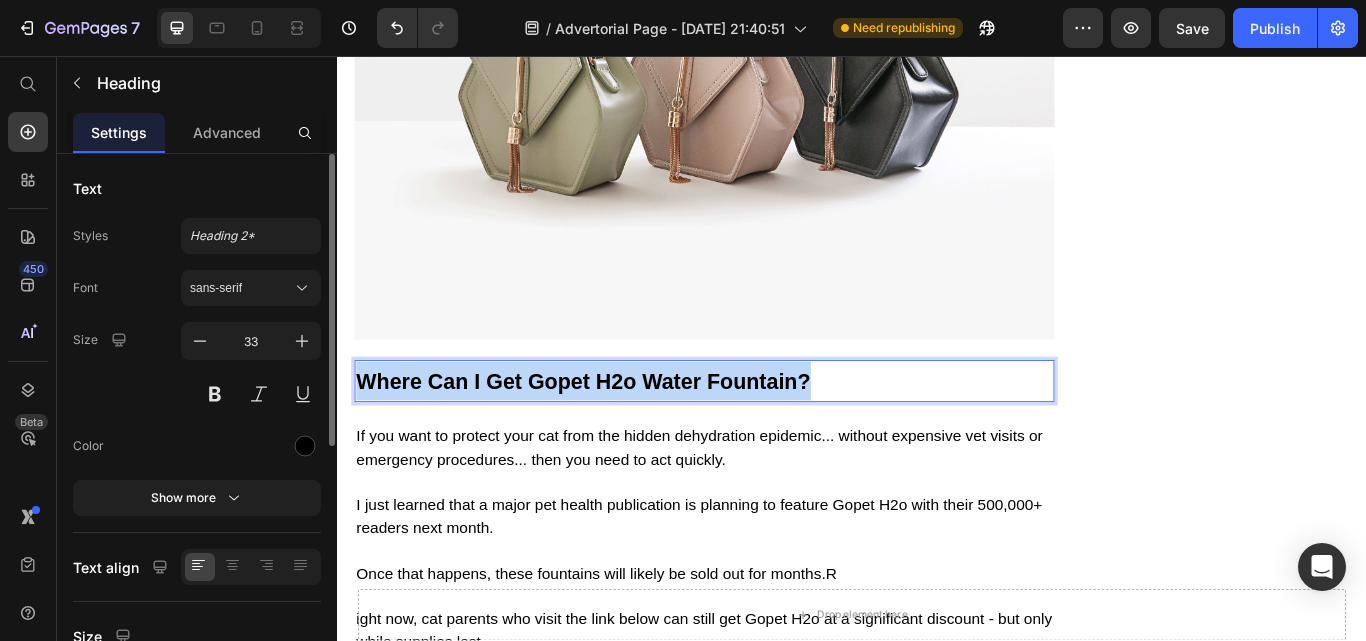 click on "Where Can I Get Gopet H2o Water Fountain?" at bounding box center (624, 436) 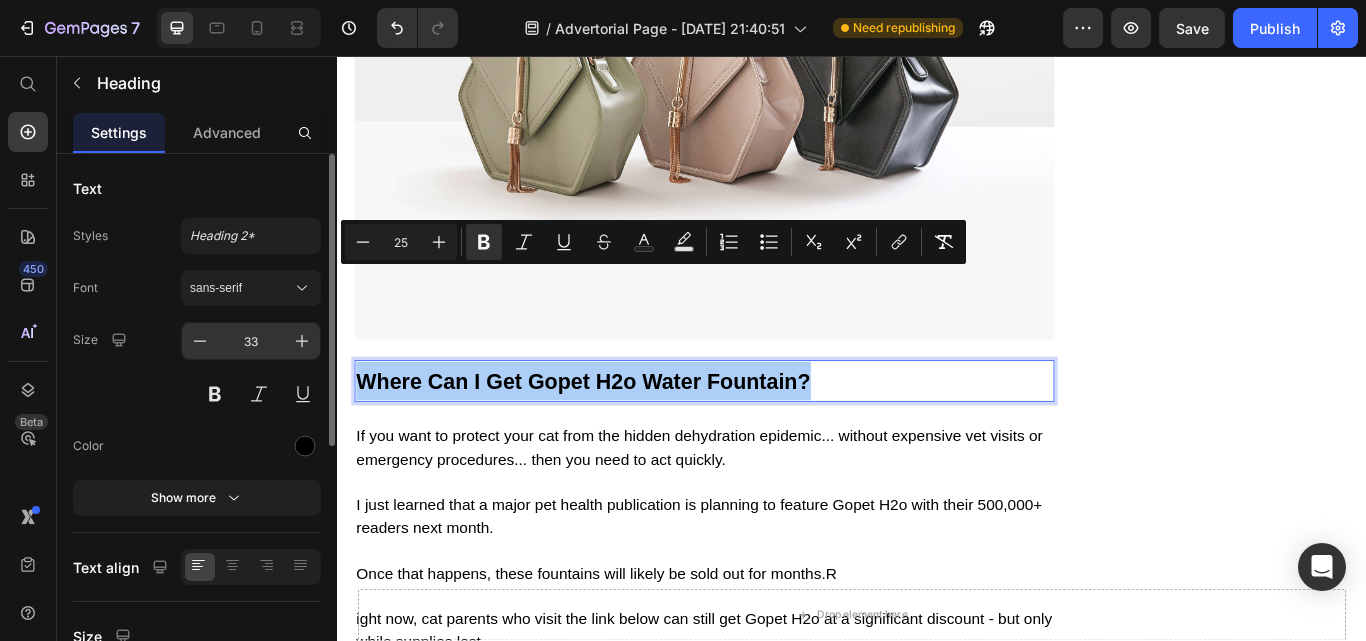 click on "33" at bounding box center [251, 341] 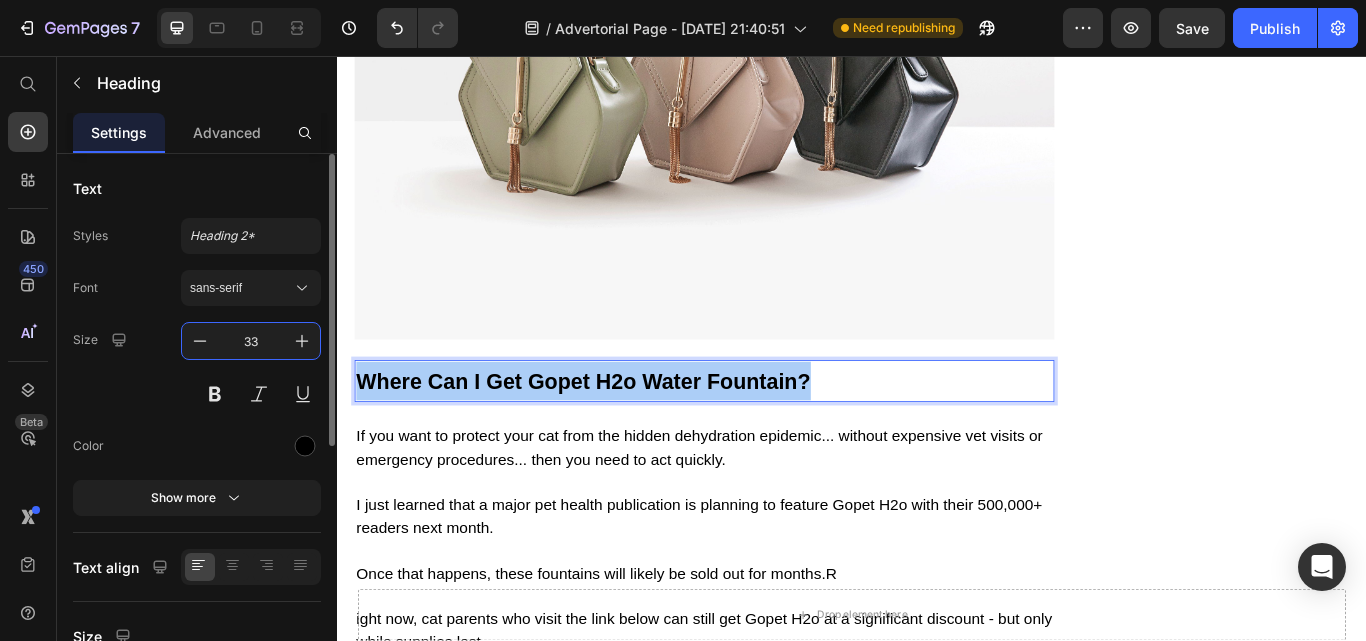 click on "33" at bounding box center [251, 341] 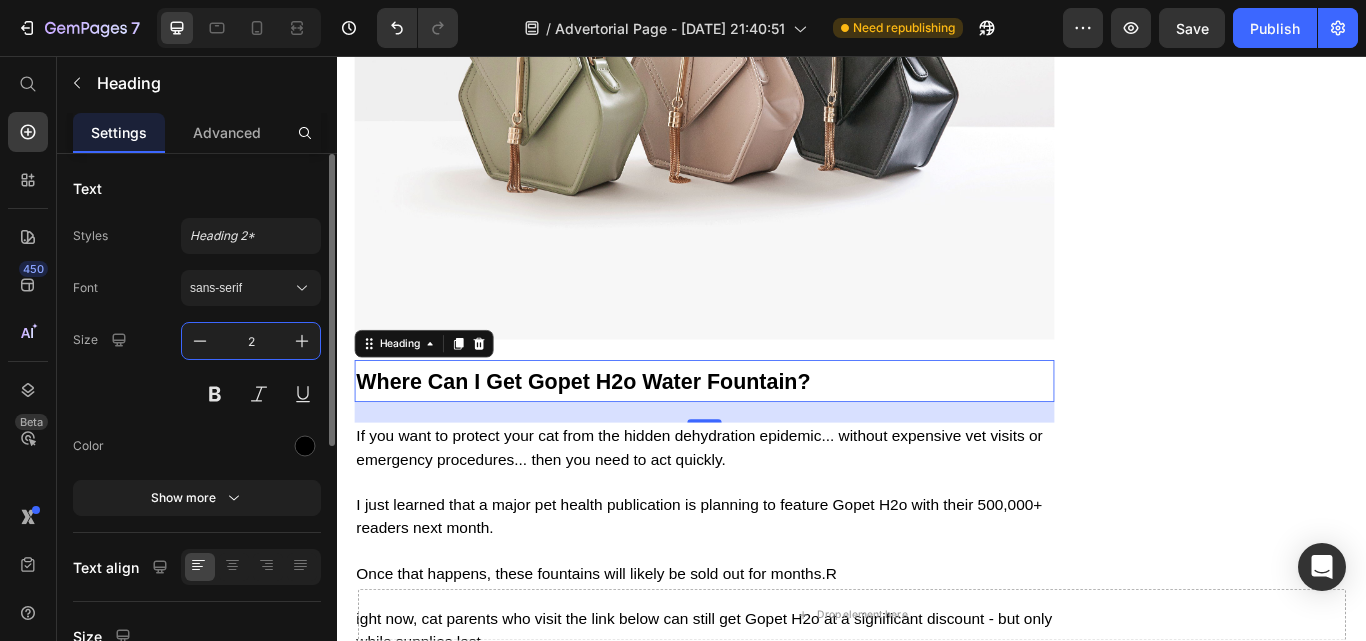 type on "25" 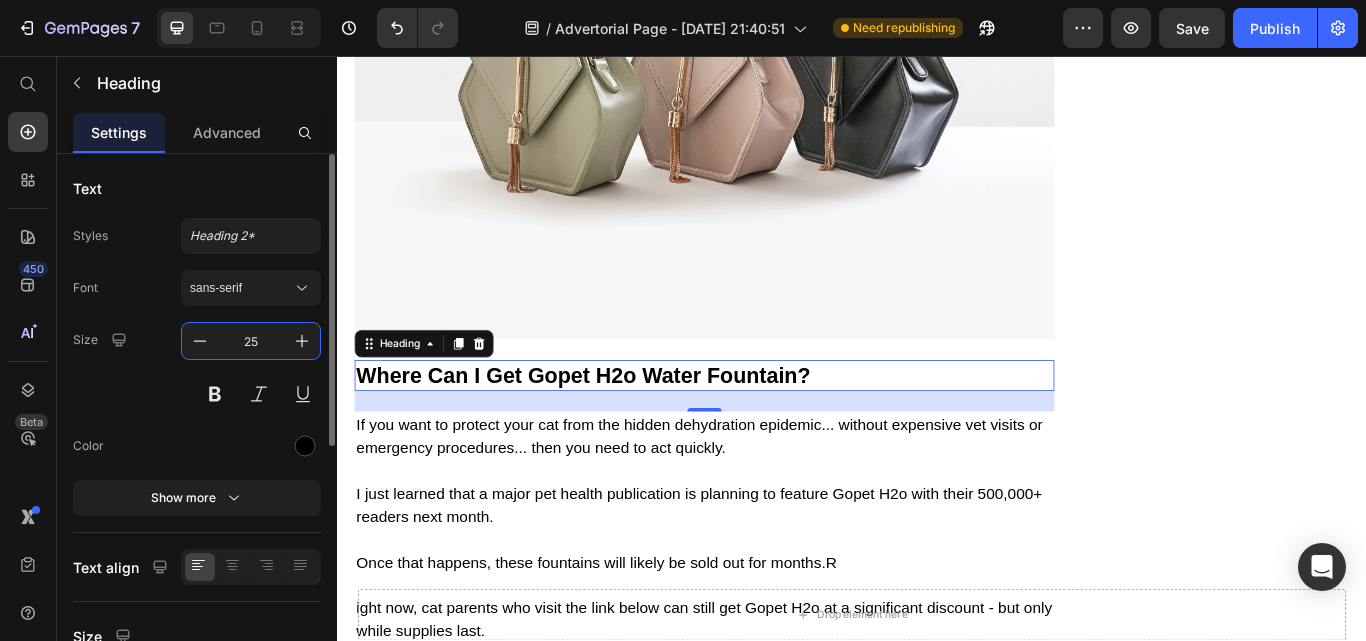 scroll, scrollTop: 9619, scrollLeft: 0, axis: vertical 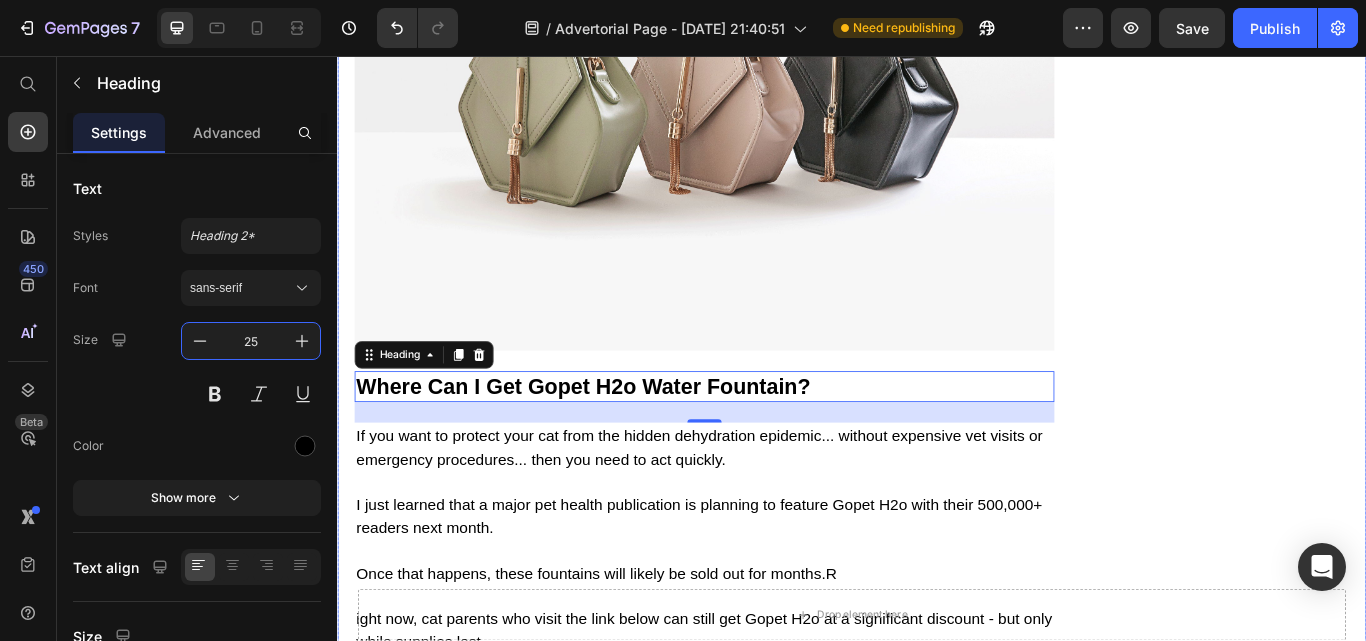 click on "Image Give Your Cats Years More Healthy Life With Gopet H2o Heading Image Get the #1 Vet-Recommended Secret For Giving Your Cat Healthy, Hydrated, And Longer Life Span Heading
Check Availability Button Row" at bounding box center (1376, -3250) 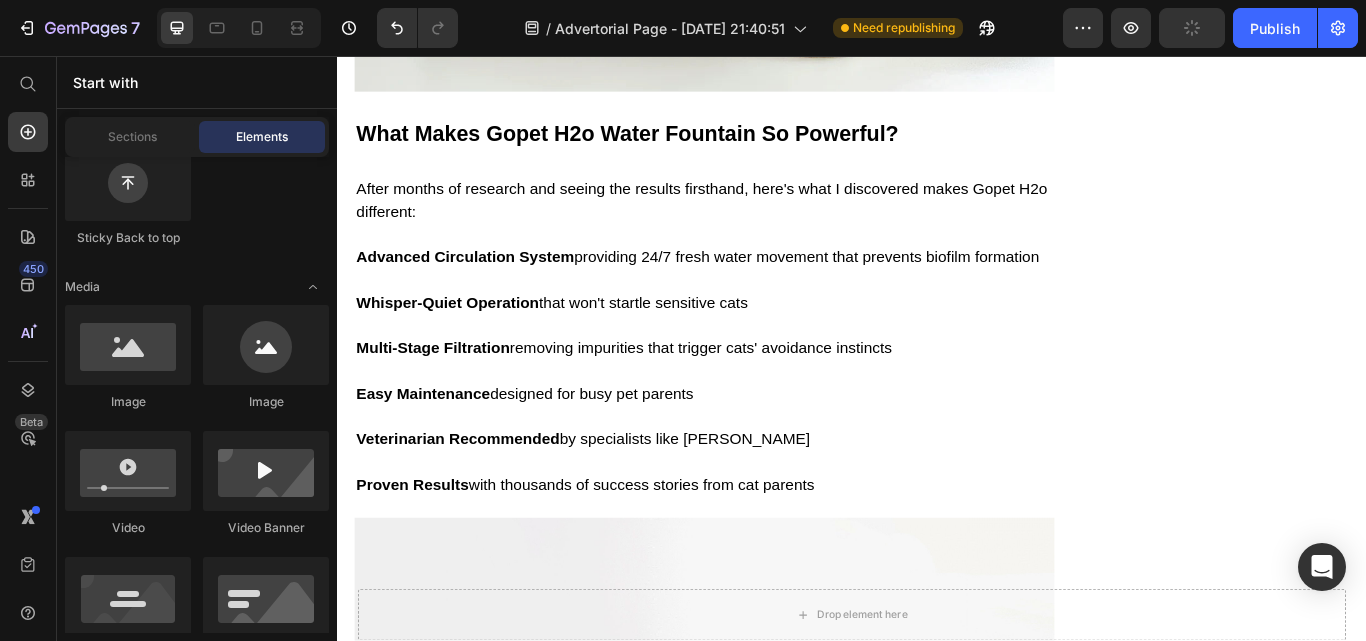 scroll, scrollTop: 8832, scrollLeft: 0, axis: vertical 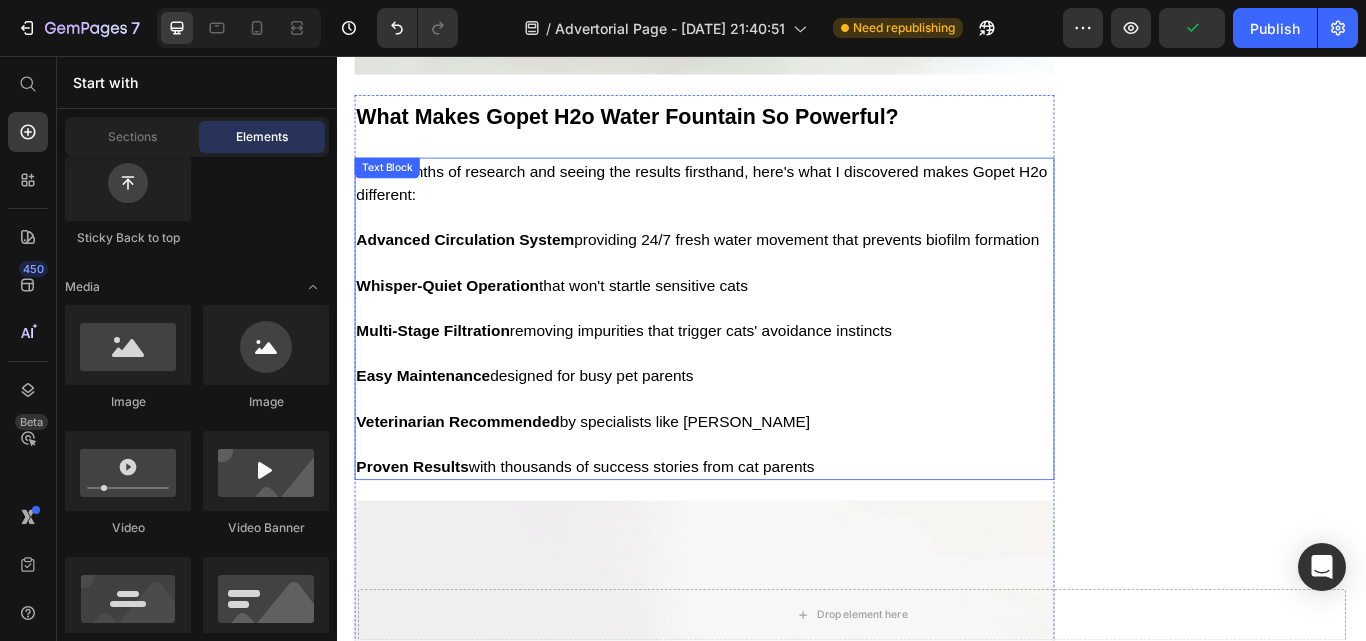 click on "After months of research and seeing the results firsthand, here's what I discovered makes Gopet H2o different: Advanced Circulation System  providing 24/7 fresh water movement that prevents biofilm formation Whisper-Quiet Operation  that won't startle sensitive cats Multi-Stage Filtration  removing impurities that trigger cats' avoidance instincts Easy Maintenance  designed for busy pet parents Veterinarian Recommended  by specialists like [PERSON_NAME] Proven Results  with thousands of success stories from cat parents" at bounding box center (765, 363) 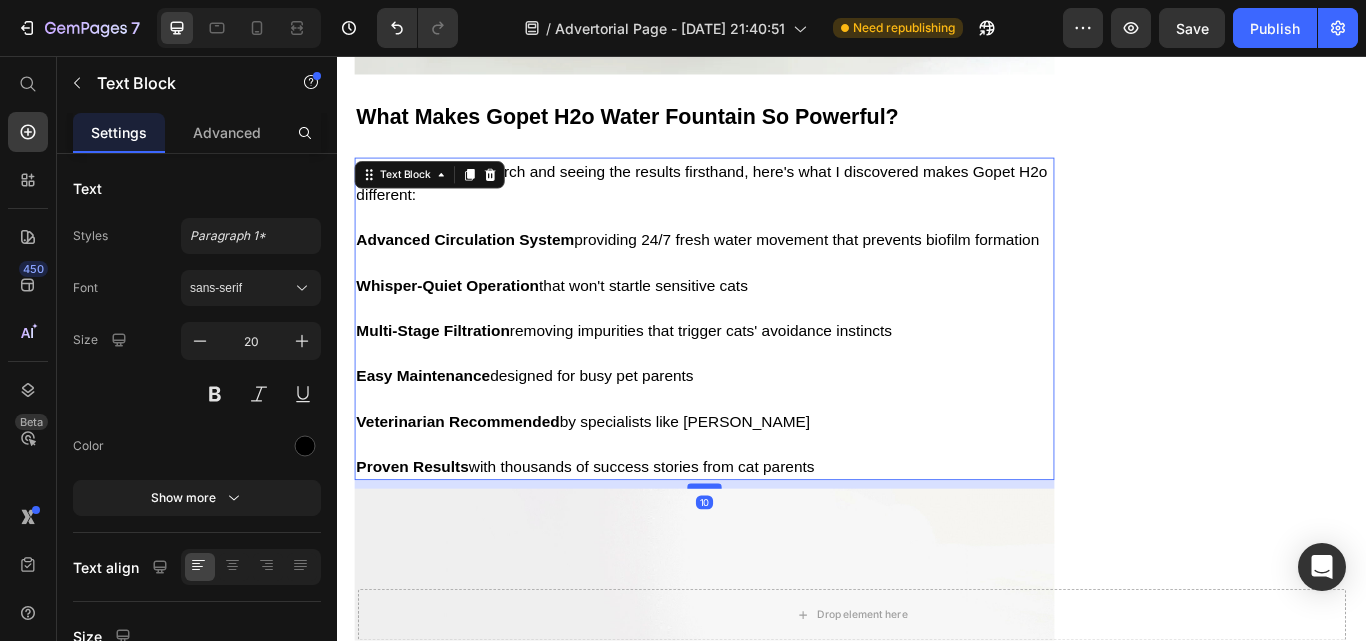 drag, startPoint x: 746, startPoint y: 465, endPoint x: 752, endPoint y: 451, distance: 15.231546 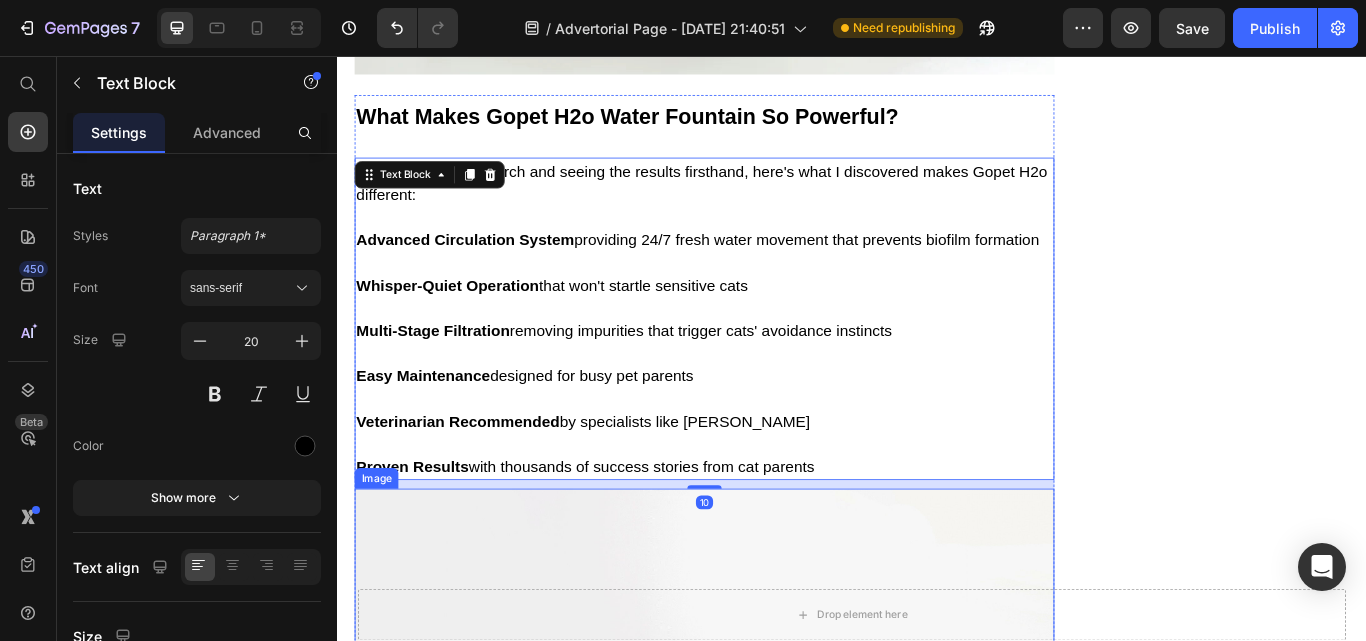 click at bounding box center [765, 867] 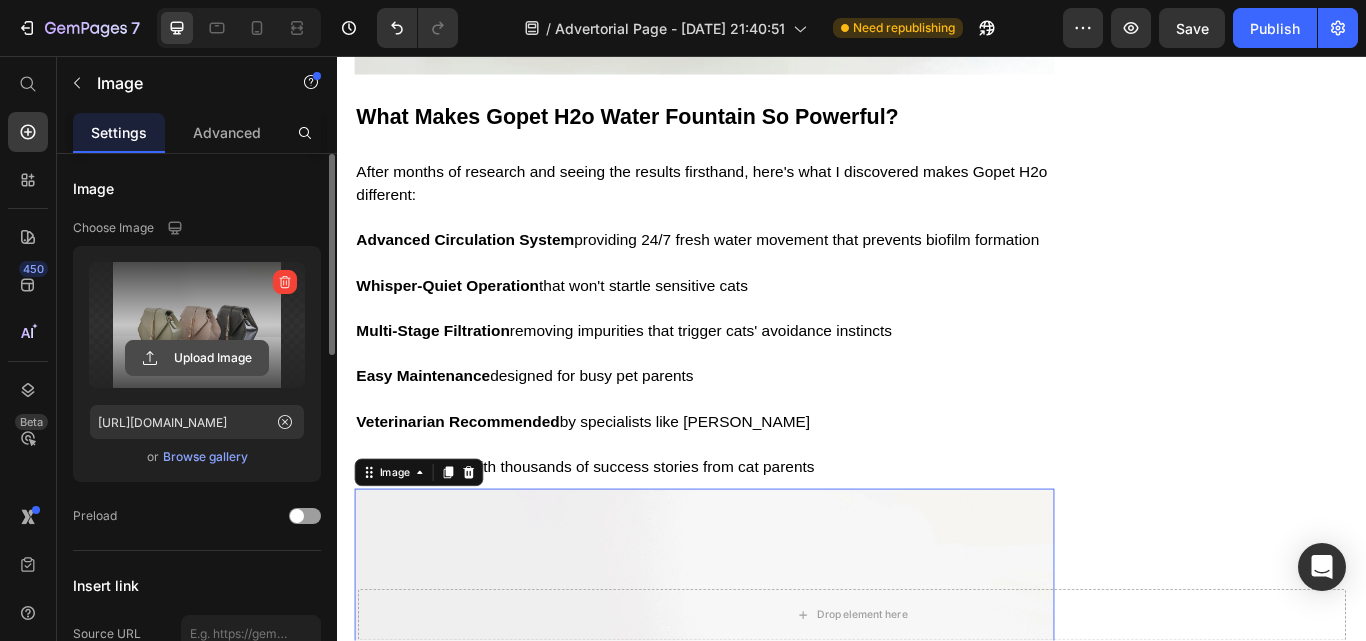 click 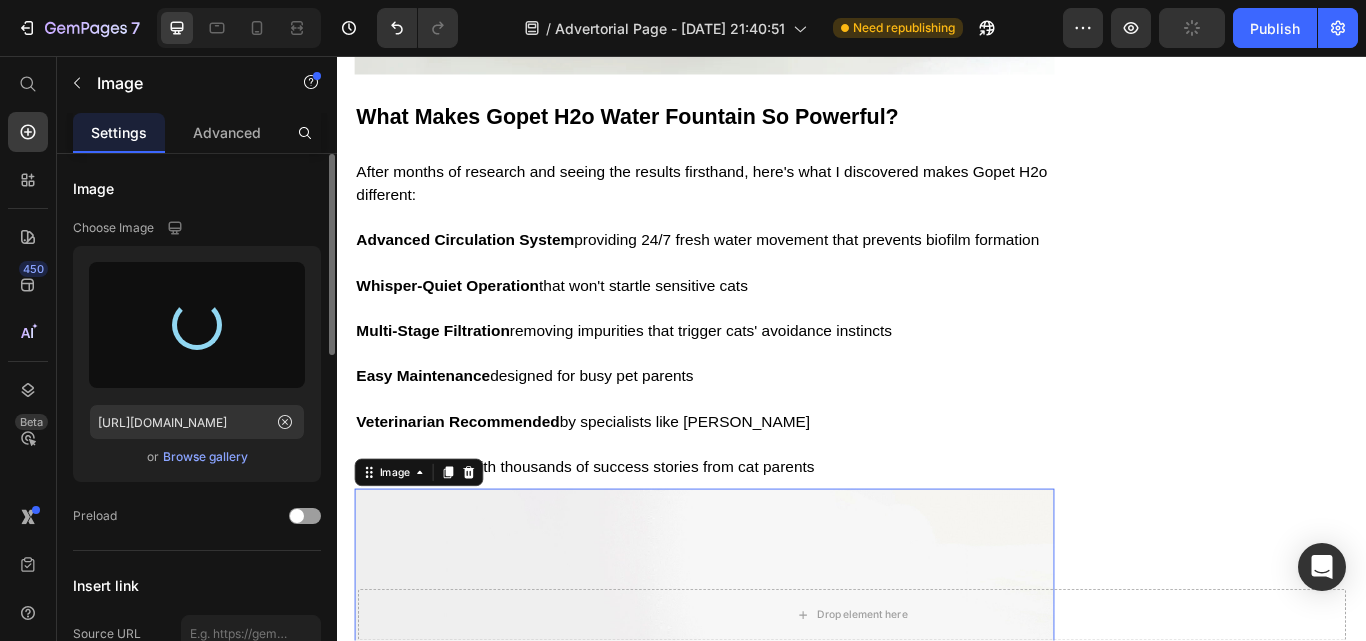 type on "[URL][DOMAIN_NAME]" 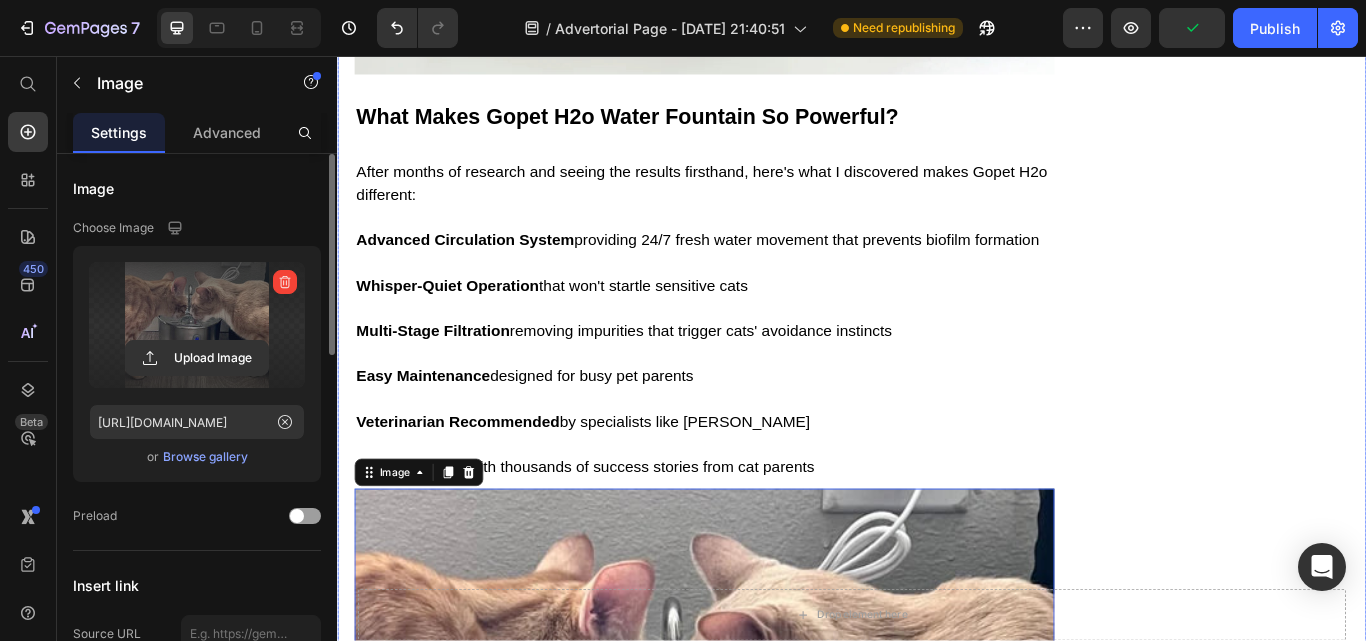 click on "Image Give Your Cats Years More Healthy Life With Gopet H2o Heading Image Get the #1 Vet-Recommended Secret For Giving Your Cat Healthy, Hydrated, And Longer Life Span Heading
Check Availability Button Row" at bounding box center [1376, -2419] 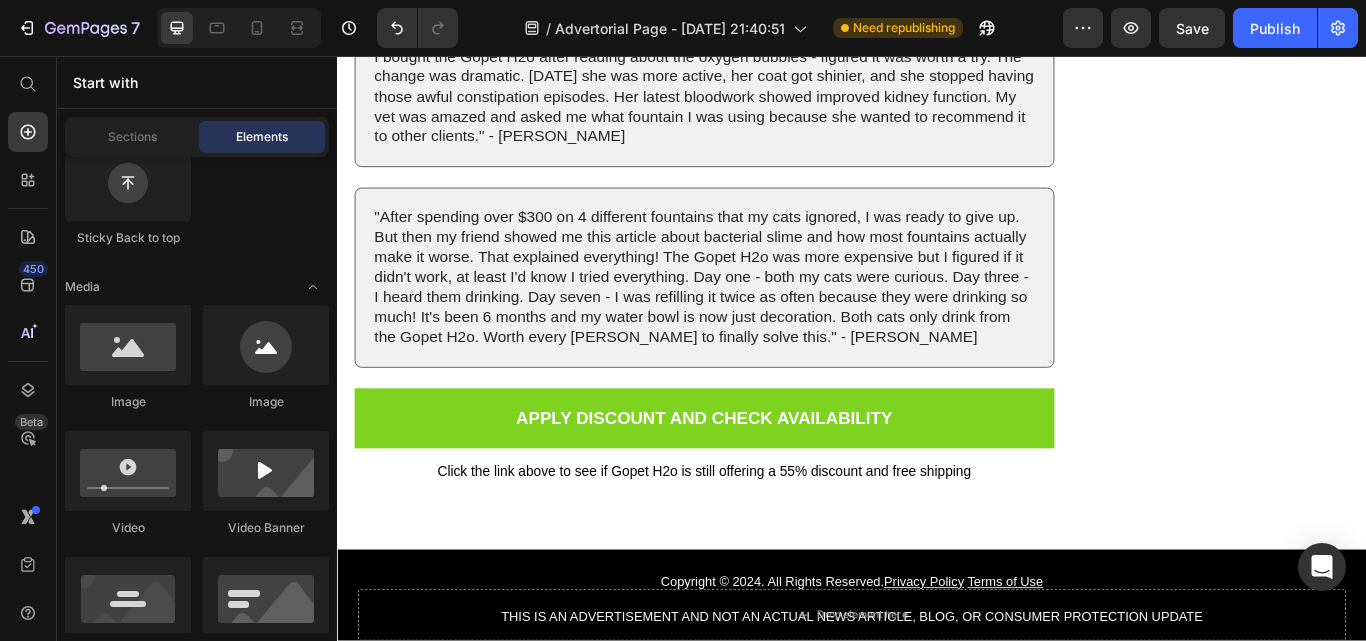 scroll, scrollTop: 12205, scrollLeft: 0, axis: vertical 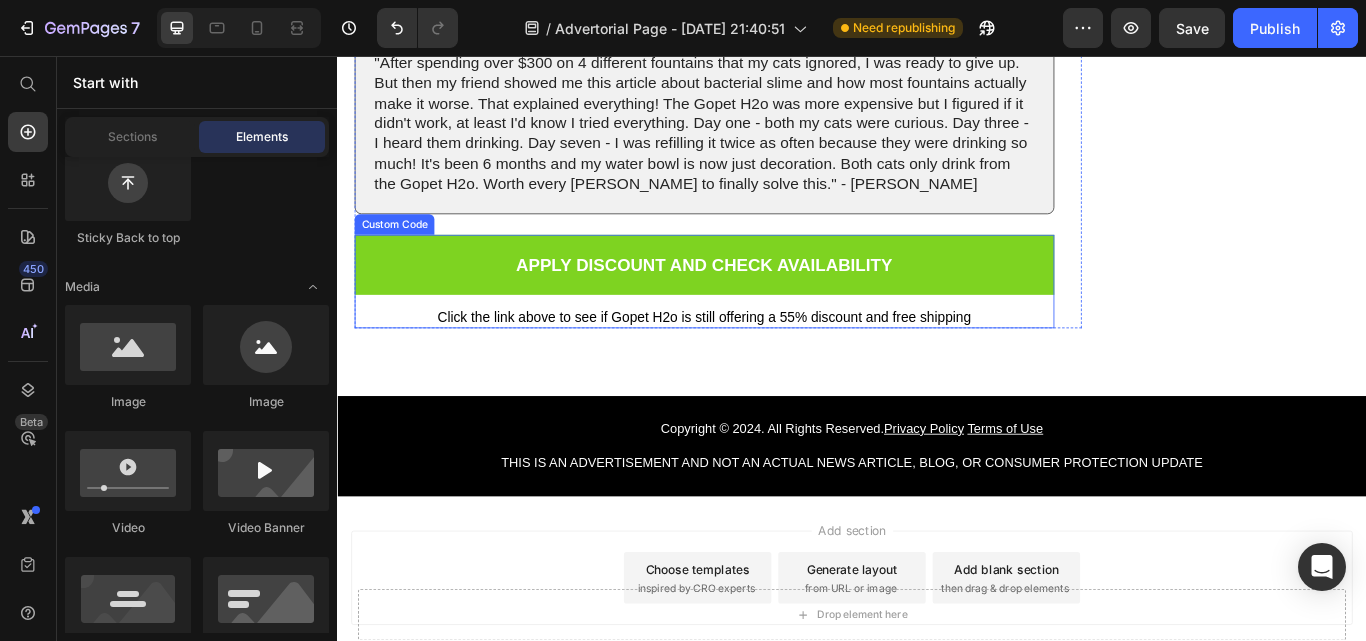 click on "Click the link above to see if Gopet H2o is still offering a 55% discount and free shipping" at bounding box center [765, 354] 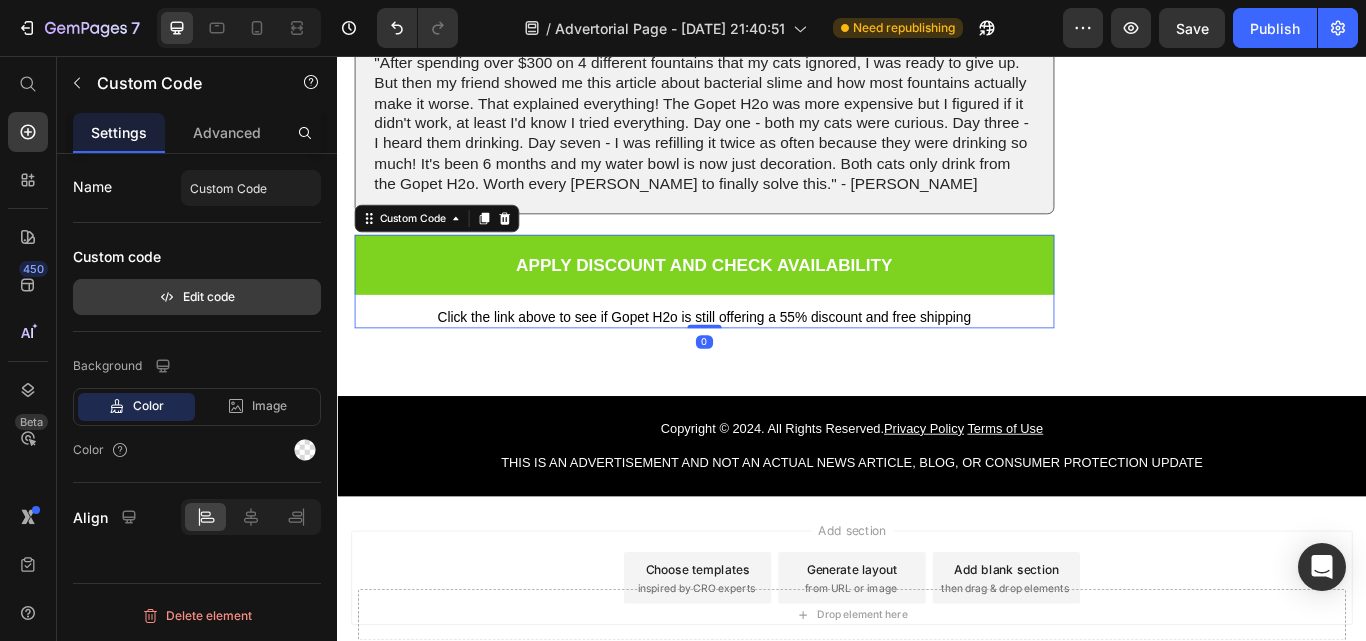 click on "Edit code" at bounding box center (197, 297) 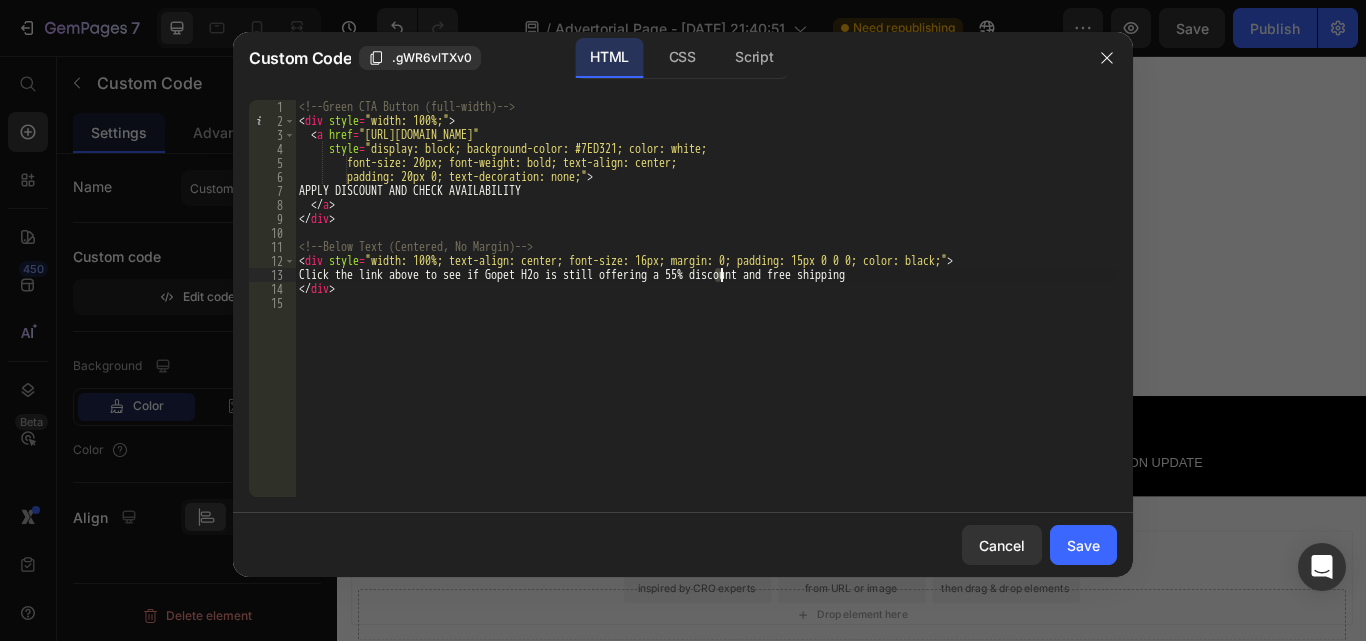 click on "<!--  Green CTA Button (full-width)  --> < div   style = "width: 100%;" >    < a   href = "[URL][DOMAIN_NAME]"          style = "display: block; background-color: #7ED321; color: white;                font-size: 20px; font-weight: bold; text-align: center;                padding: 20px 0; text-decoration: none;" >     APPLY DISCOUNT AND CHECK AVAILABILITY    </ a > </ div > <!--  Below Text (Centered, No Margin)  --> < div   style = "width: 100%; text-align: center; font-size: 16px; margin: 0; padding: 15px 0 0 0; color: black;" >   Click the link above to see if Gopet H2o is still offering a 55% discount and free shipping </ div >" at bounding box center (706, 312) 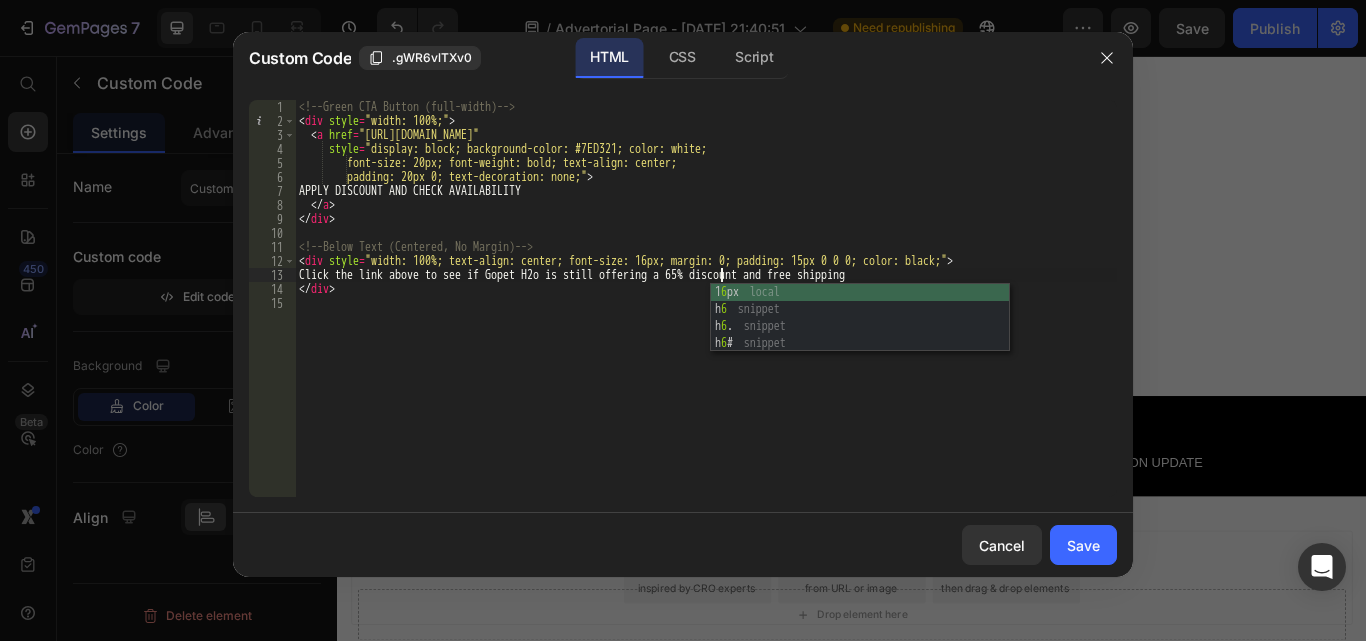click on "<!--  Green CTA Button (full-width)  --> < div   style = "width: 100%;" >    < a   href = "[URL][DOMAIN_NAME]"          style = "display: block; background-color: #7ED321; color: white;                font-size: 20px; font-weight: bold; text-align: center;                padding: 20px 0; text-decoration: none;" >     APPLY DISCOUNT AND CHECK AVAILABILITY    </ a > </ div > <!--  Below Text (Centered, No Margin)  --> < div   style = "width: 100%; text-align: center; font-size: 16px; margin: 0; padding: 15px 0 0 0; color: black;" >   Click the link above to see if Gopet H2o is still offering a 65% discount and free shipping </ div >" at bounding box center (706, 312) 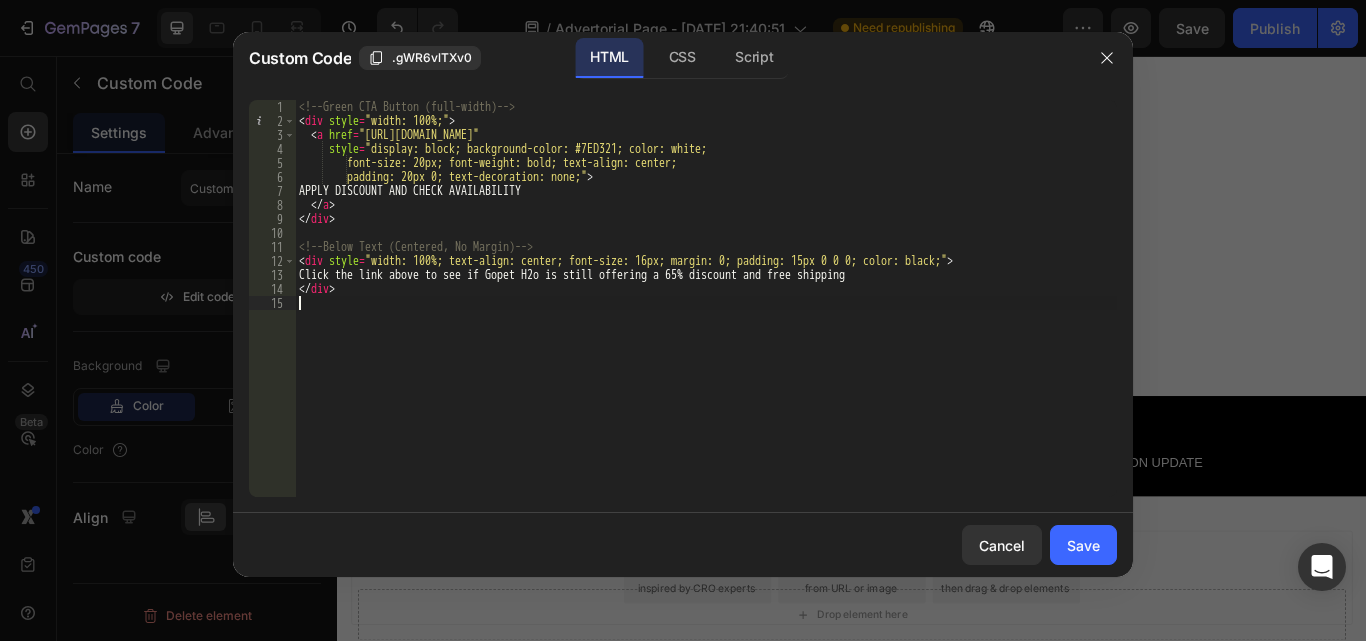 scroll, scrollTop: 0, scrollLeft: 0, axis: both 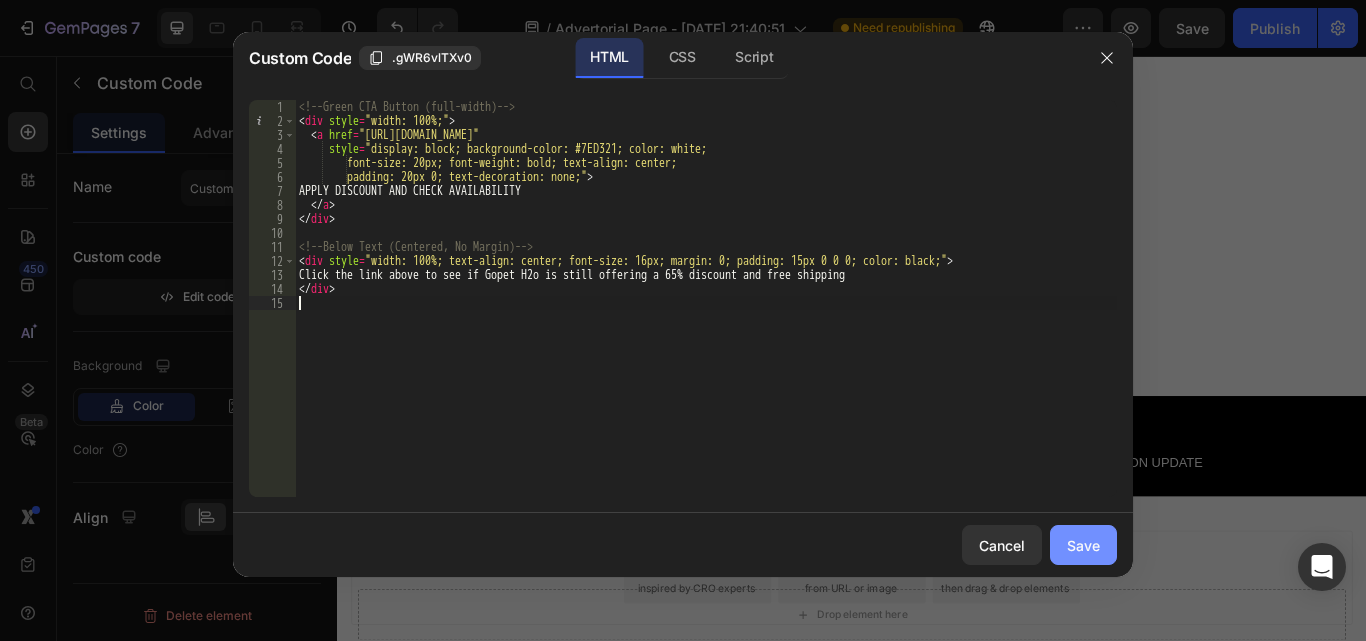 type 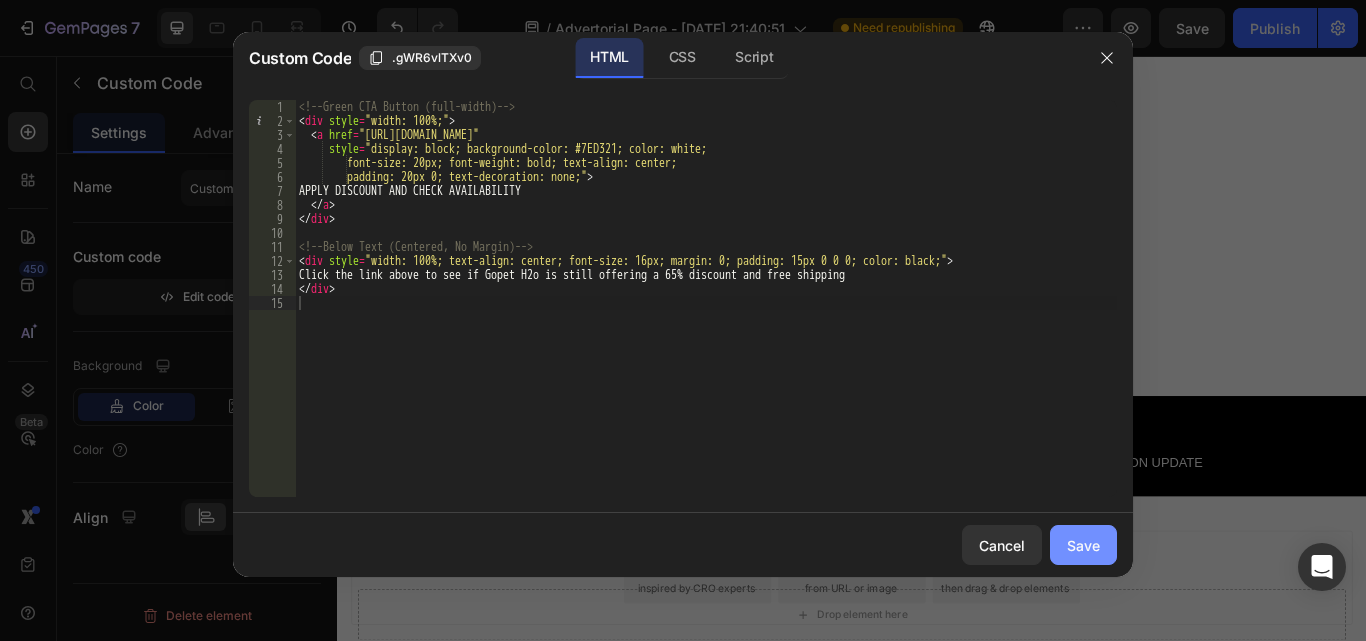 click on "Save" at bounding box center (1083, 545) 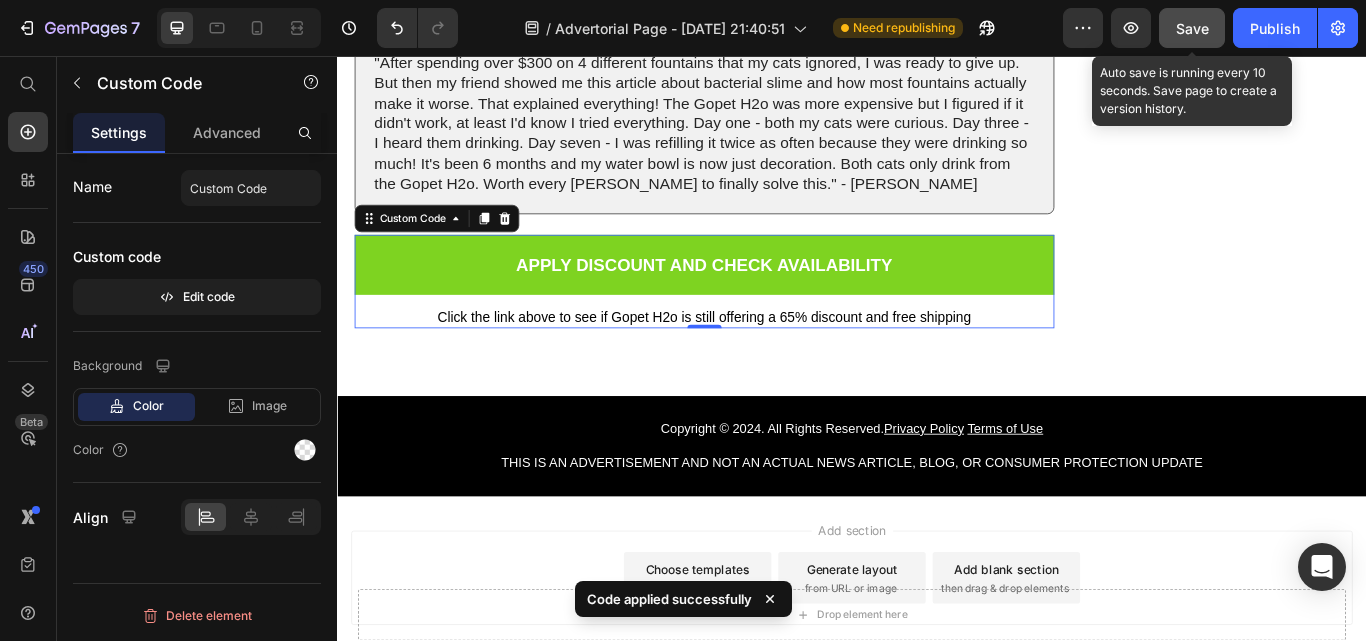 click on "Save" 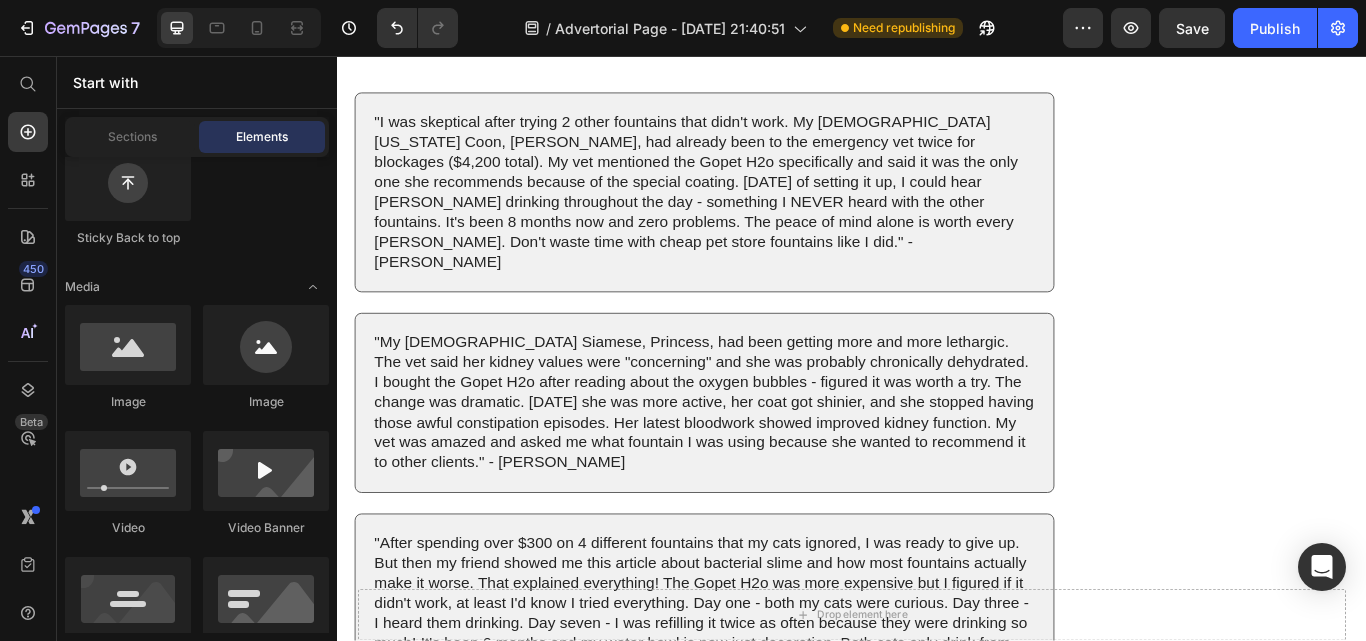 scroll, scrollTop: 11925, scrollLeft: 0, axis: vertical 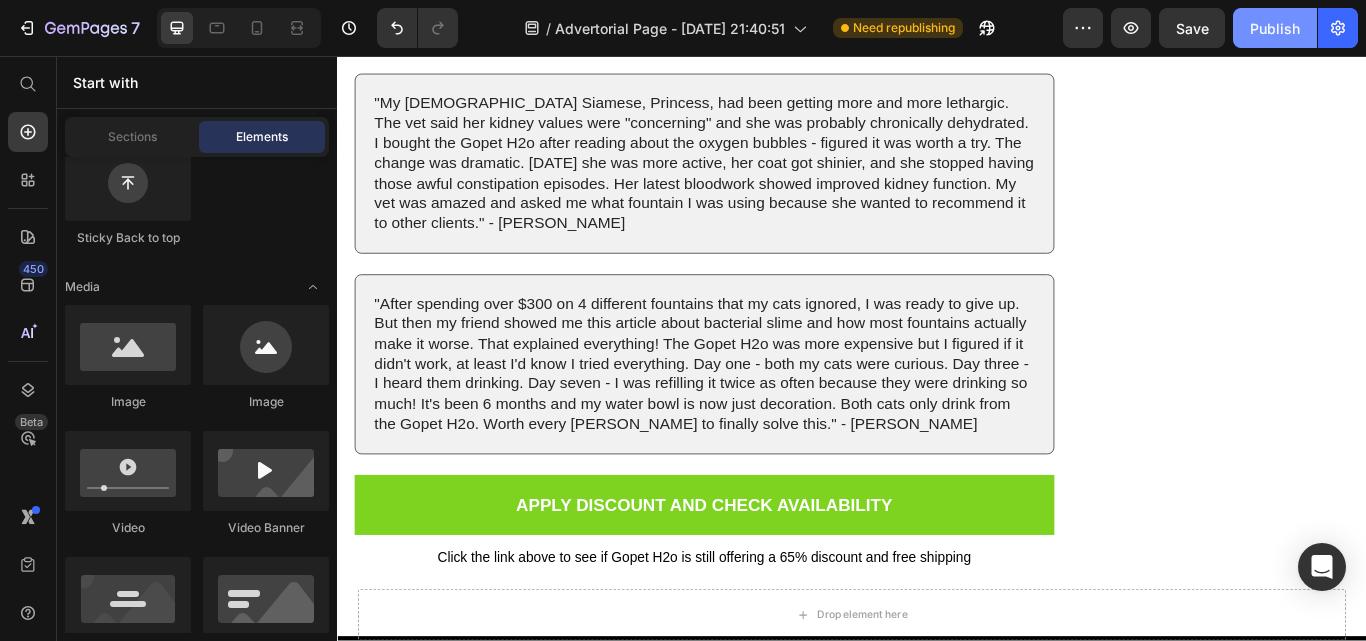 click on "Publish" at bounding box center (1275, 28) 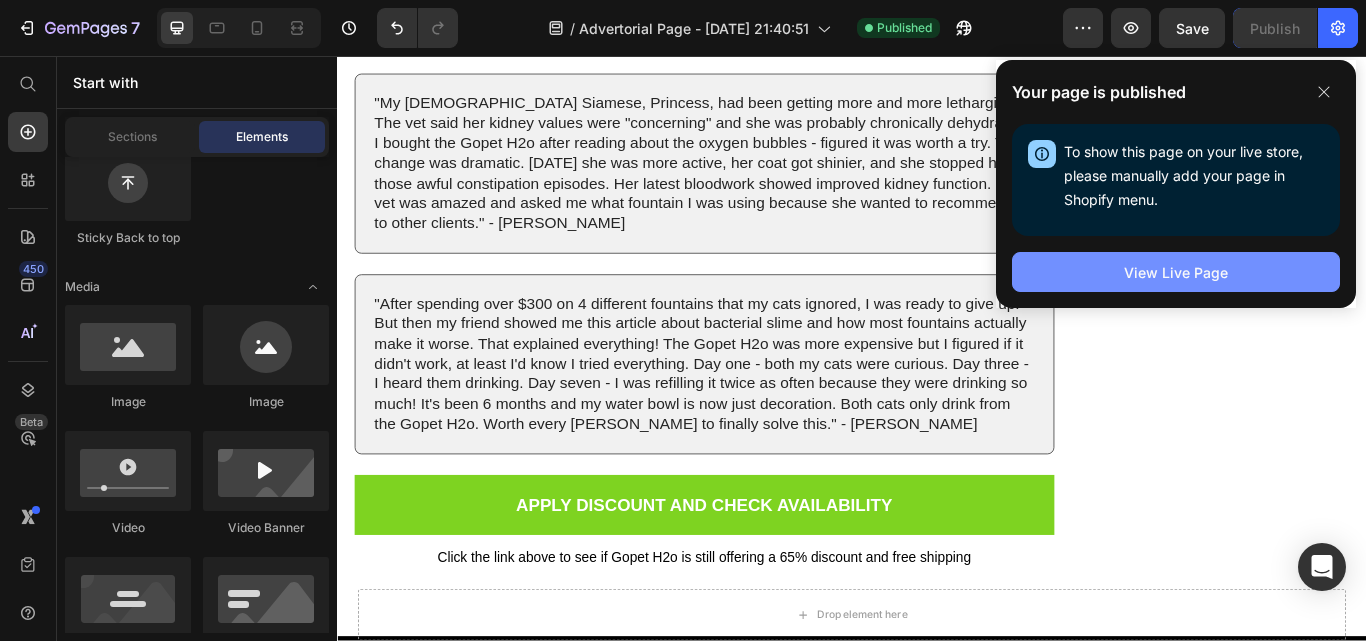 click on "View Live Page" at bounding box center (1176, 272) 